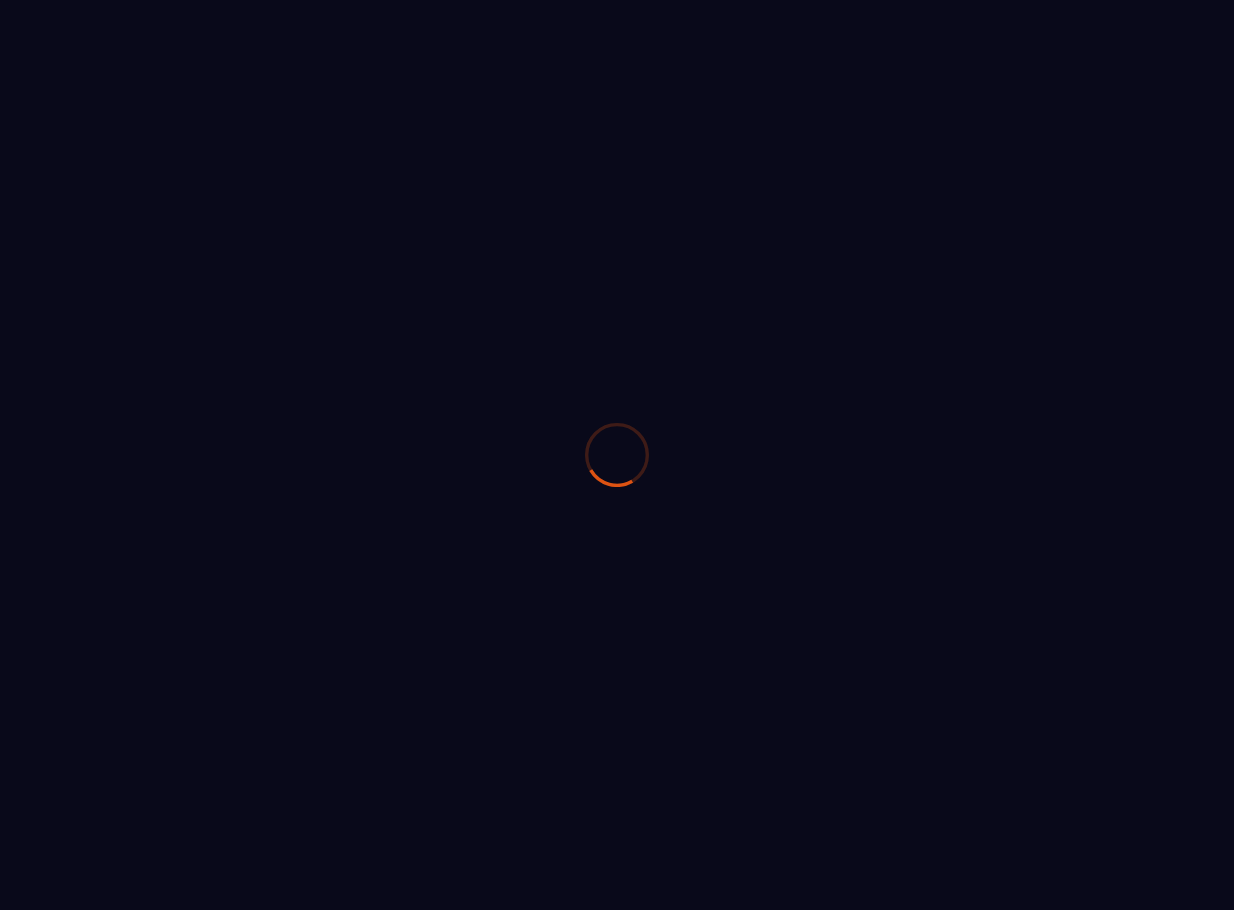 scroll, scrollTop: 0, scrollLeft: 0, axis: both 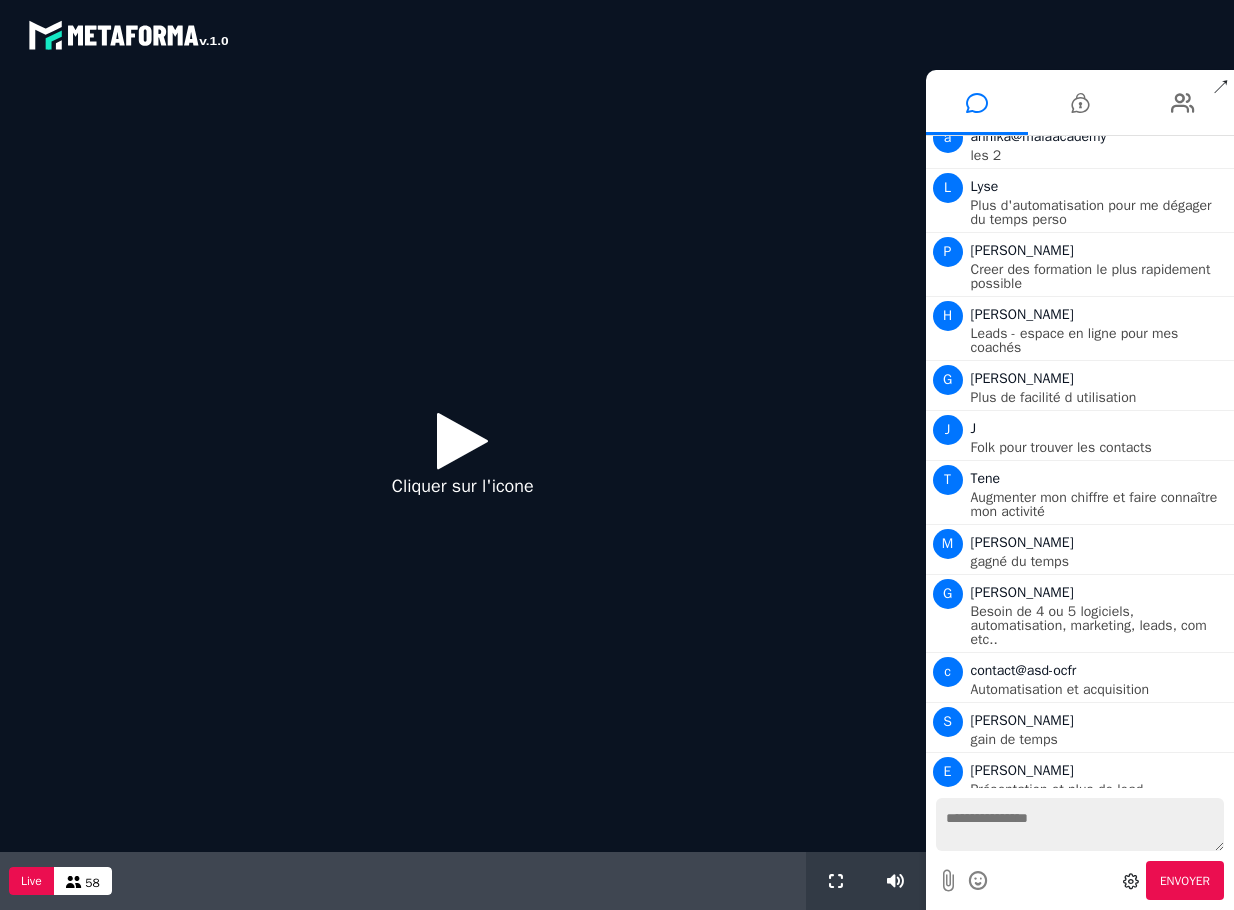 click on "Cliquer sur l'icone" at bounding box center [463, 461] 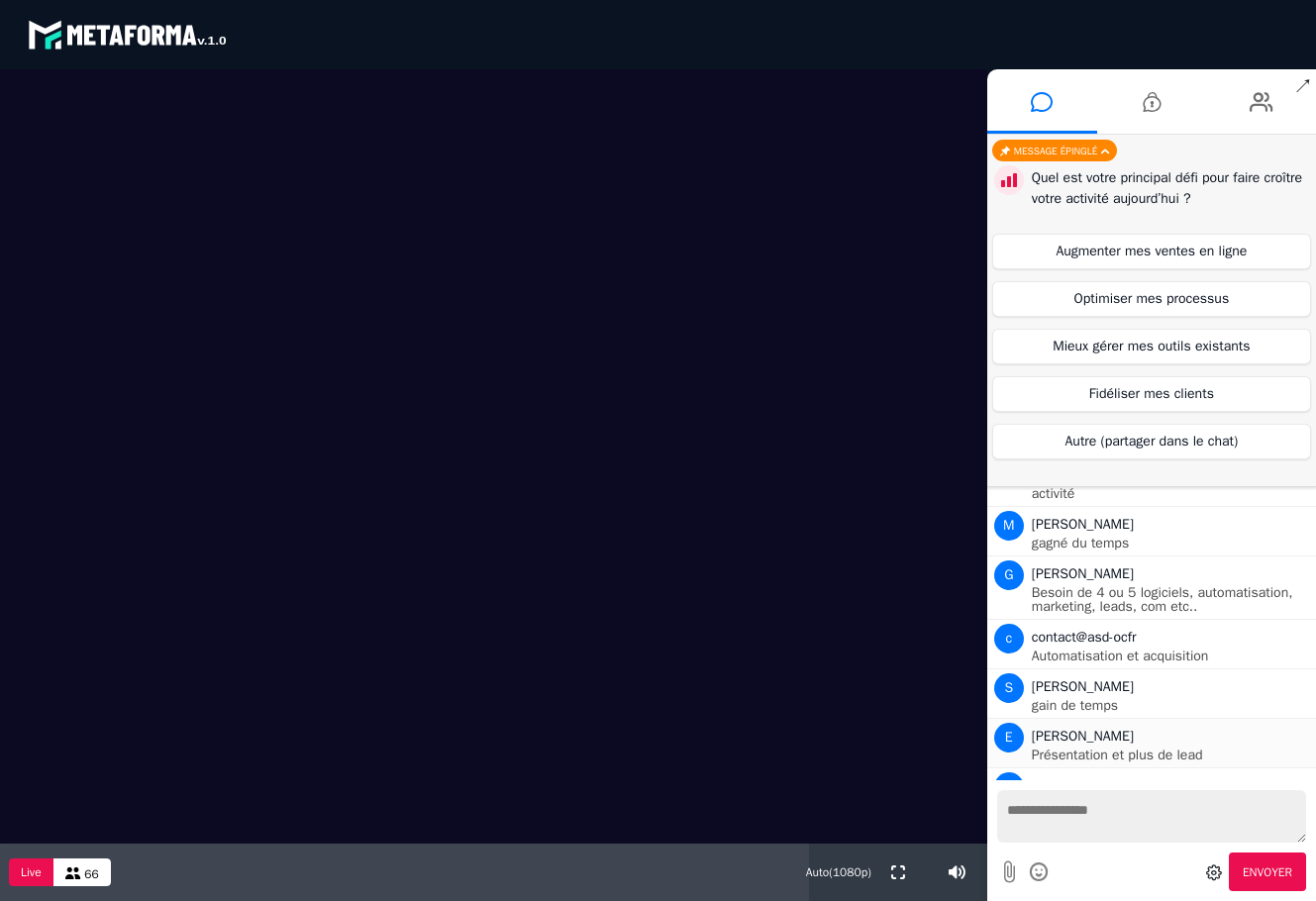 scroll, scrollTop: 2030, scrollLeft: 0, axis: vertical 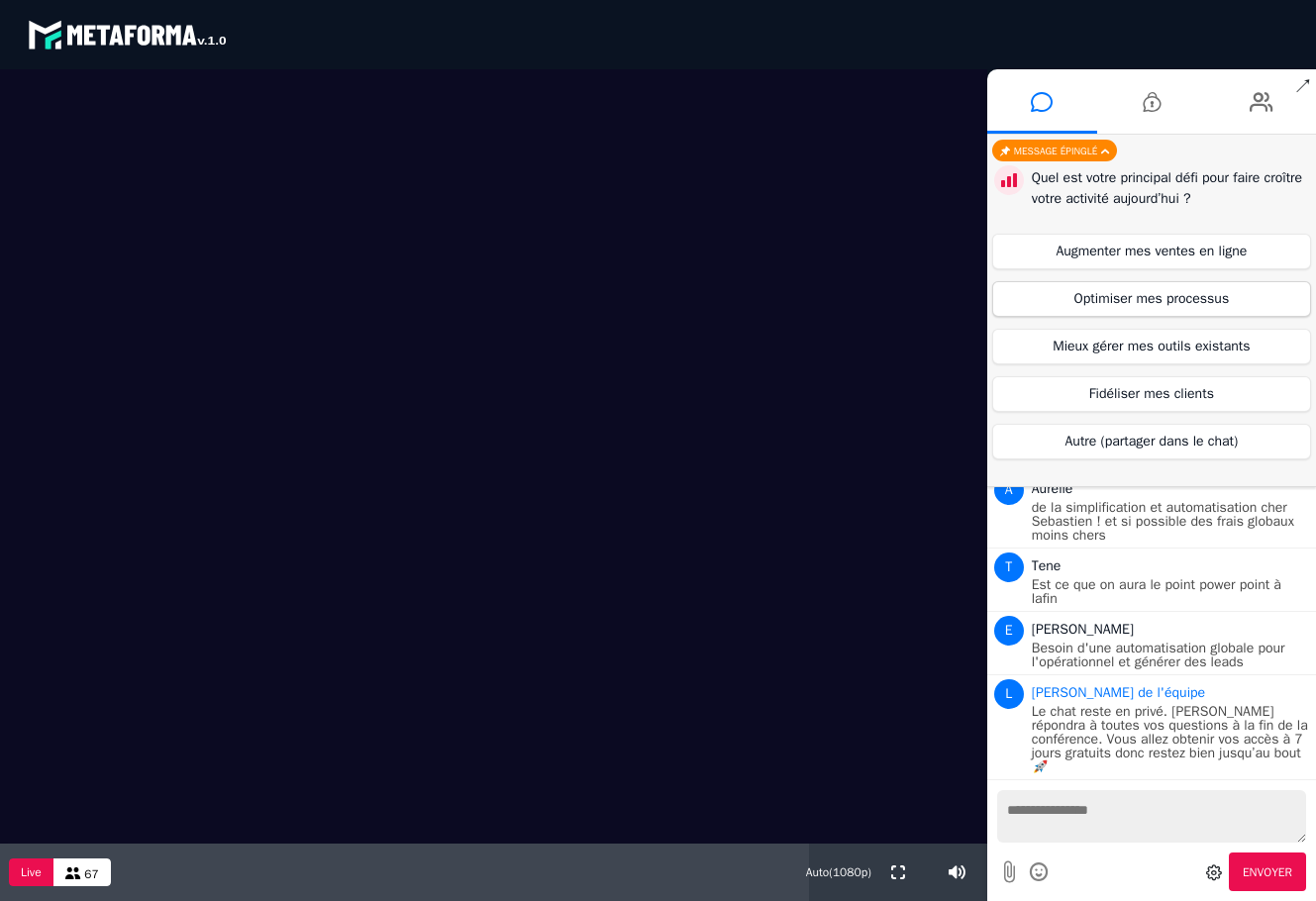 click on "Optimiser mes processus" at bounding box center (1152, 299) 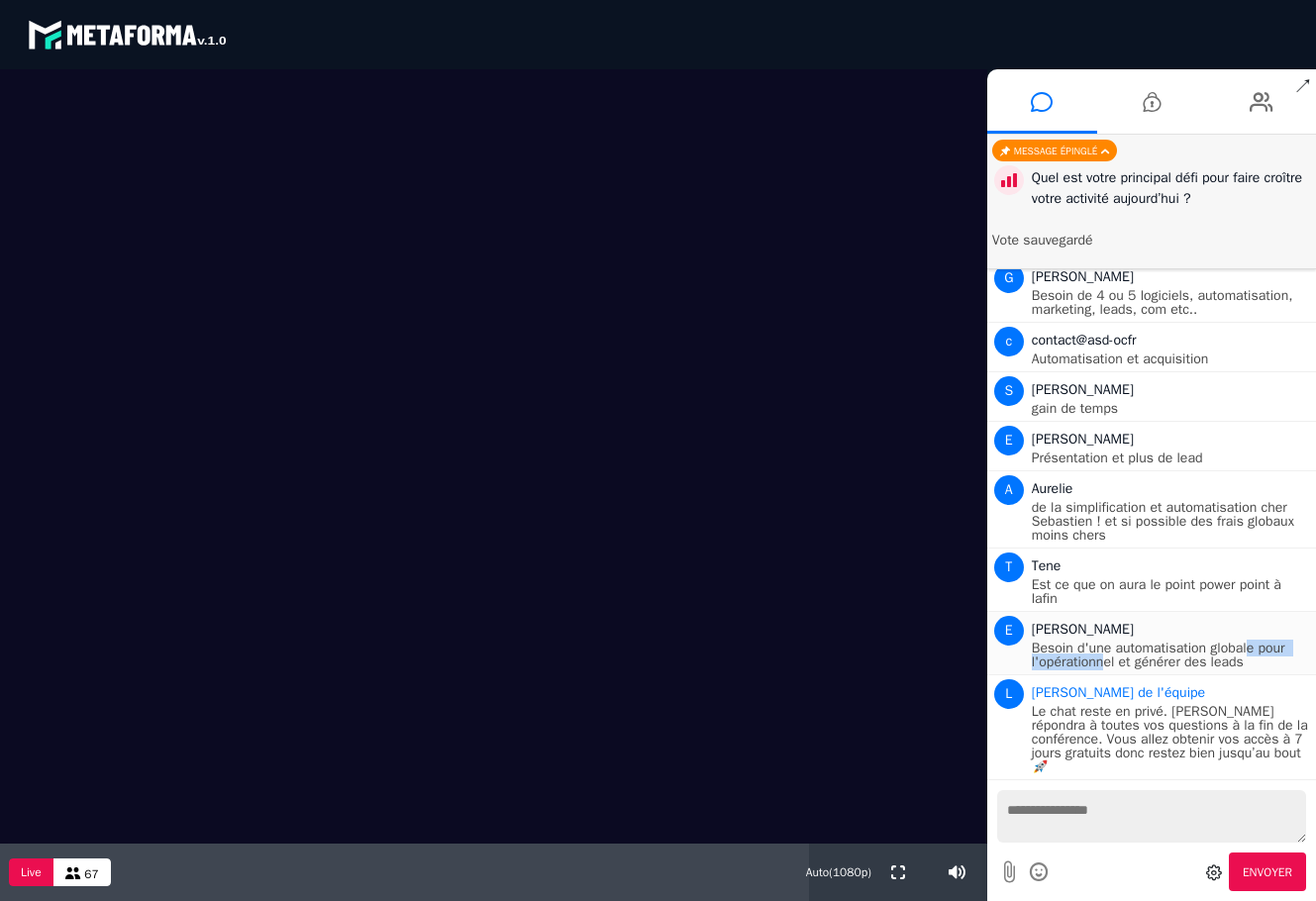 drag, startPoint x: 1248, startPoint y: 656, endPoint x: 1105, endPoint y: 666, distance: 143.3492 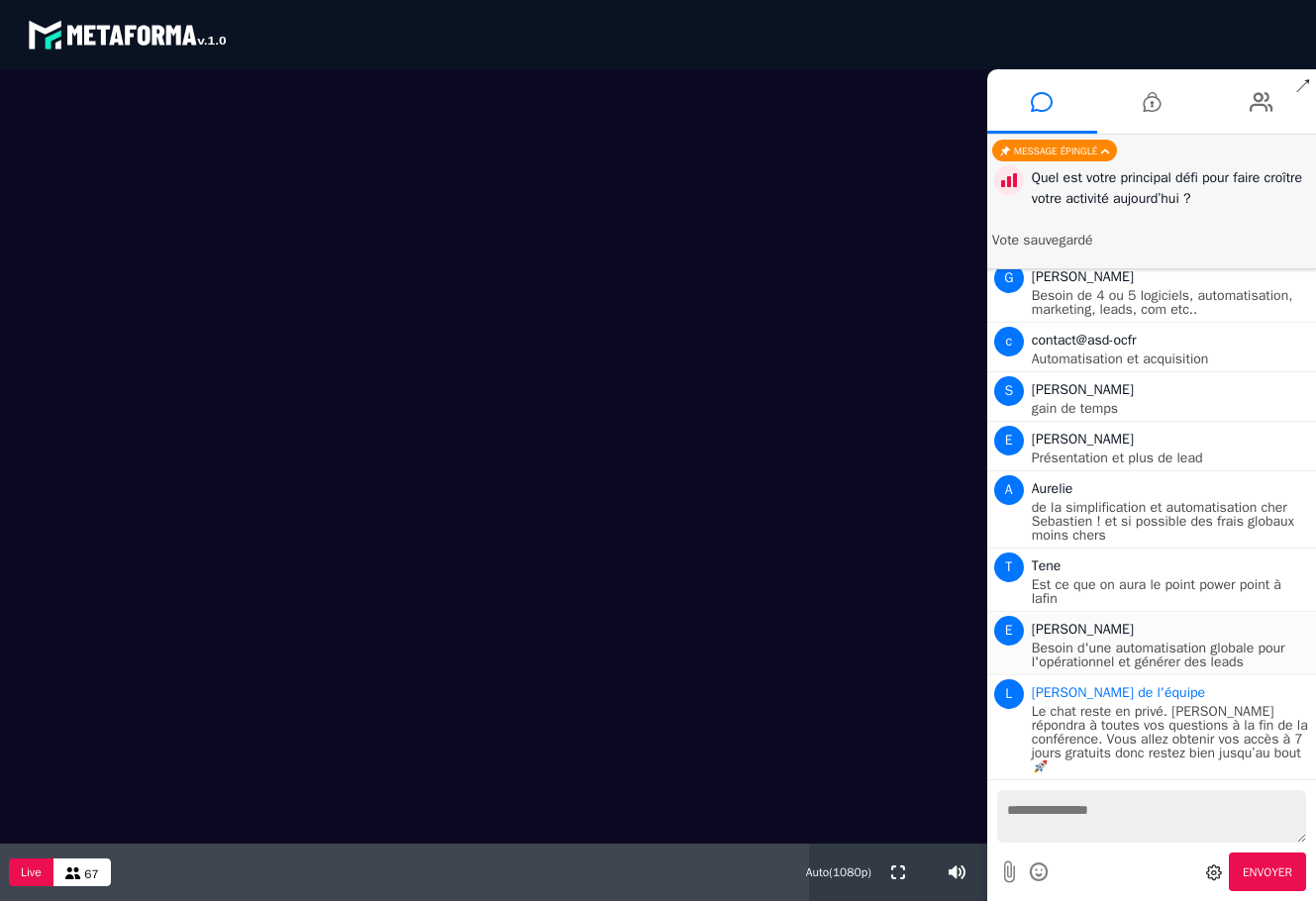 click on "Besoin d'une automatisation globale pour l'opérationnel et générer des leads" at bounding box center (1171, 655) 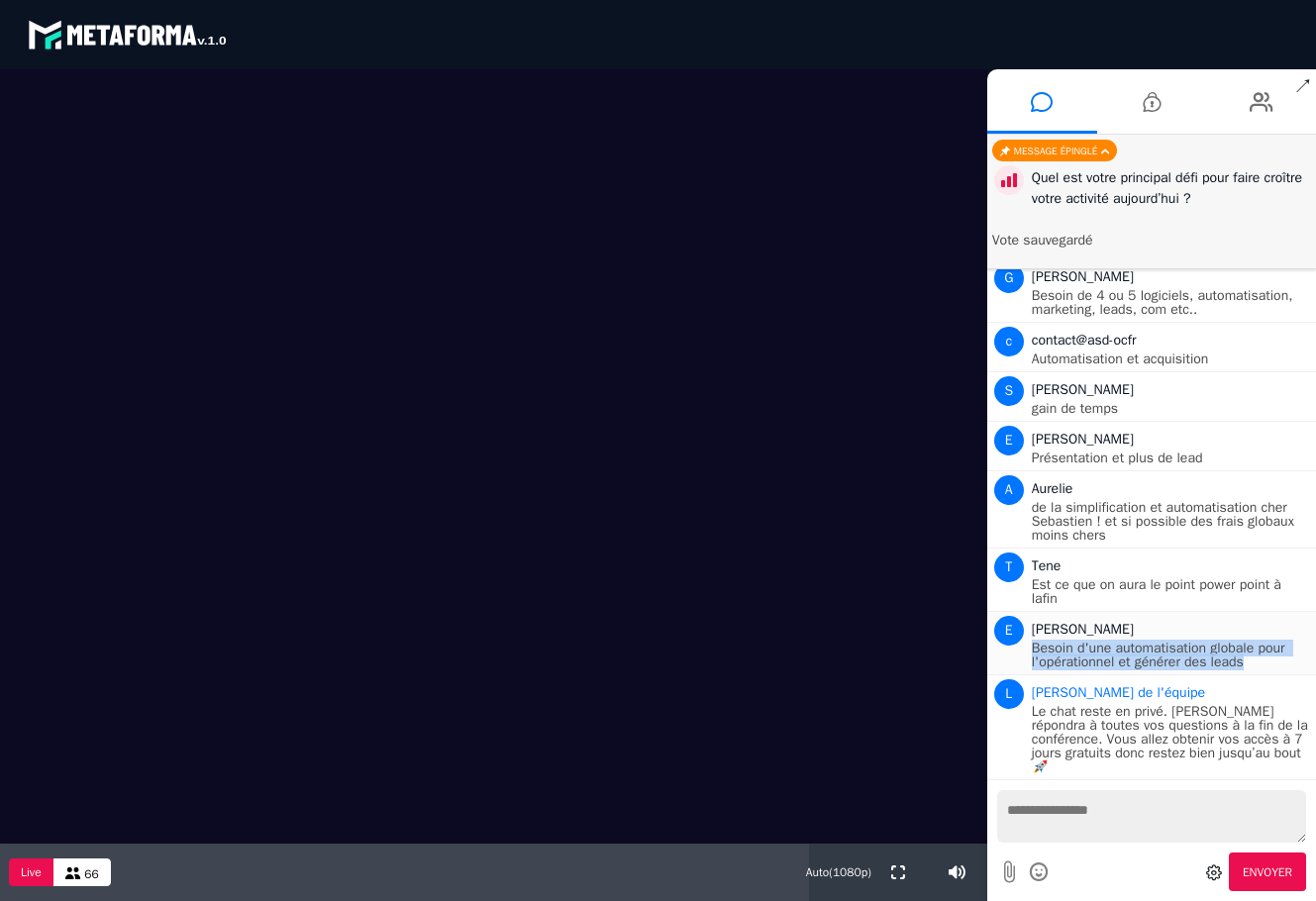 drag, startPoint x: 1256, startPoint y: 664, endPoint x: 1033, endPoint y: 649, distance: 223.50391 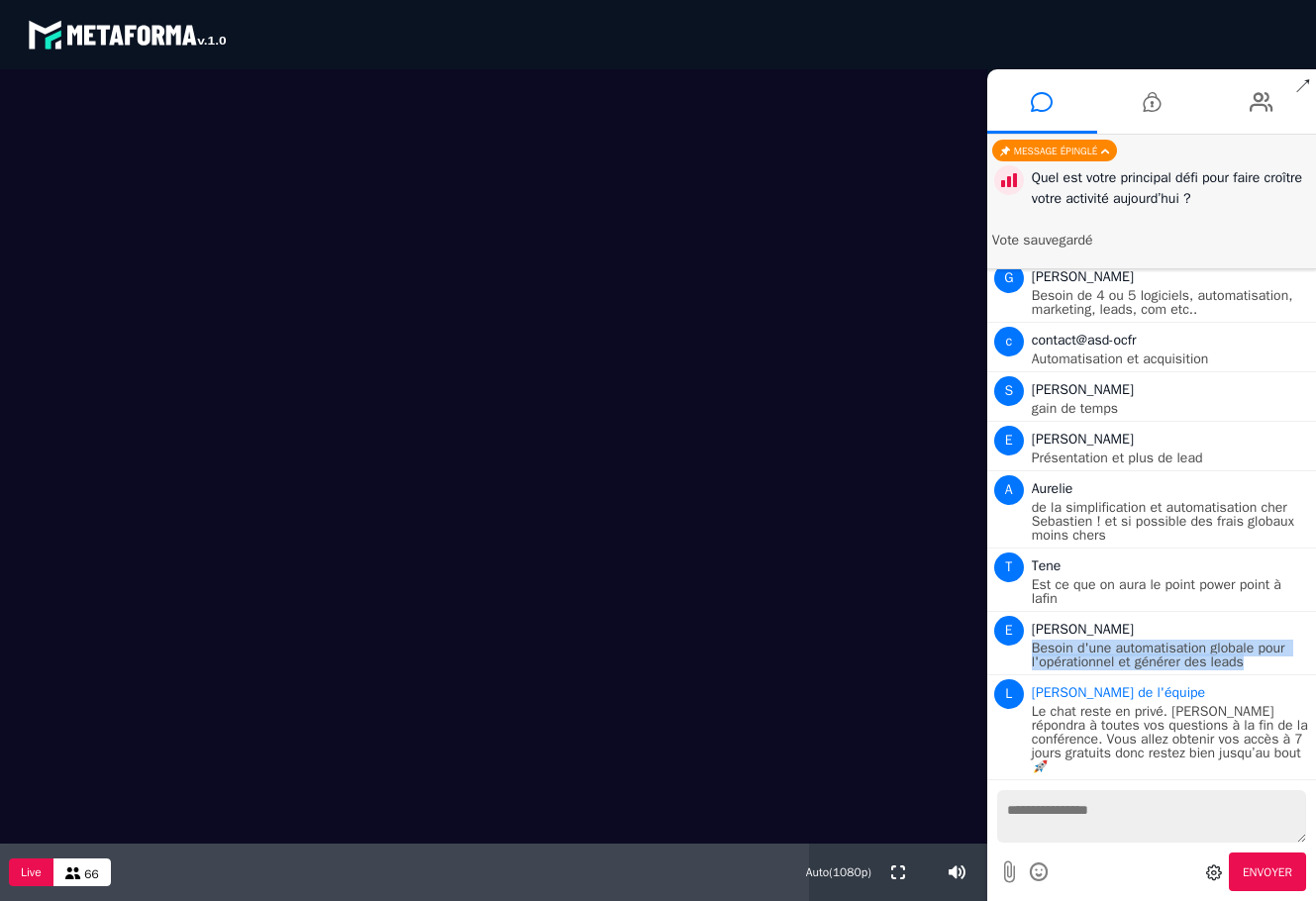 copy on "Besoin d'une automatisation globale pour l'opérationnel et générer des leads" 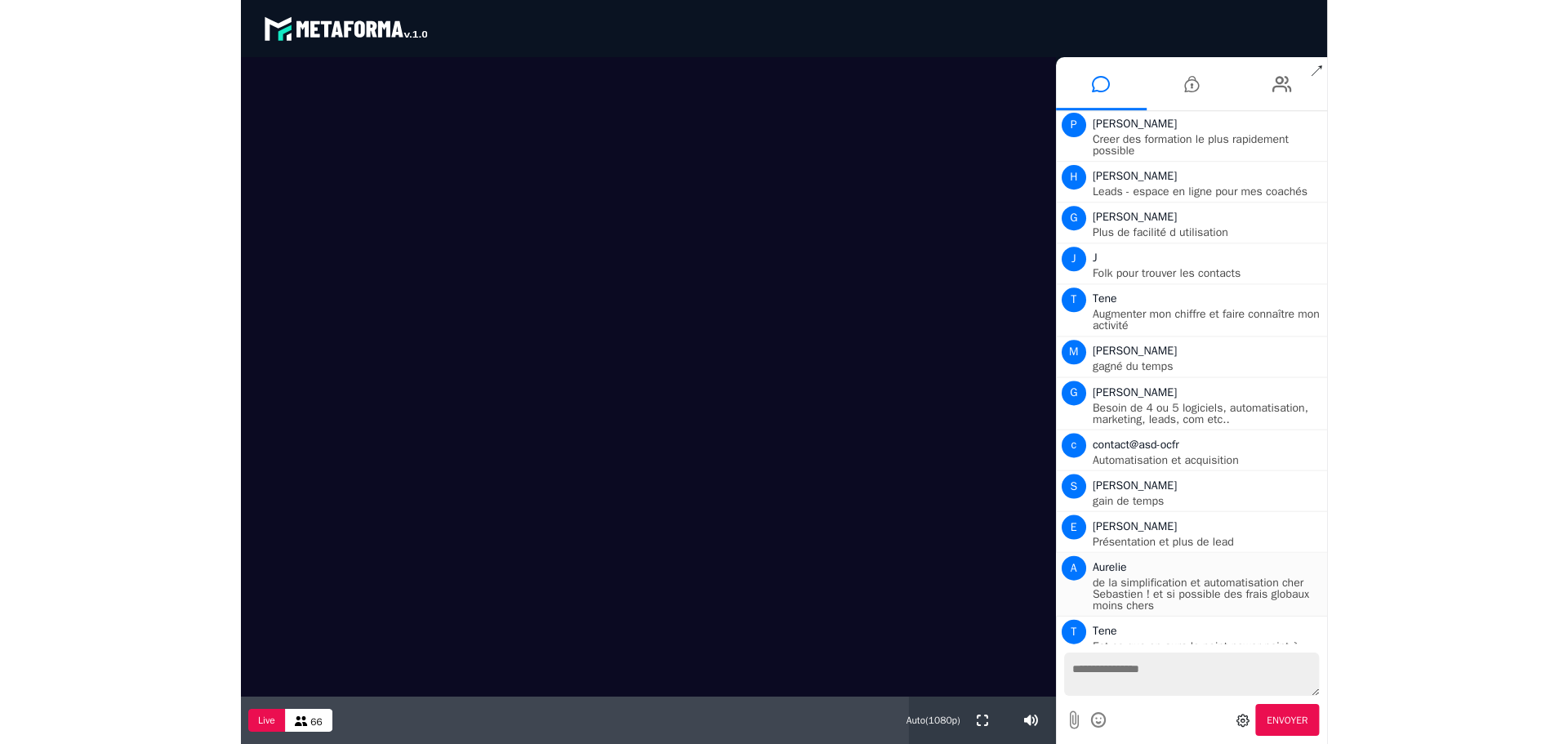 scroll, scrollTop: 1429, scrollLeft: 0, axis: vertical 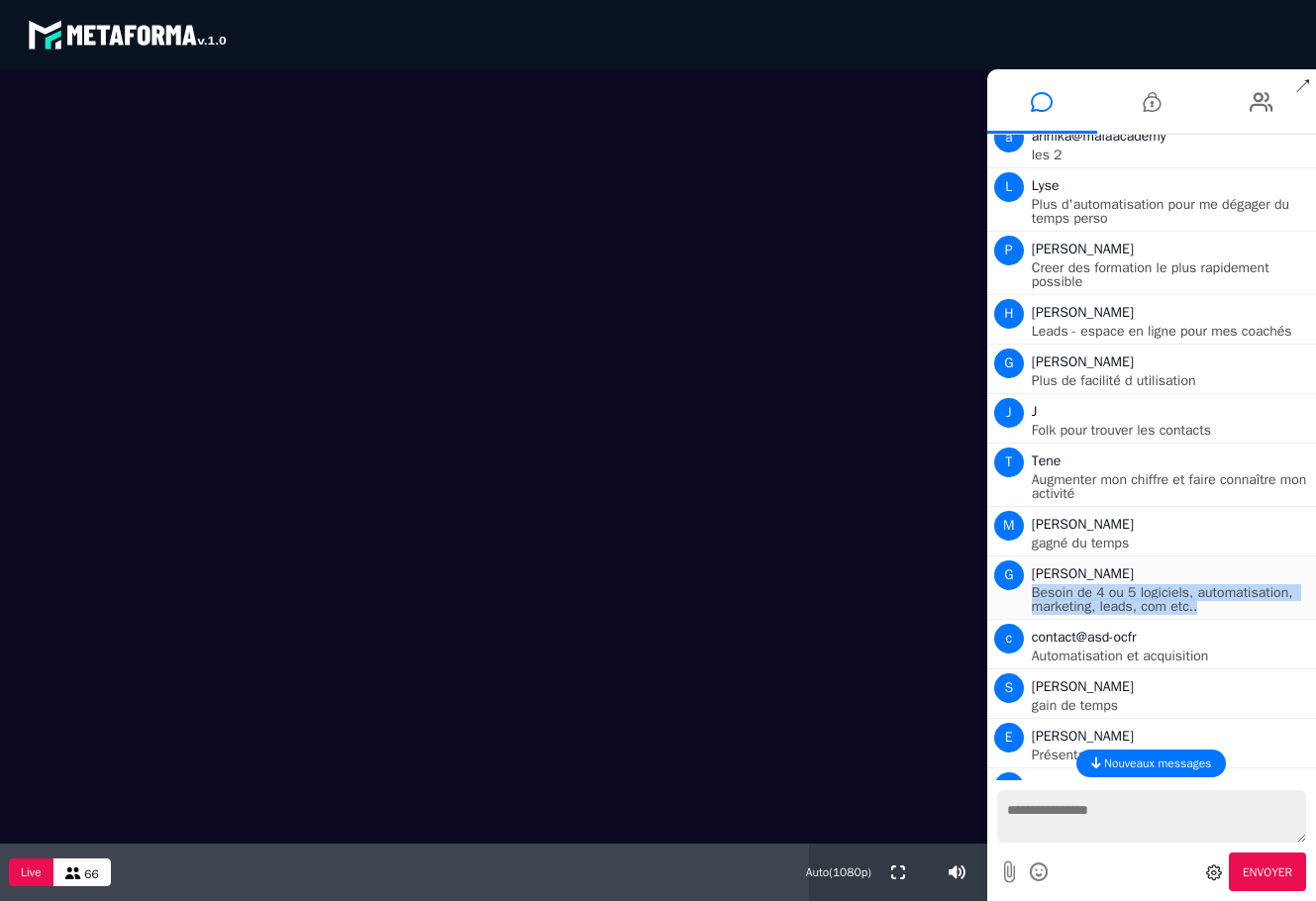 drag, startPoint x: 1207, startPoint y: 609, endPoint x: 1022, endPoint y: 591, distance: 185.87361 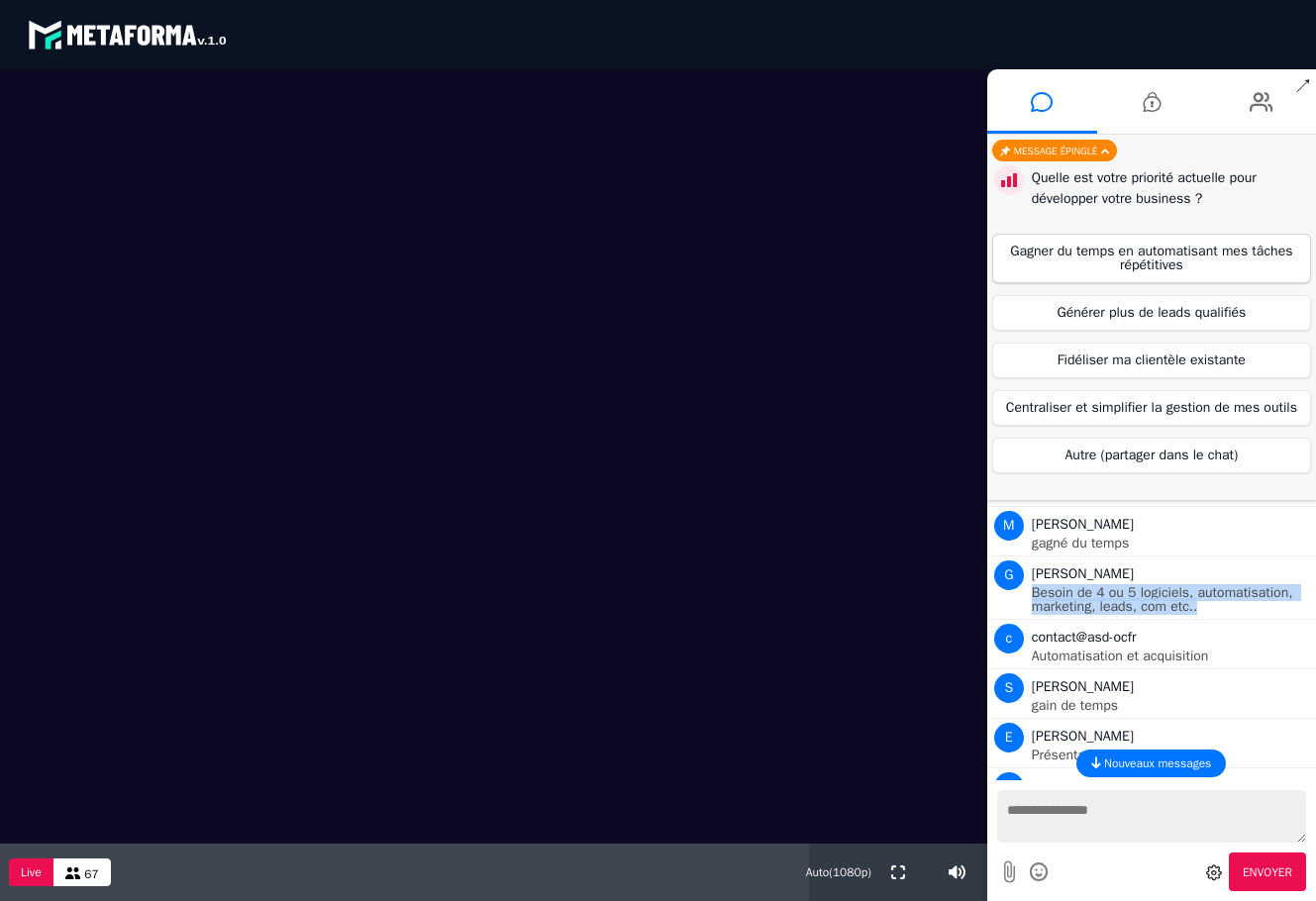 click on "Gagner du temps en automatisant mes tâches répétitives" at bounding box center [1152, 258] 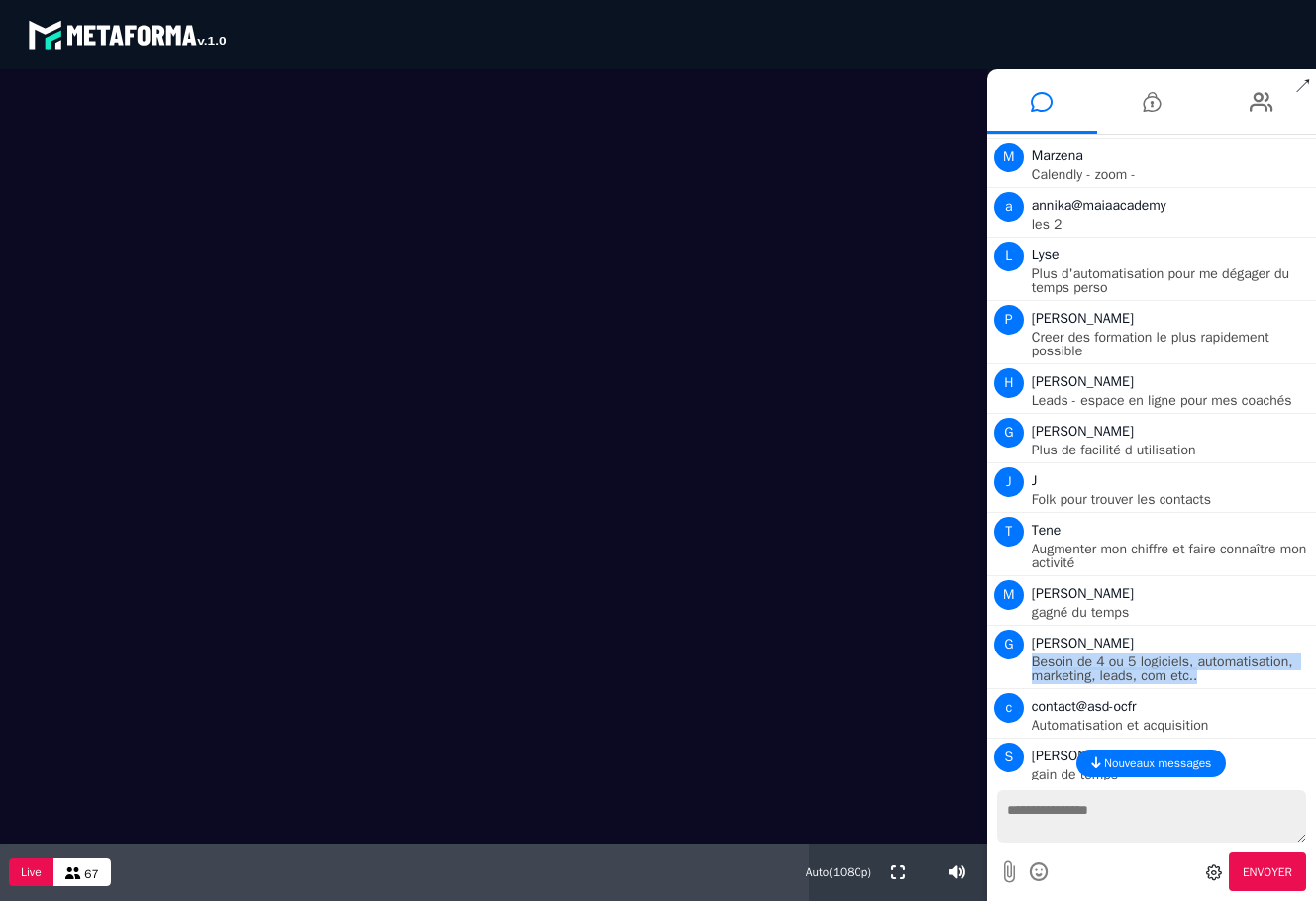 scroll, scrollTop: 1733, scrollLeft: 0, axis: vertical 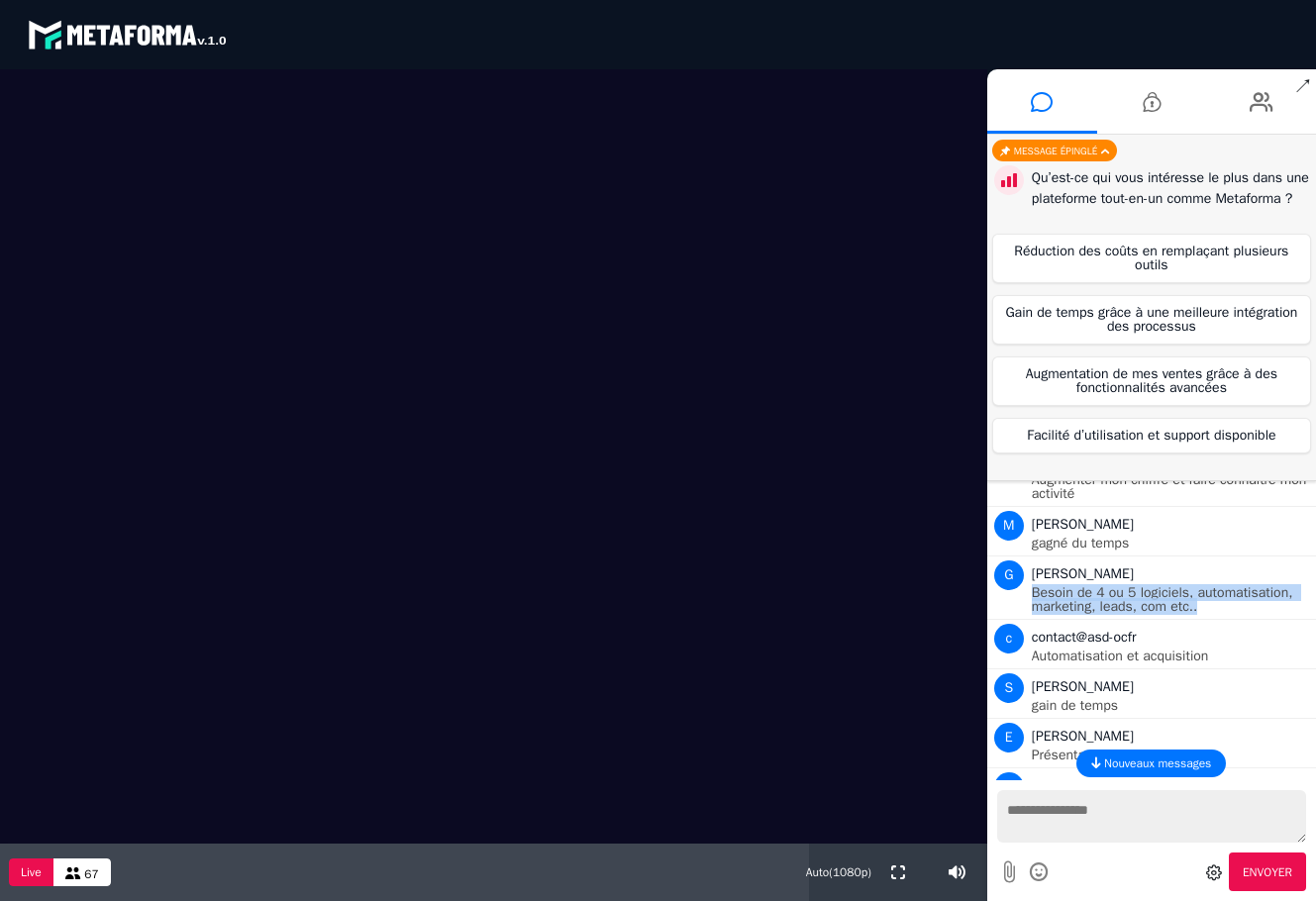 click at bounding box center (493, 456) 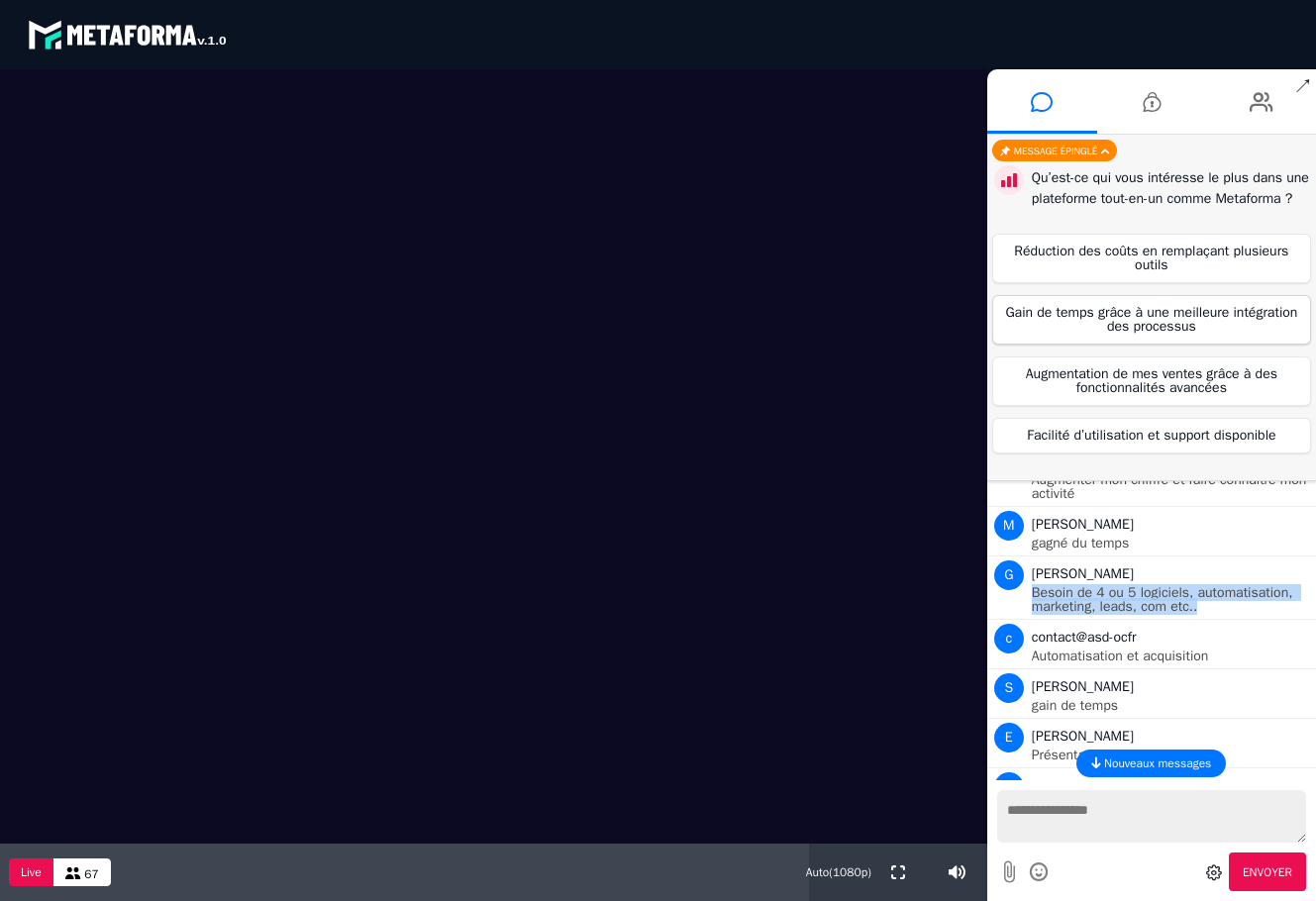 click on "Gain de temps grâce à une meilleure intégration des processus" at bounding box center (1152, 320) 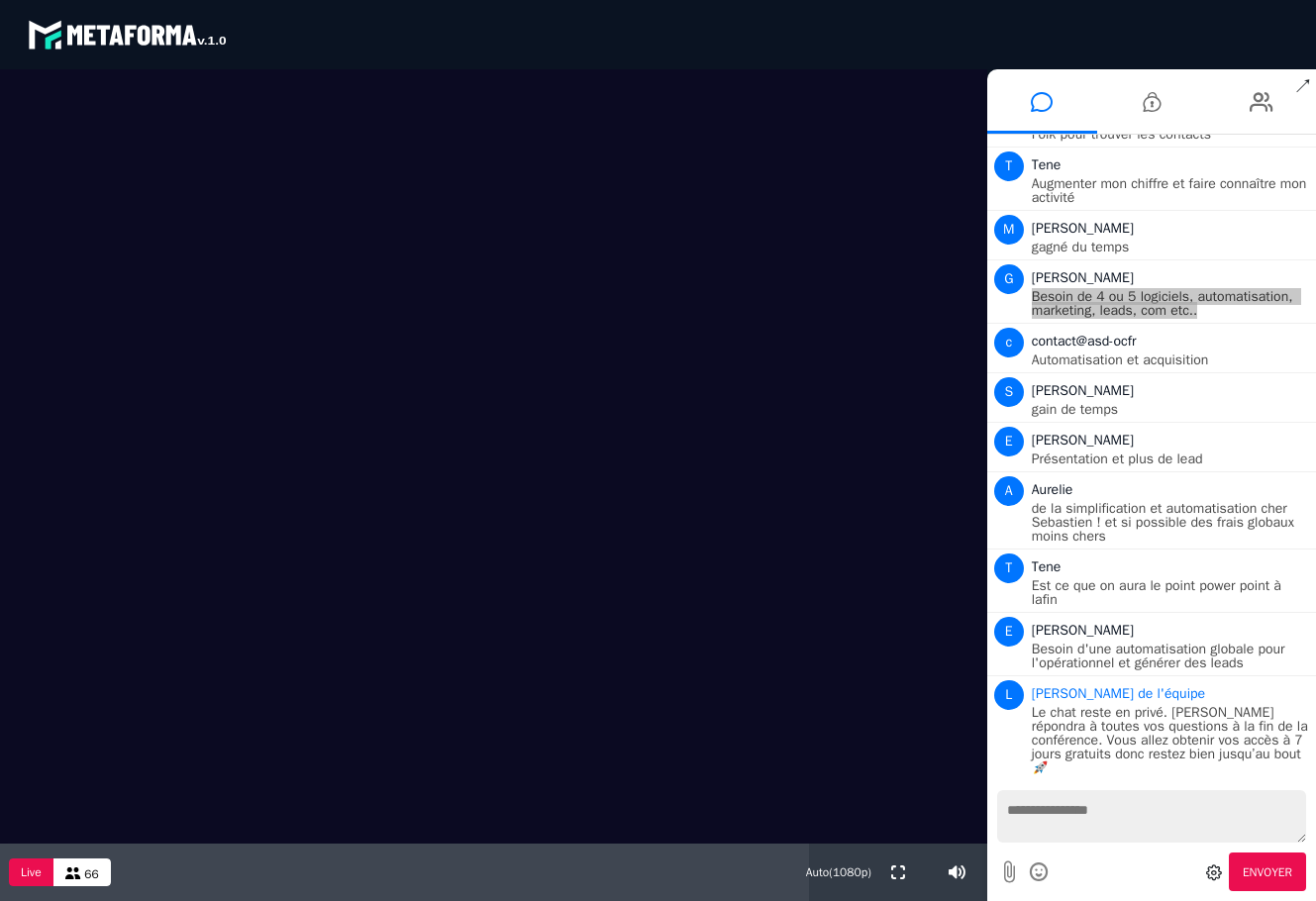 scroll, scrollTop: 1925, scrollLeft: 0, axis: vertical 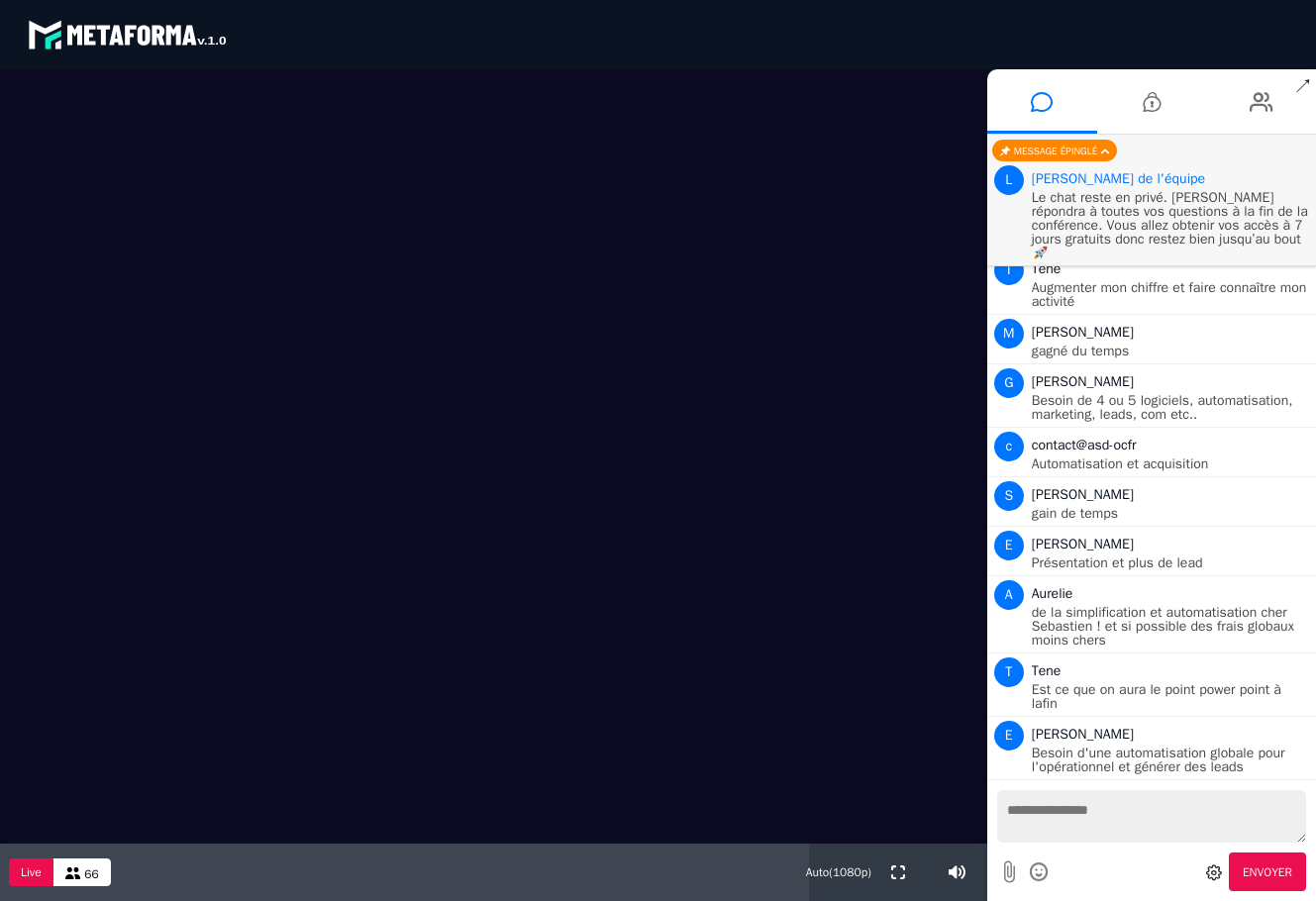 click at bounding box center (1152, 816) 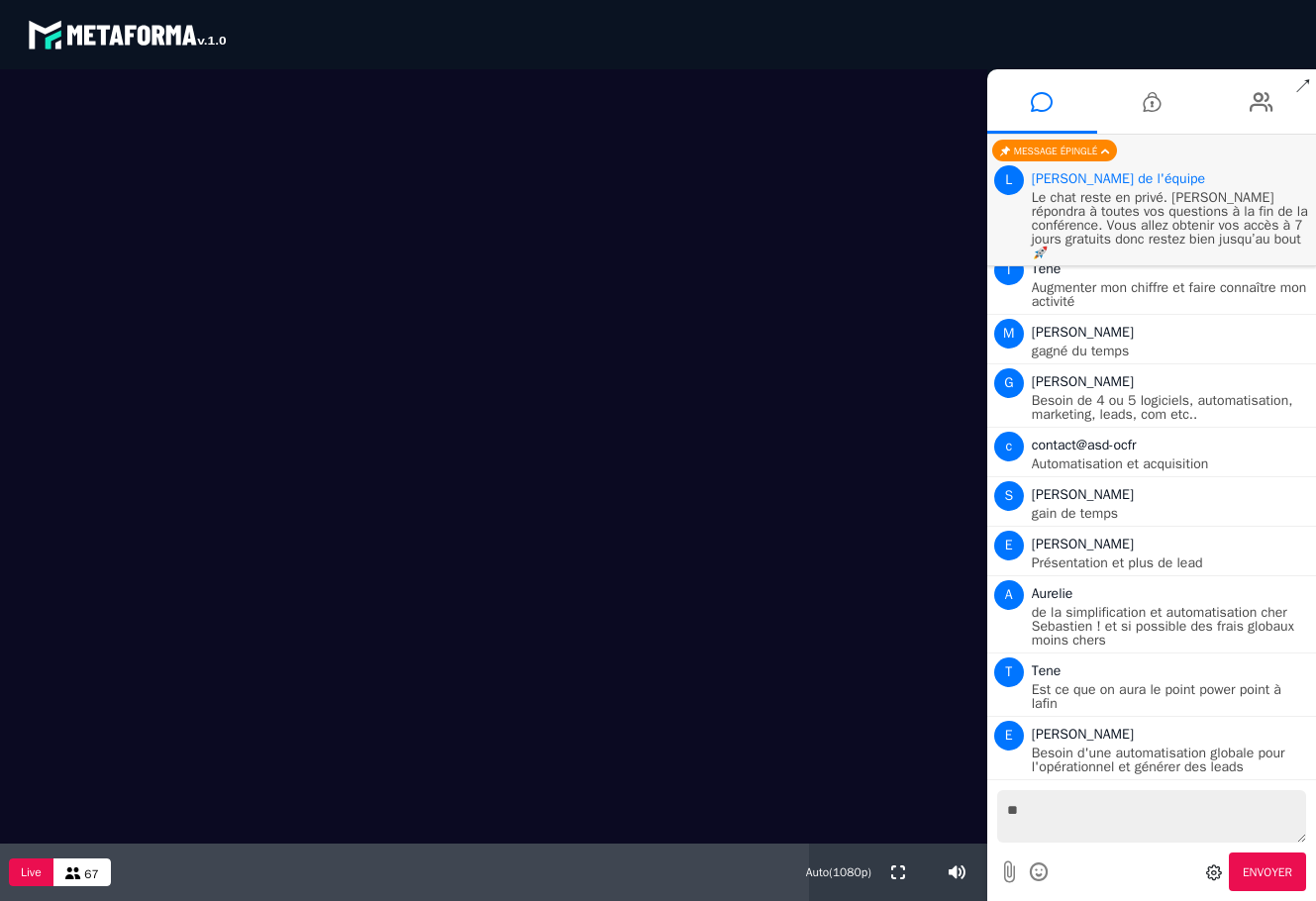 type on "*" 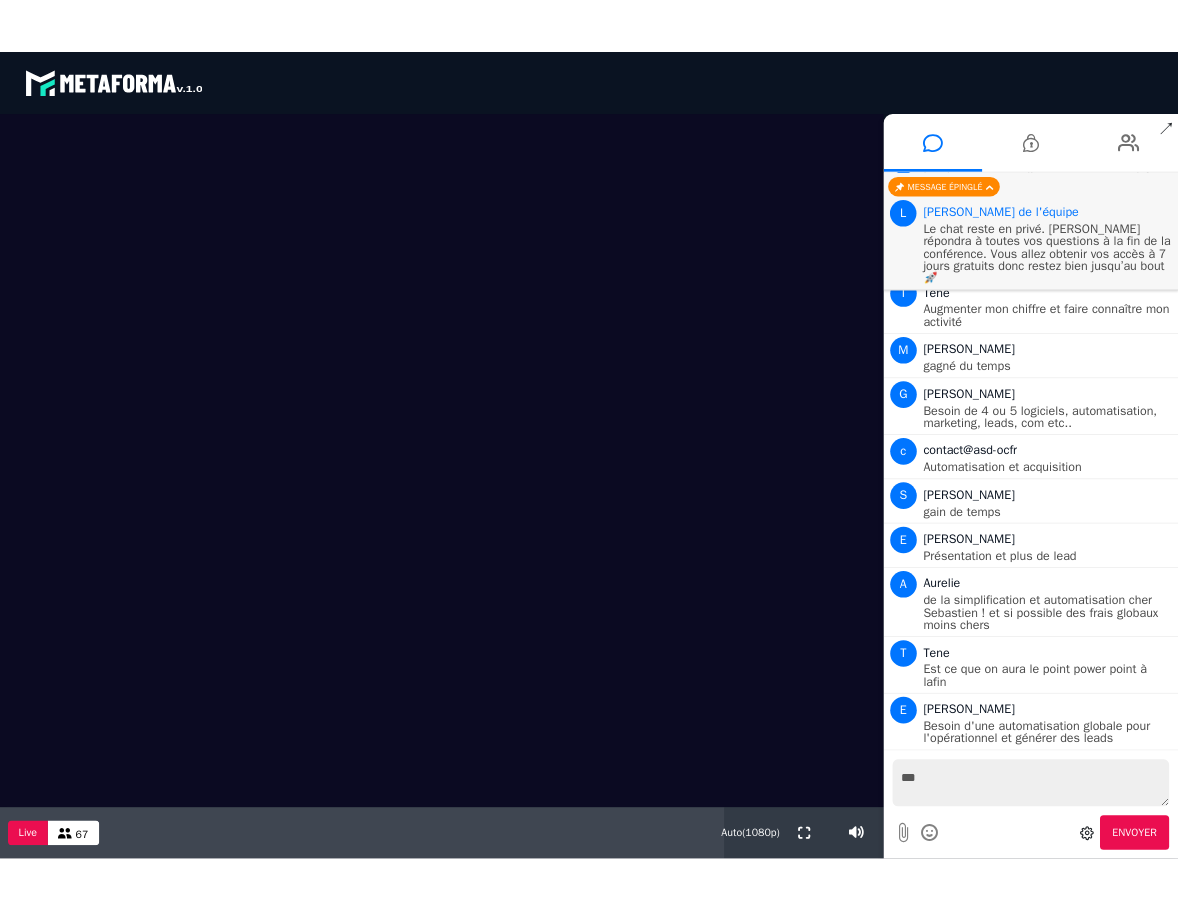 scroll, scrollTop: 1993, scrollLeft: 0, axis: vertical 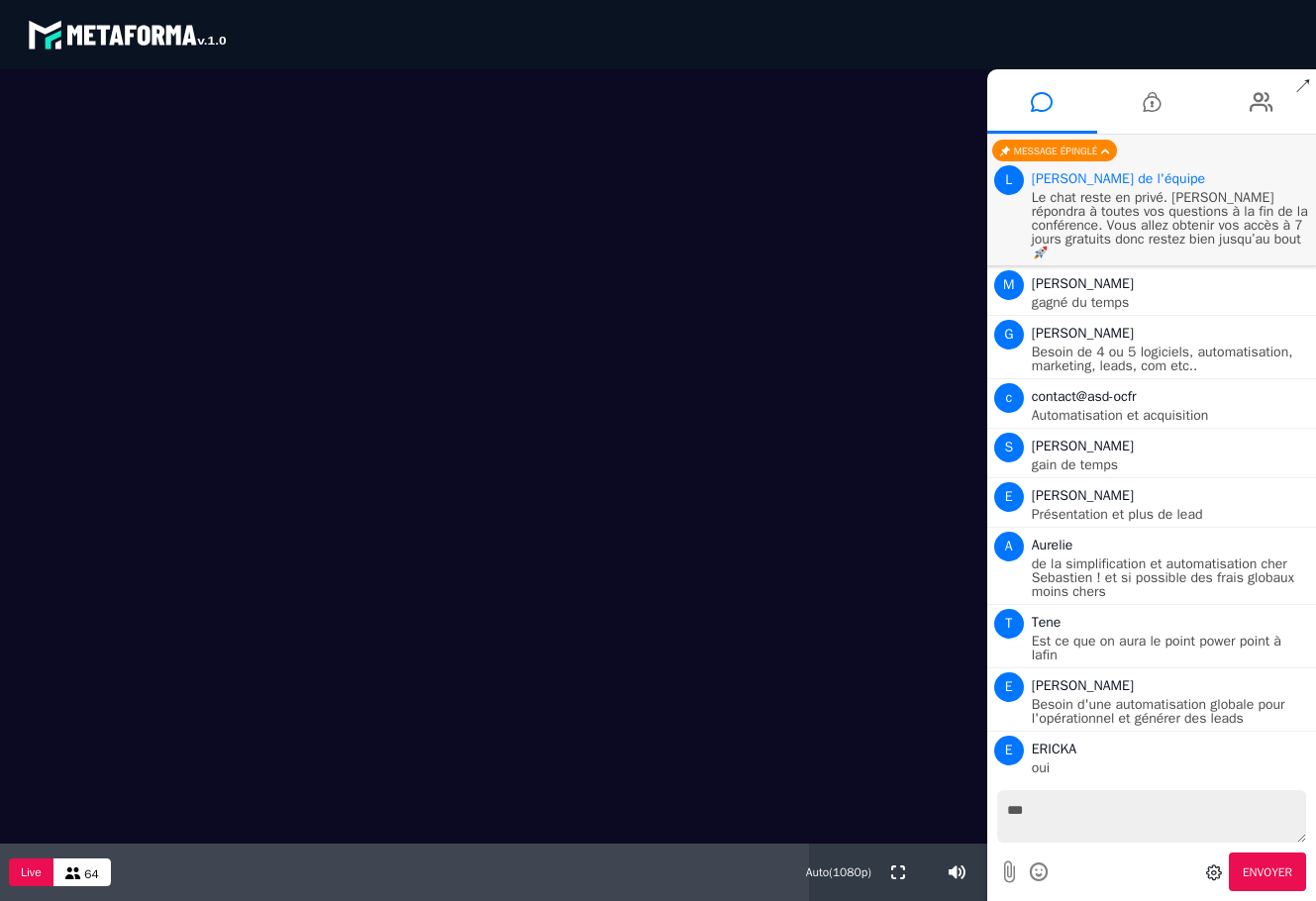 click at bounding box center [493, 456] 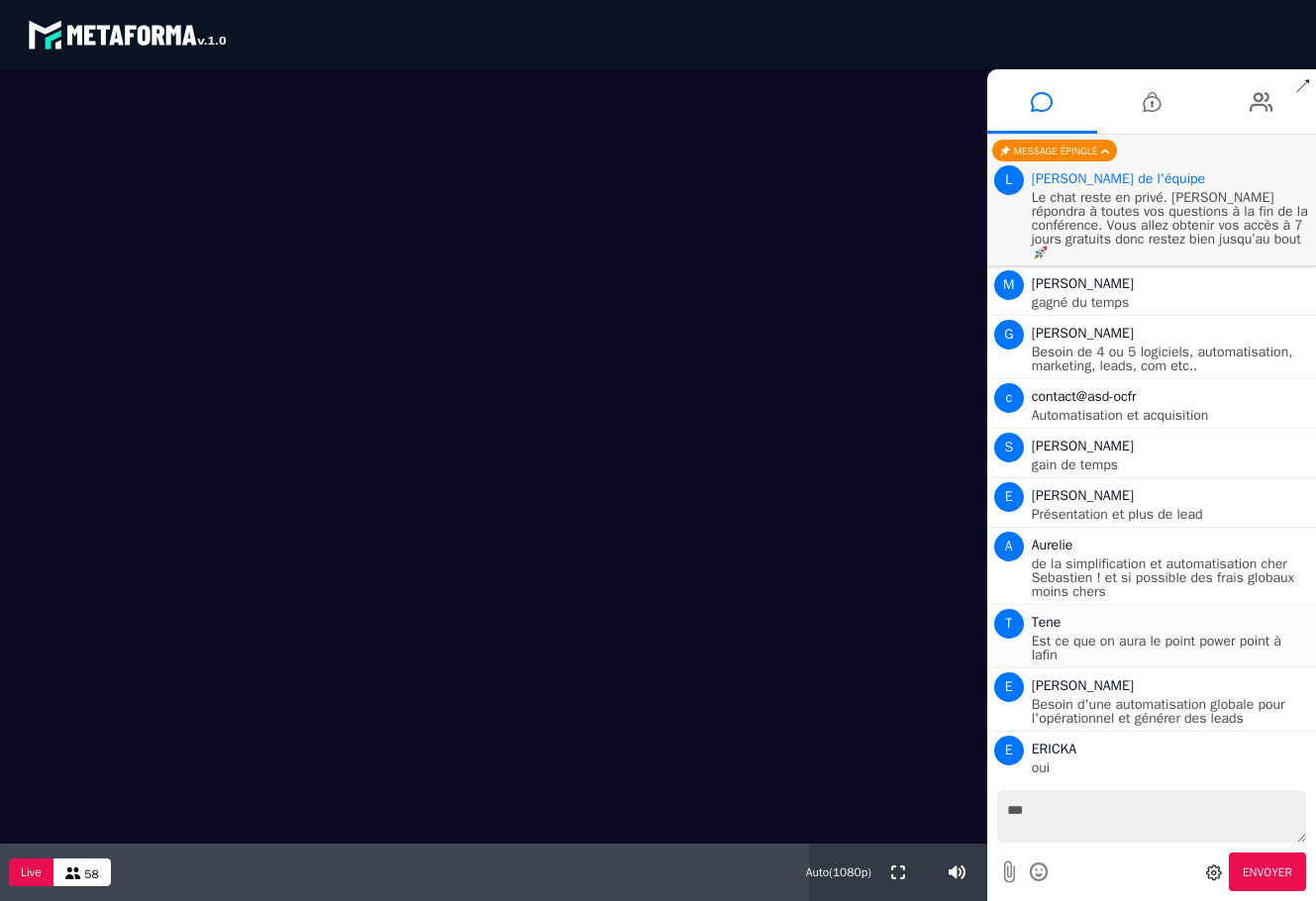 click on "C   Clarisse Freelance en comm' digitale S   Stephanie coach E   Emilie Sophrologue et orthopédagogue G   Géraldine Future sophrologue naturopathe en autoentreprise N   Nicole Thérapeute coach S   Sylvain T Hello ! Coach certifié mais envie d'être un créateur d'Application de développement Personnel a   annika@maiaacademy Mentor / Formatrice C   Cendrine en reconversion freelance SMM M   Marie Coach de dirigeants M   Marzena bonjour C   Chris Bonjour sohrologue aqua yoga&sophro T   Thomas aucun, je viens de me lancer et je suis perdu G   Gregory Aucun M   Marilyn reconversion marketing digital c   contact@lespepitesduloupfr digiforma/ calendly A   Aurelie zoom, systeme.io, acuity G   Géraldine Aucun pour l instant C   Chris Tchat gpt M   Marie trello, microsoft project S   Stephanie je me lance donc rien pour le moment S   Sylvain T Make Bubble et entrain de creuser Firebase :) c   contact@grainesdereussitecom pipedrive E   Estelle Thérapeute en accompagnement des personnes c   contact@asd-ocfr G   H" at bounding box center (1152, -530) 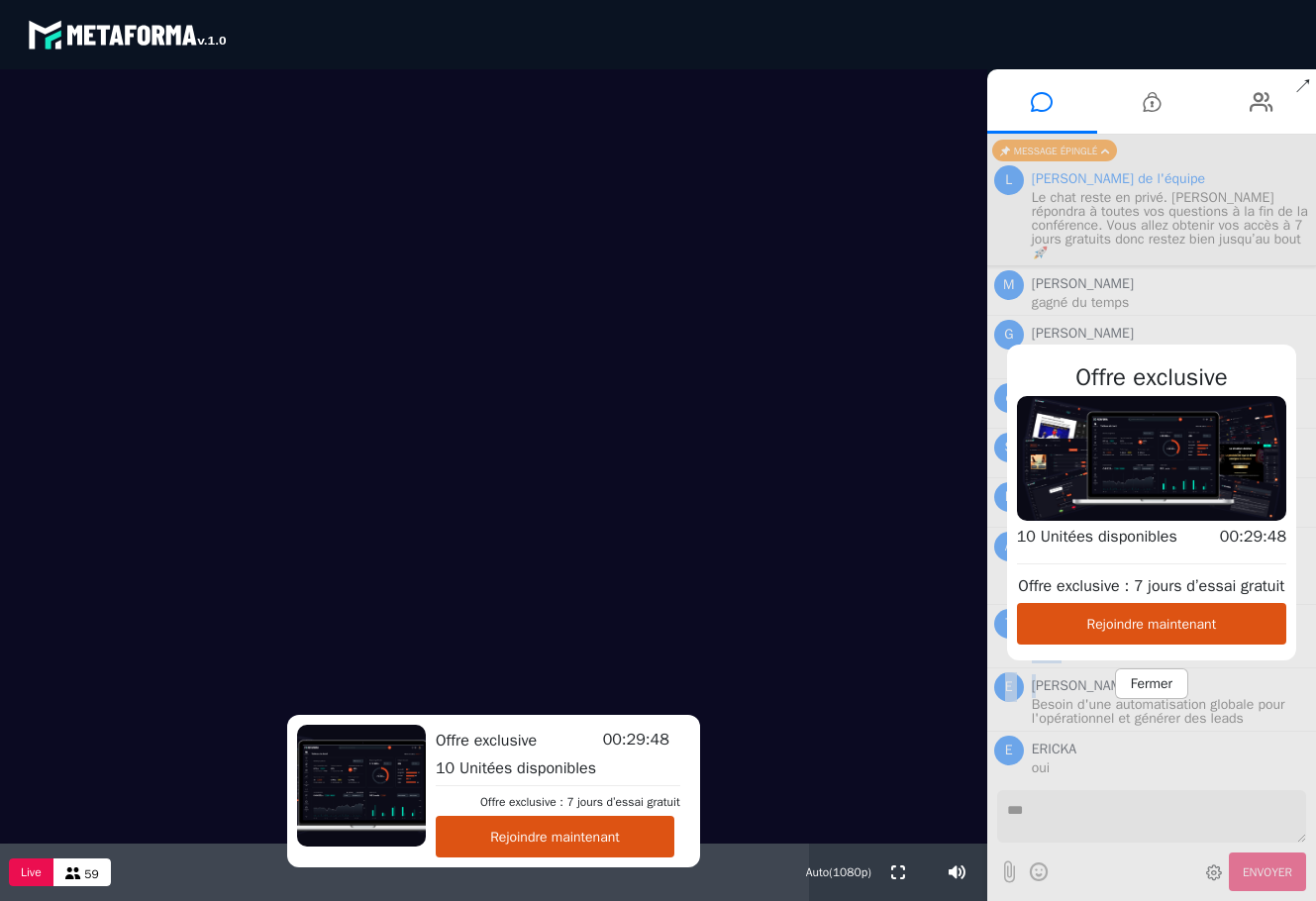 click on "Rejoindre maintenant" at bounding box center [555, 837] 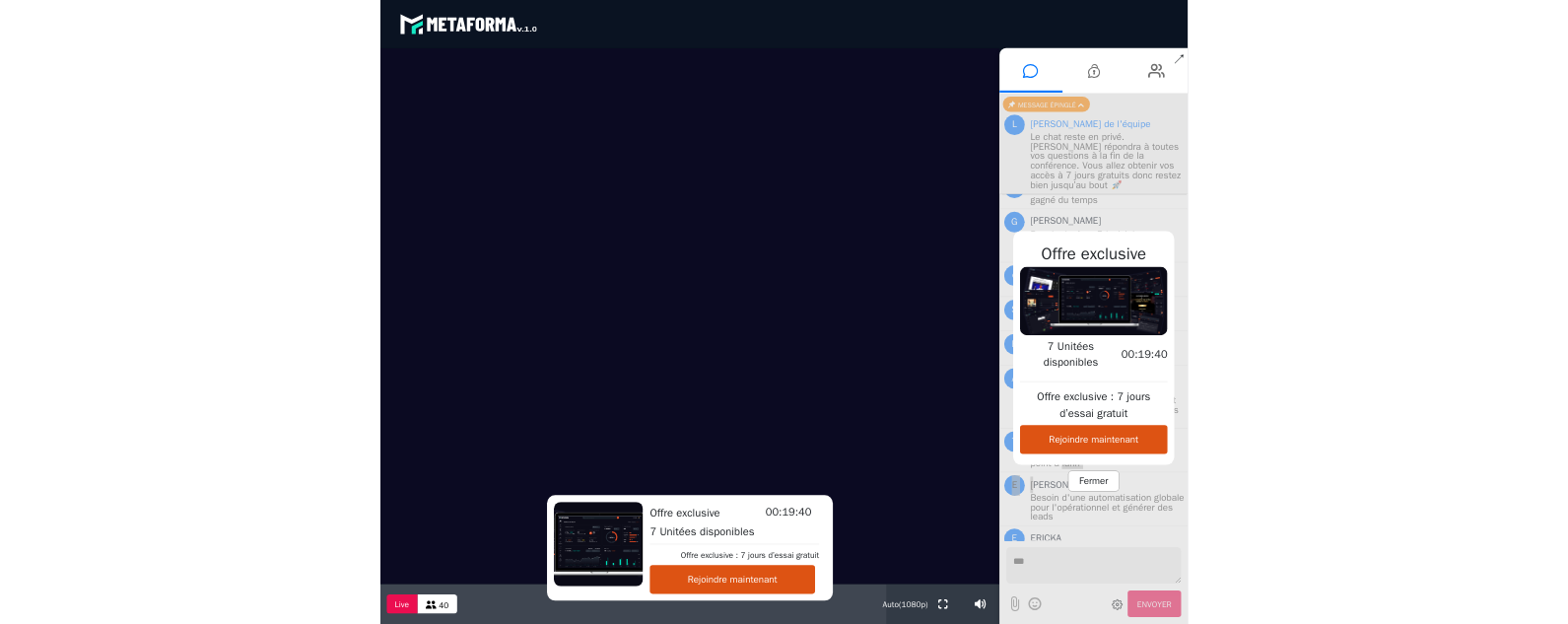 scroll, scrollTop: 2103, scrollLeft: 0, axis: vertical 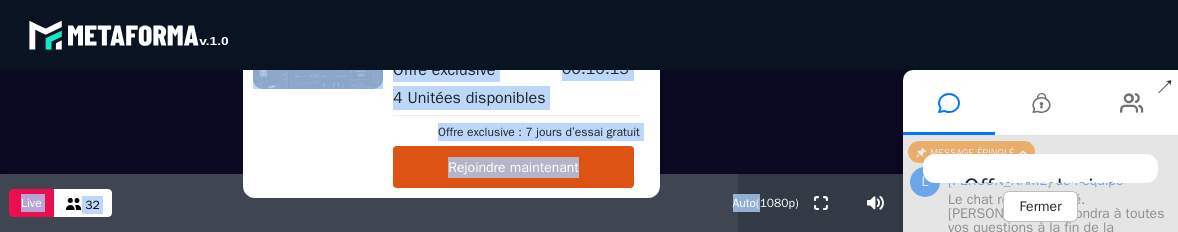 drag, startPoint x: 738, startPoint y: 231, endPoint x: 665, endPoint y: 387, distance: 172.2353 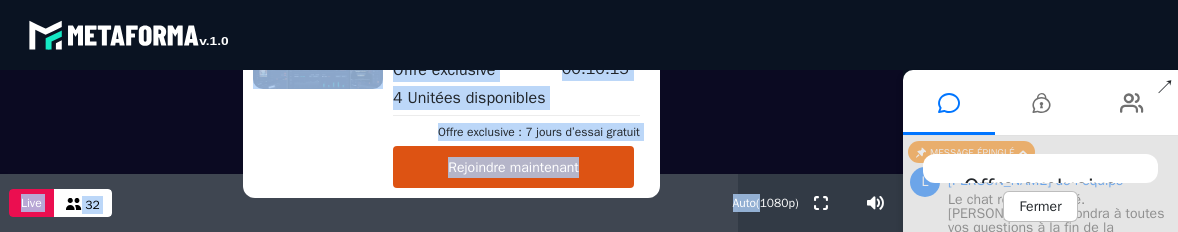click on "blastream met_channel-b75402aa3198a961a33137d6ed46a688 fr en fr es Scène     Compte limité Mettez à niveau pour obtenir des fonctionnalités professionnelles Mettre à niveau Scene builder Créez des scènes personnalisées Choisissez le layout Définissez en amont vos scènes (intervenants, documents, logos, fonds, vidéos etc) Changez de scène en un clic Merci pour votre participation Retour Offre exclusive Offre exclusive : 7 jours d’essai gratuit Rejoindre maintenant 4    Unitées disponibles 00:10:15 Live   32 Auto  ( 1080 p) ↗ Offre exclusive Offre exclusive : 7 jours d’essai gratuit Rejoindre maintenant 4    Unitées disponibles 00:10:15 Fermer   Nouveaux messages C   Clarisse Freelance en comm' digitale S   Stephanie coach E   Emilie Sophrologue et orthopédagogue G   Géraldine Future sophrologue naturopathe en autoentreprise N   Nicole Thérapeute coach S   Sylvain T a   annika@maiaacademy Mentor / Formatrice C   Cendrine en reconversion freelance SMM" 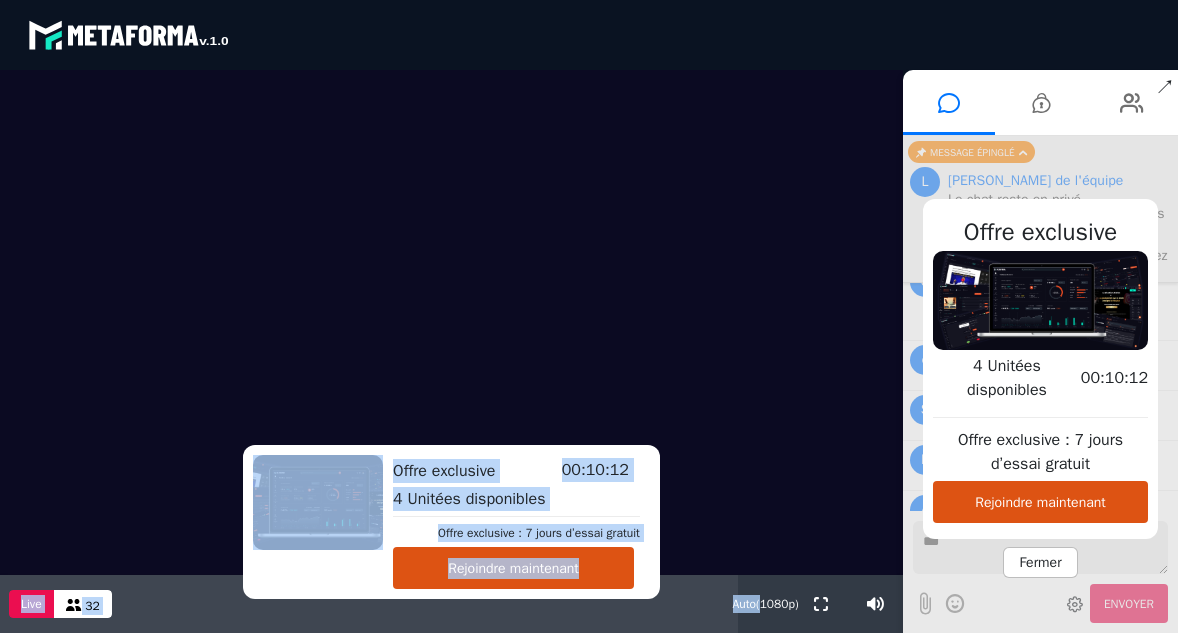 click on "Live   32" at bounding box center (369, 604) 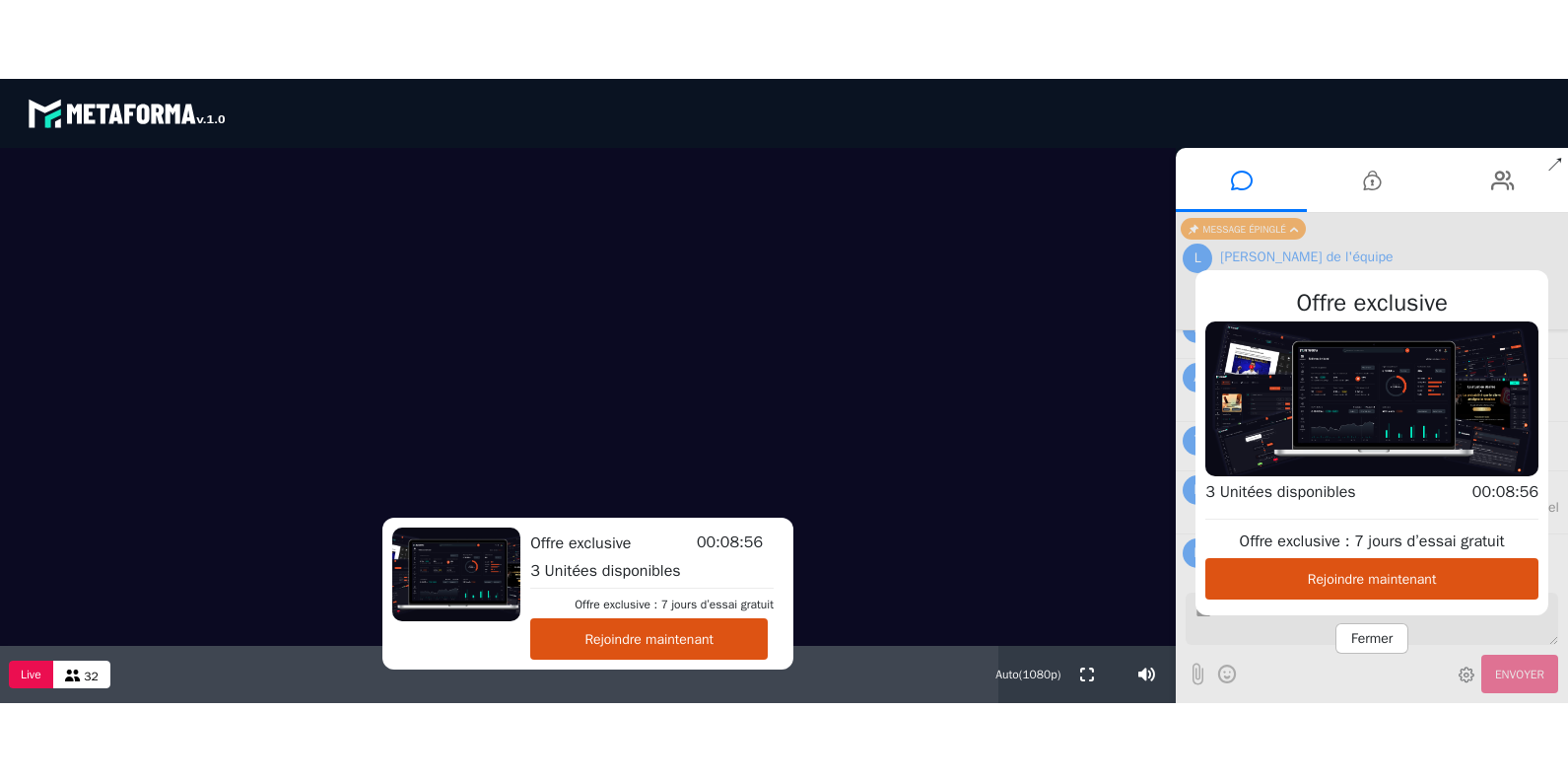 scroll, scrollTop: 1924, scrollLeft: 0, axis: vertical 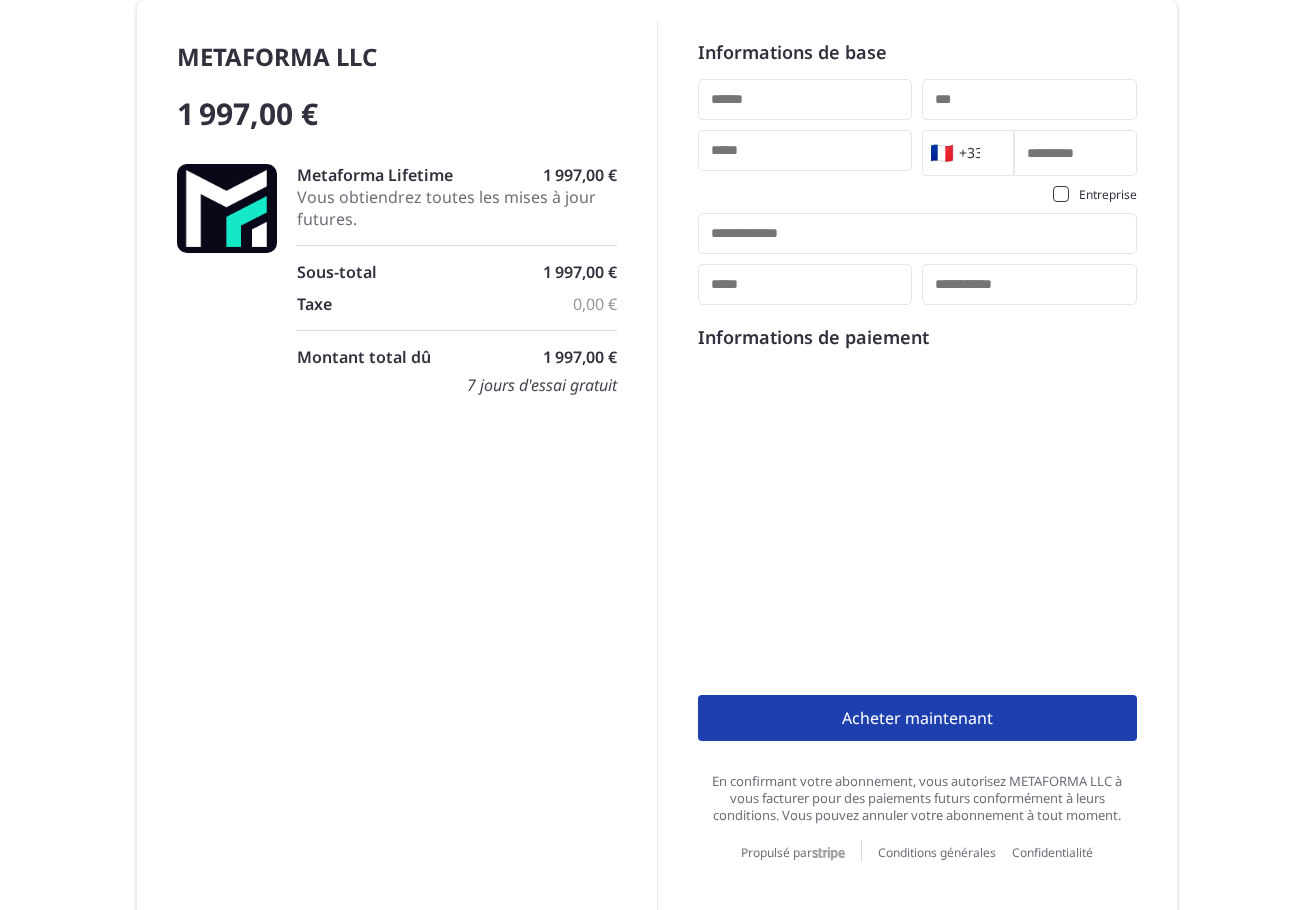 click at bounding box center (805, 99) 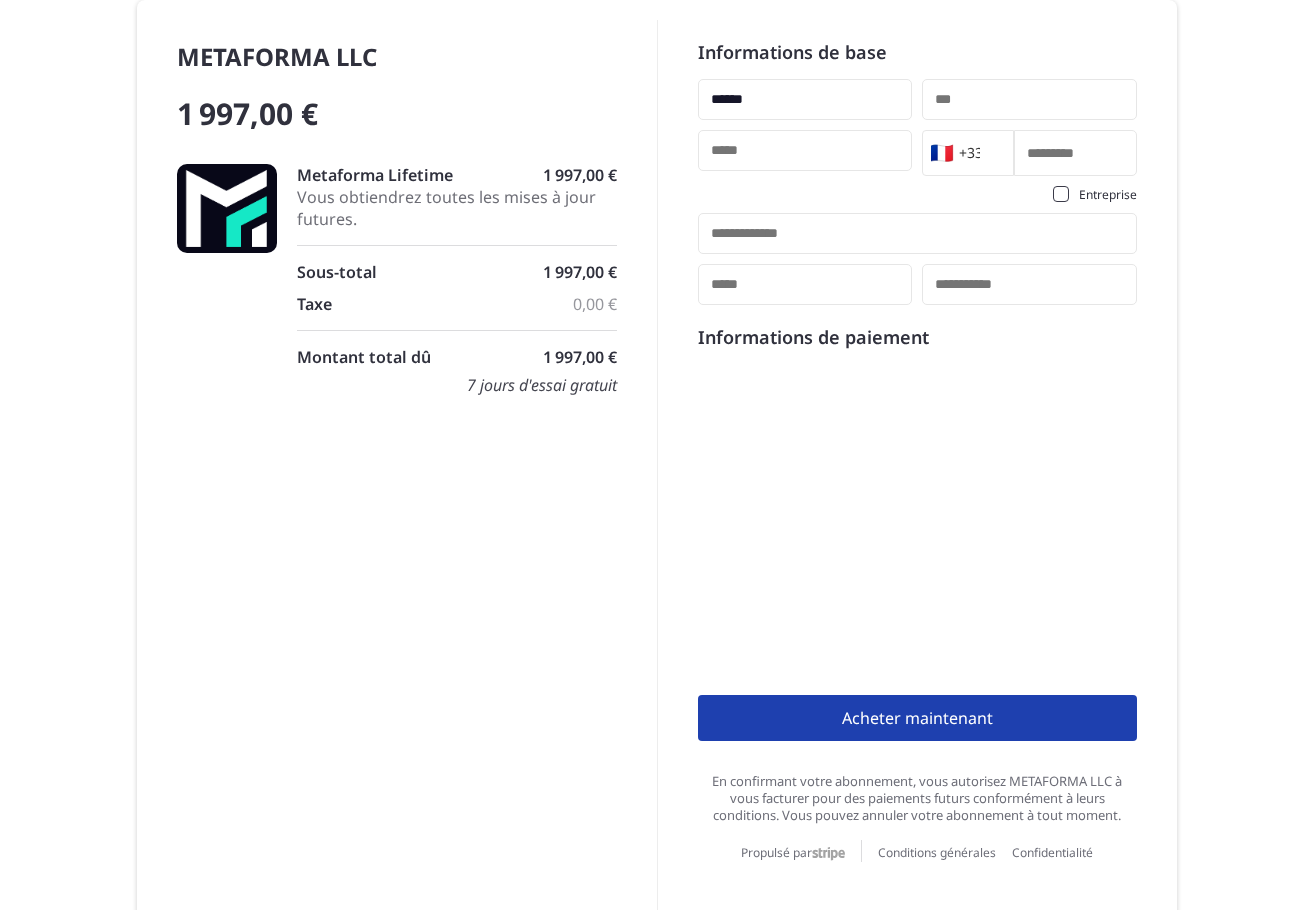type on "******" 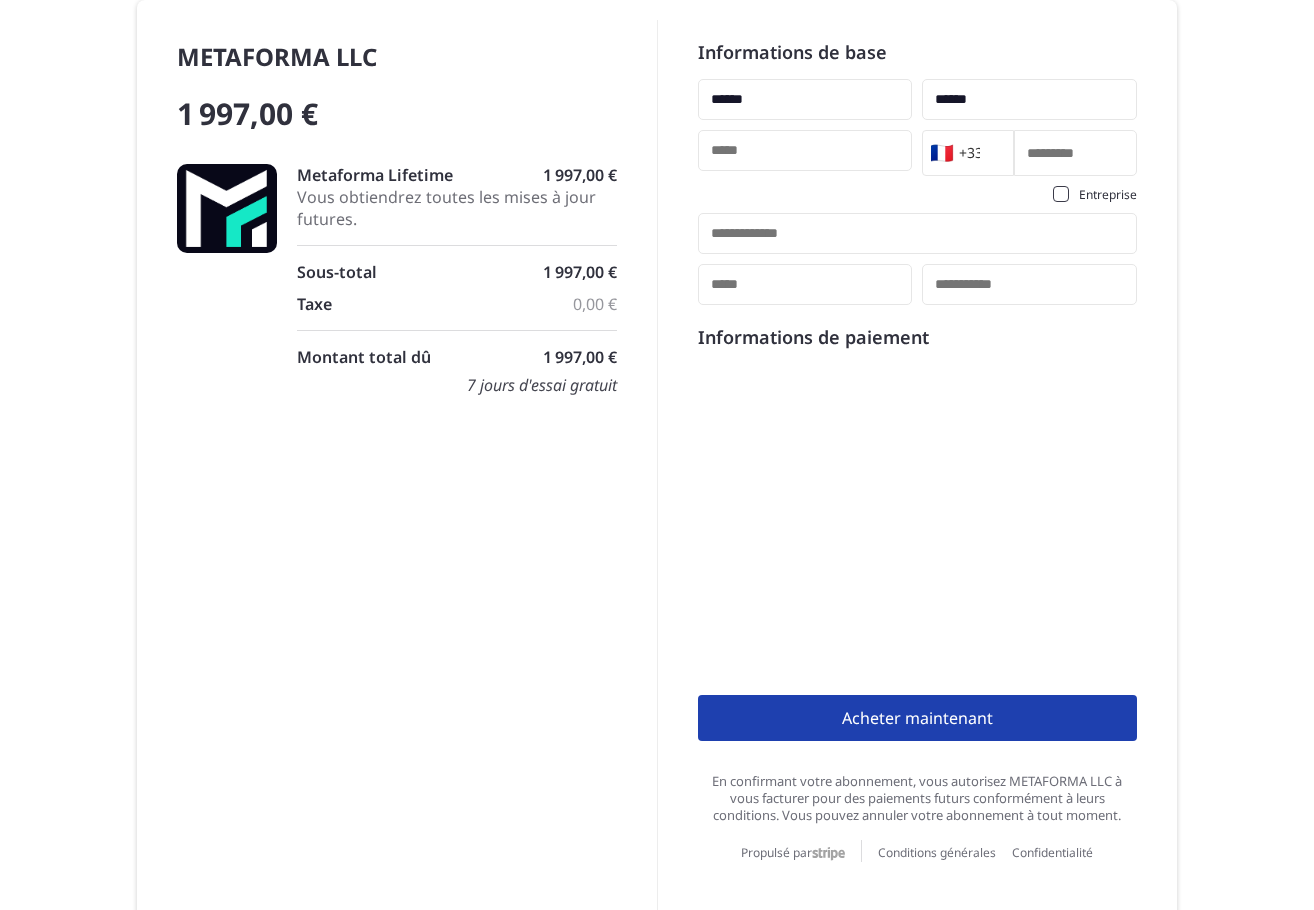 type on "******" 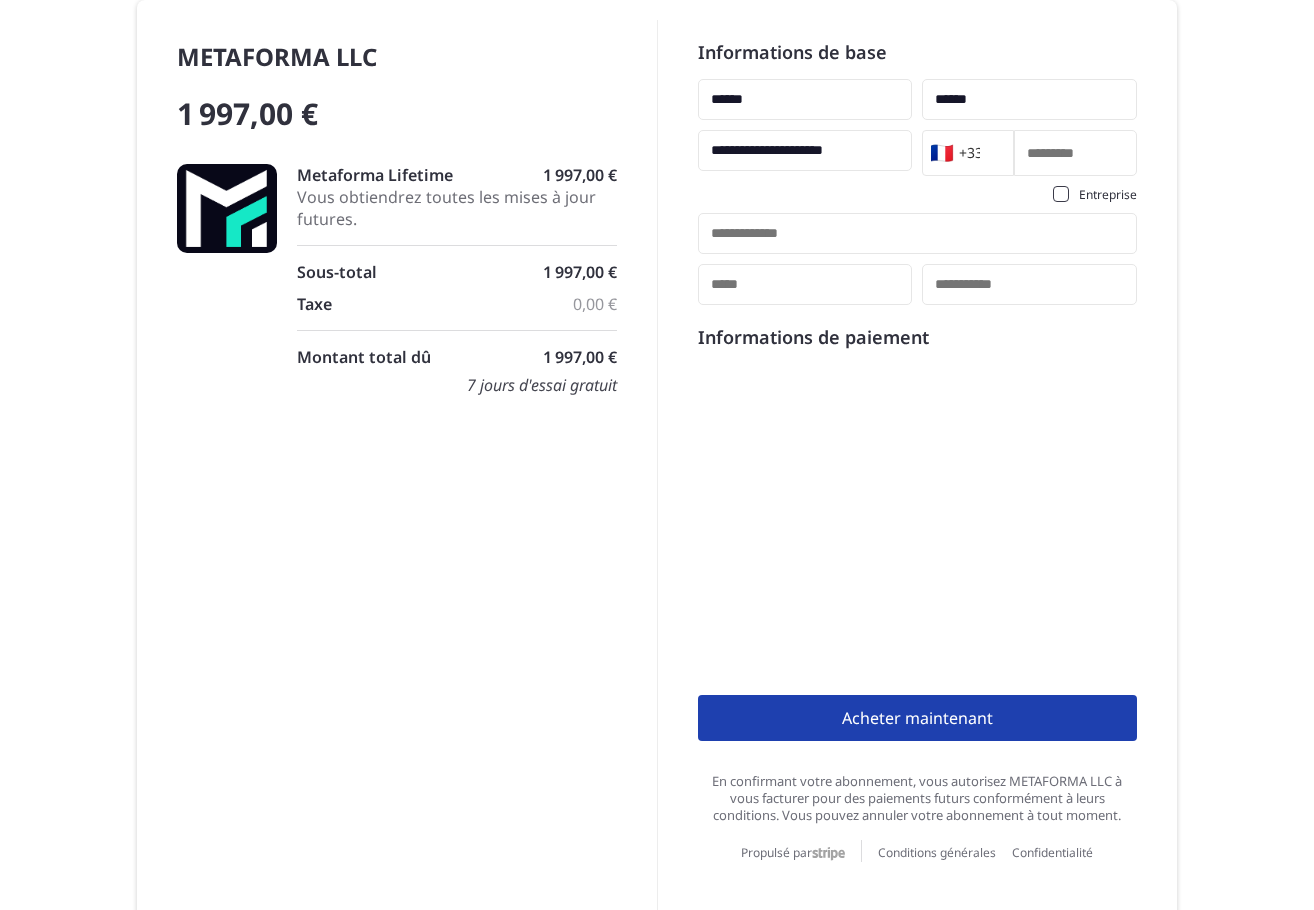 type on "**********" 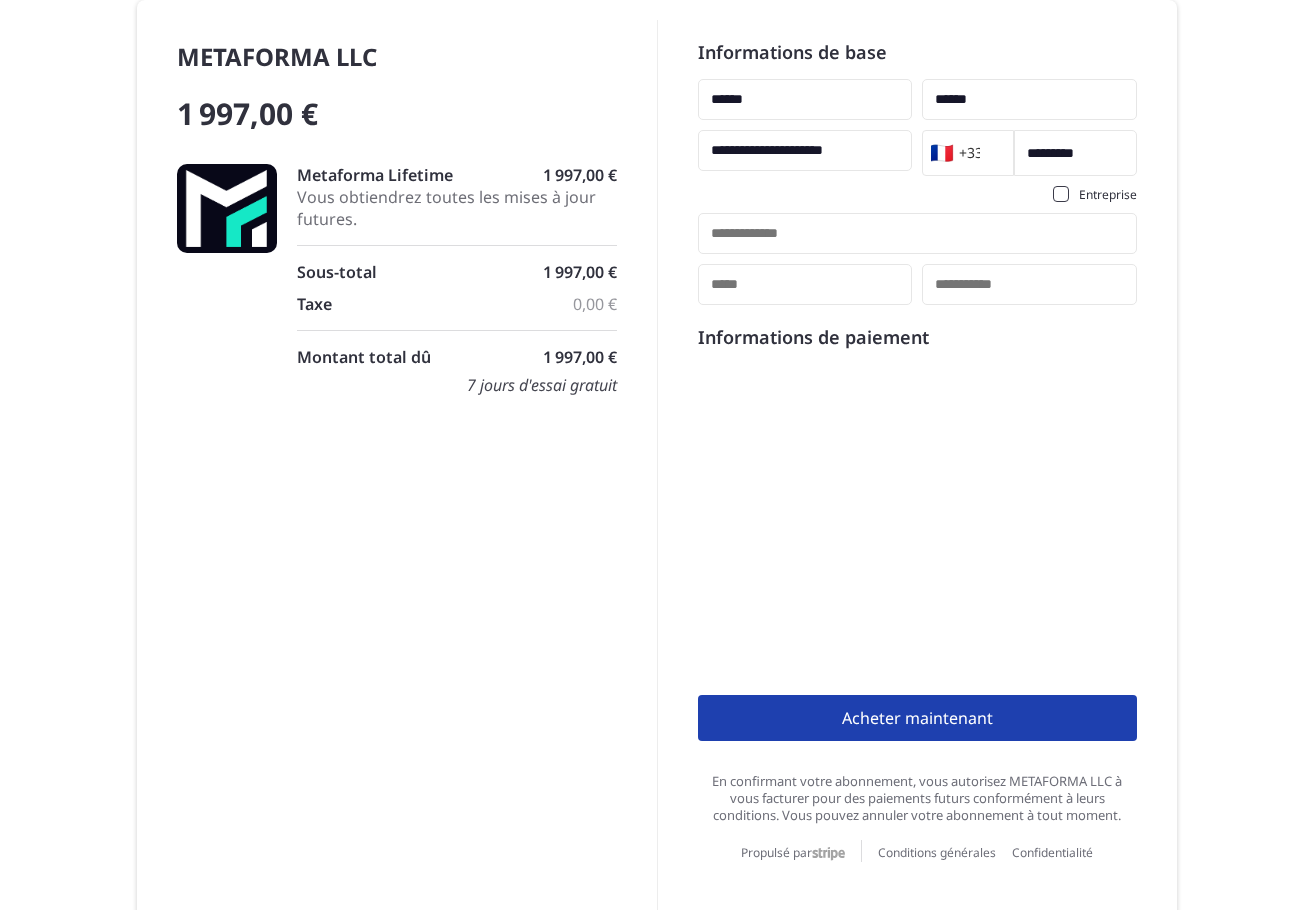 type on "*********" 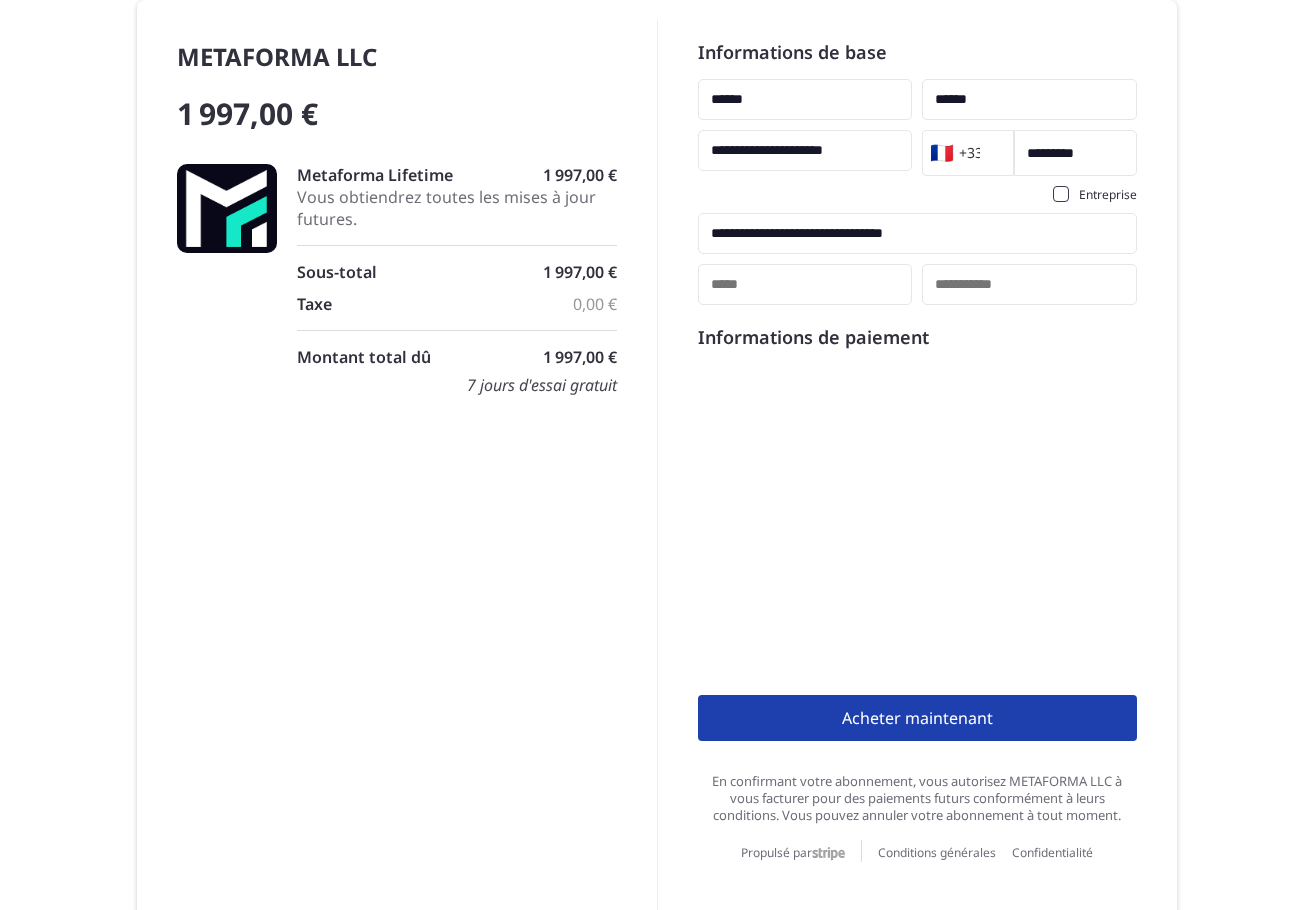 type on "**********" 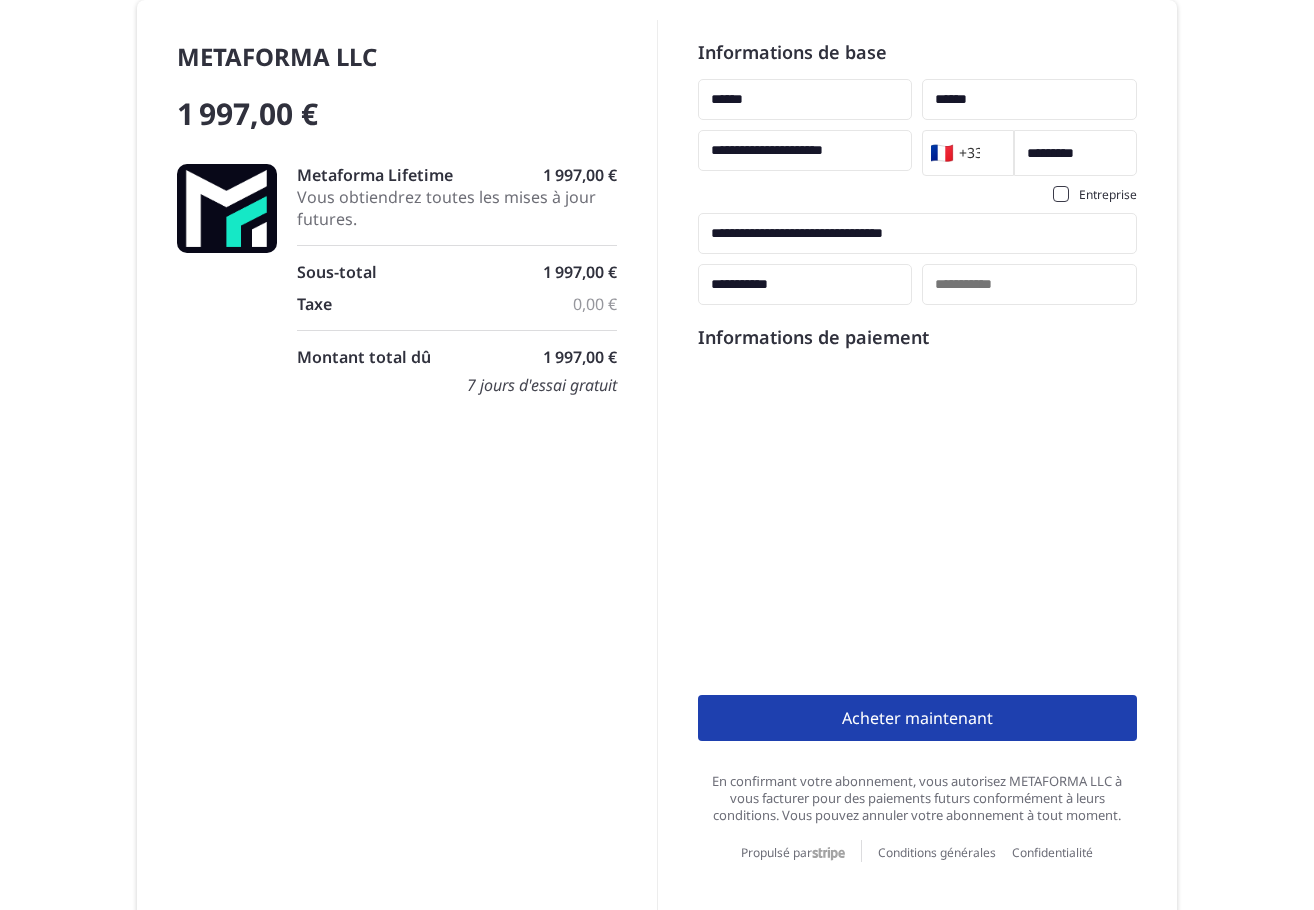 type on "**********" 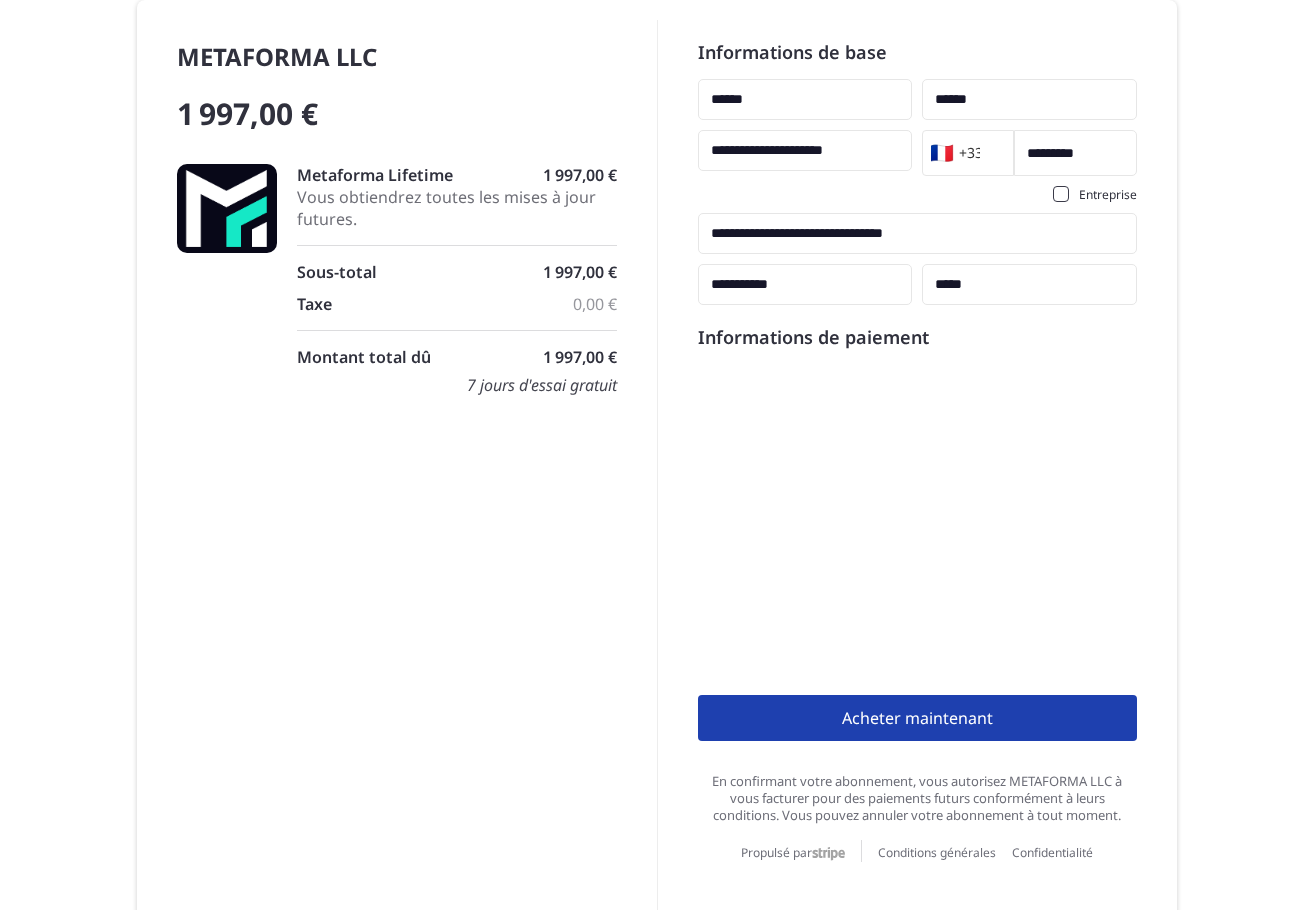 scroll, scrollTop: 36, scrollLeft: 0, axis: vertical 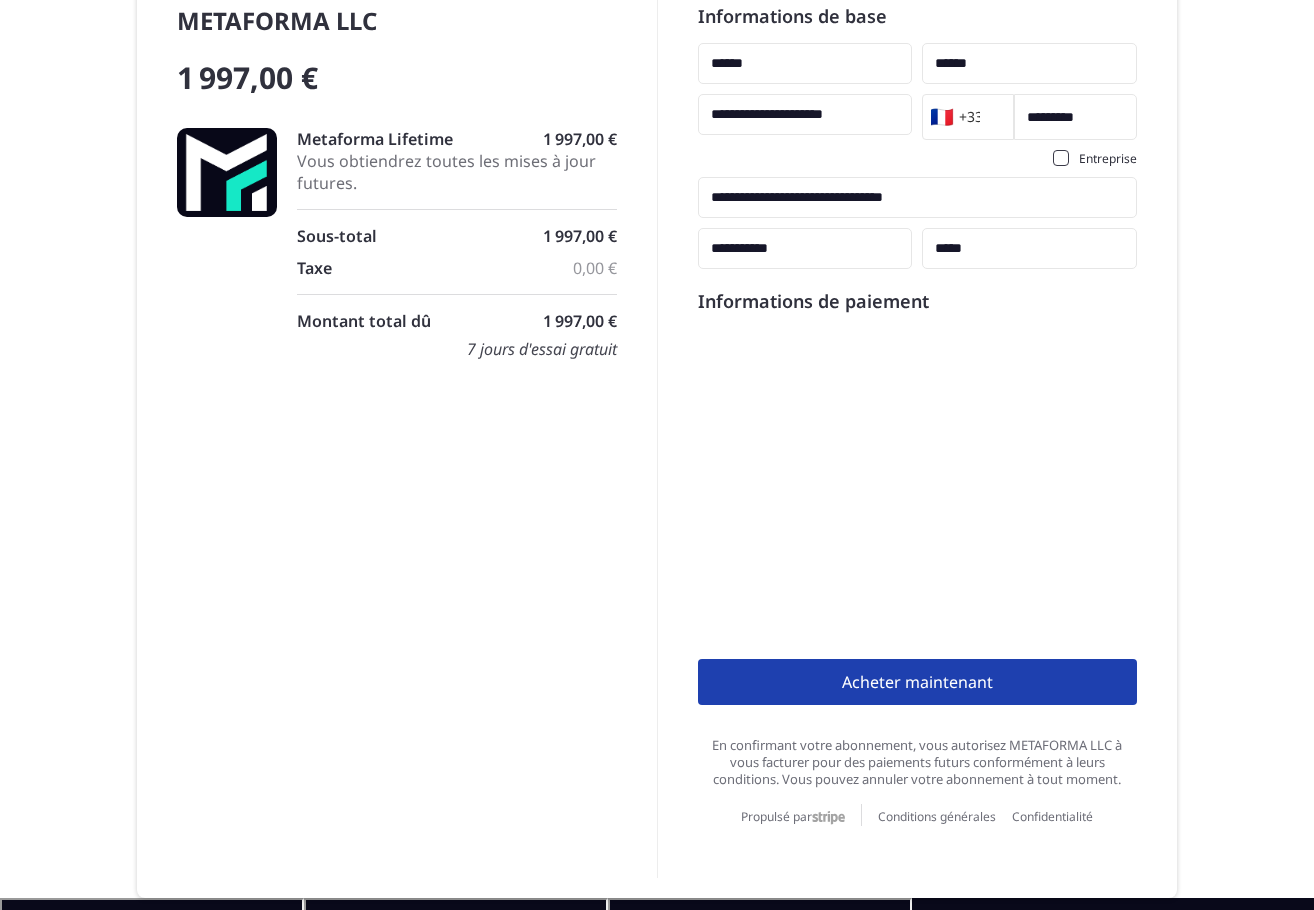 type on "*****" 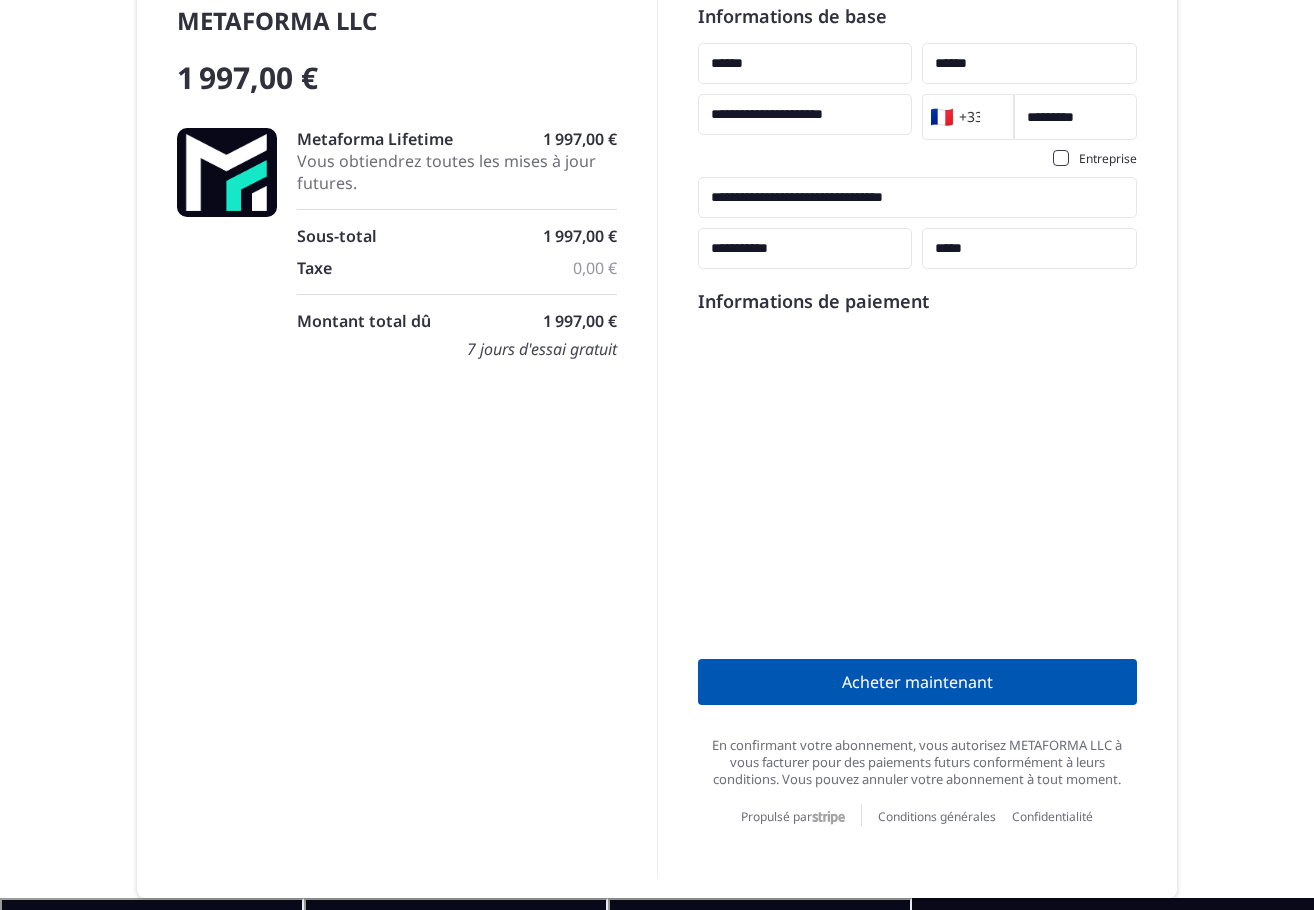 click on "Acheter maintenant" at bounding box center (918, 682) 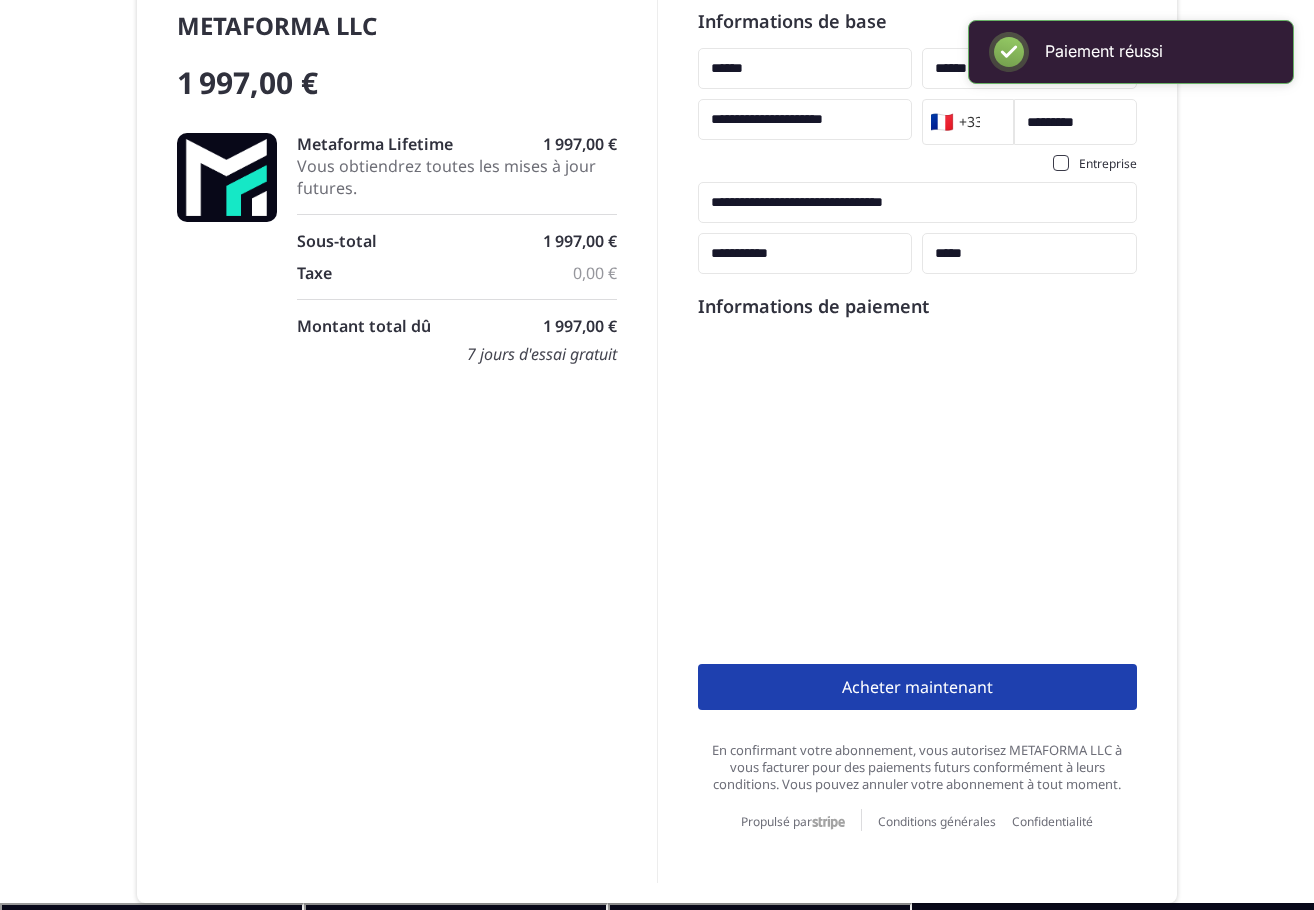 scroll, scrollTop: 36, scrollLeft: 0, axis: vertical 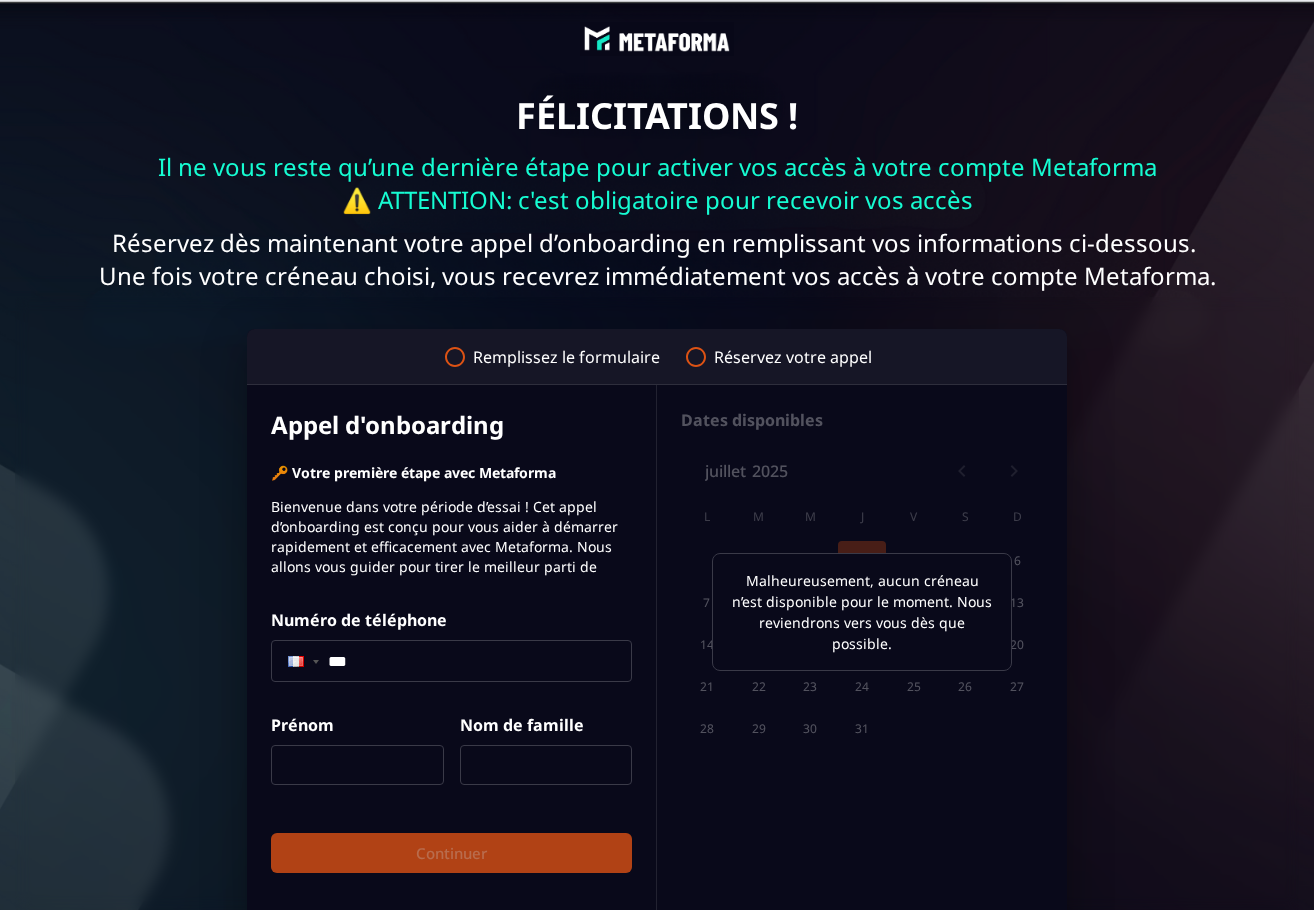 click on "***" 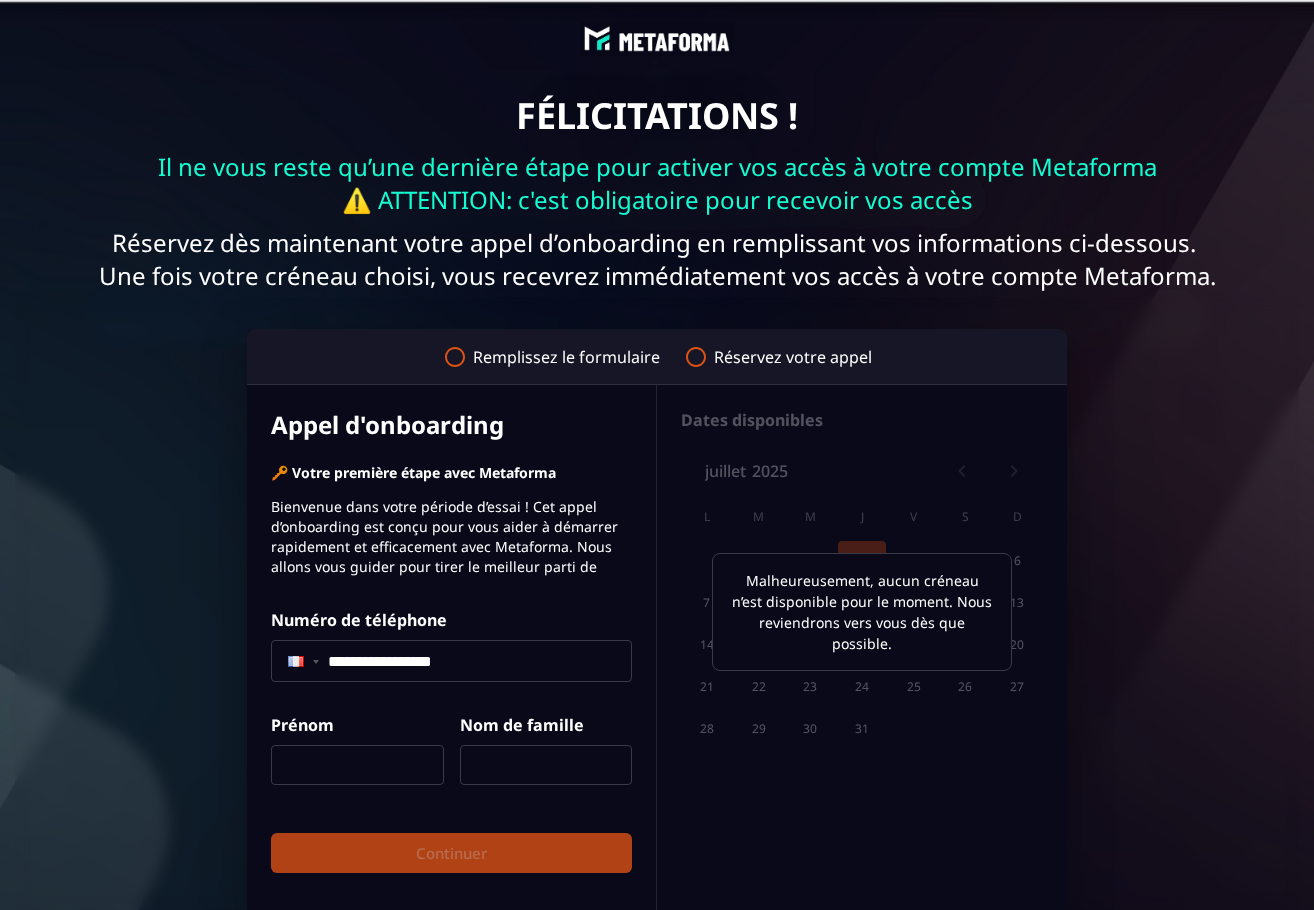 scroll, scrollTop: 200, scrollLeft: 0, axis: vertical 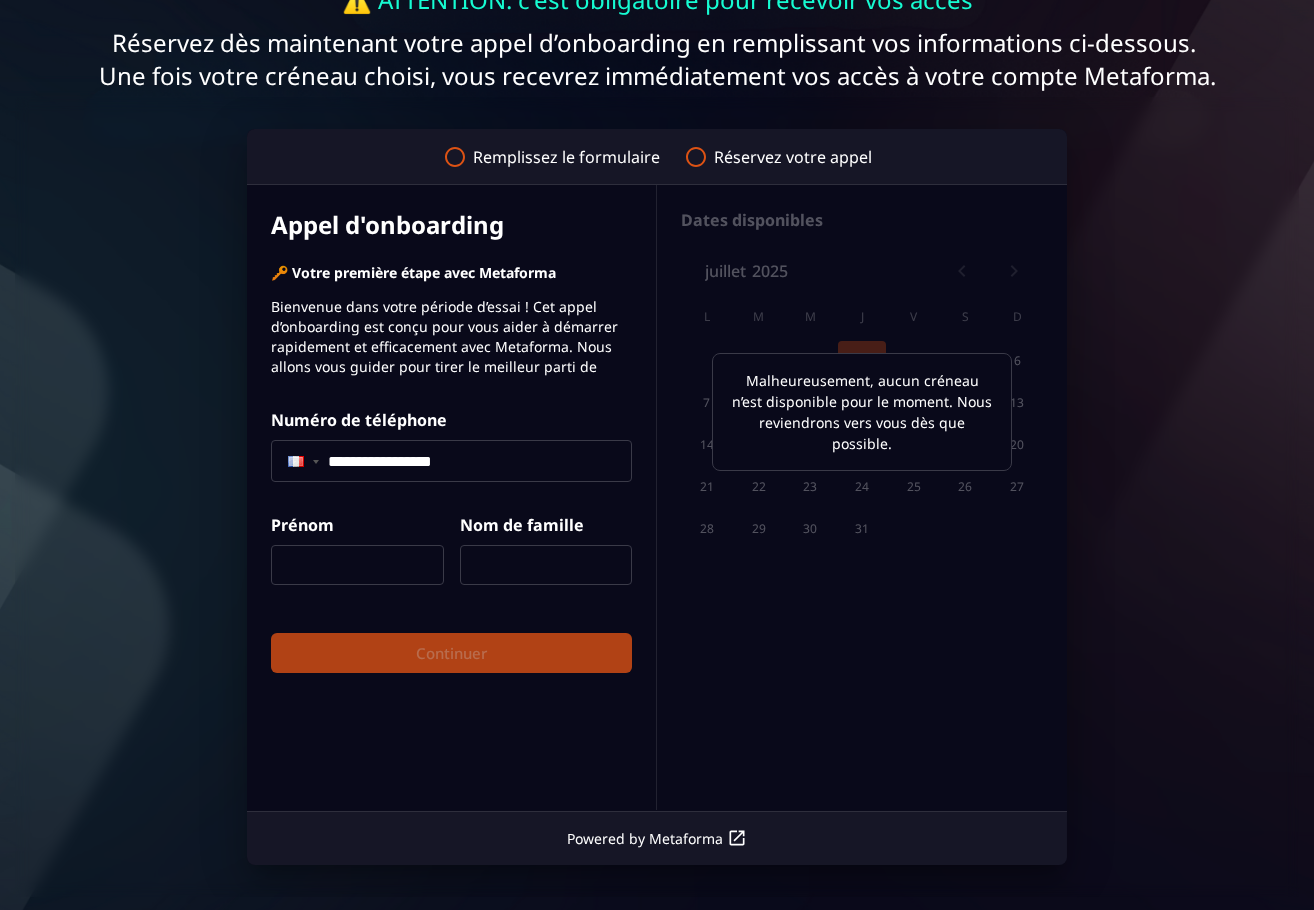 type on "**********" 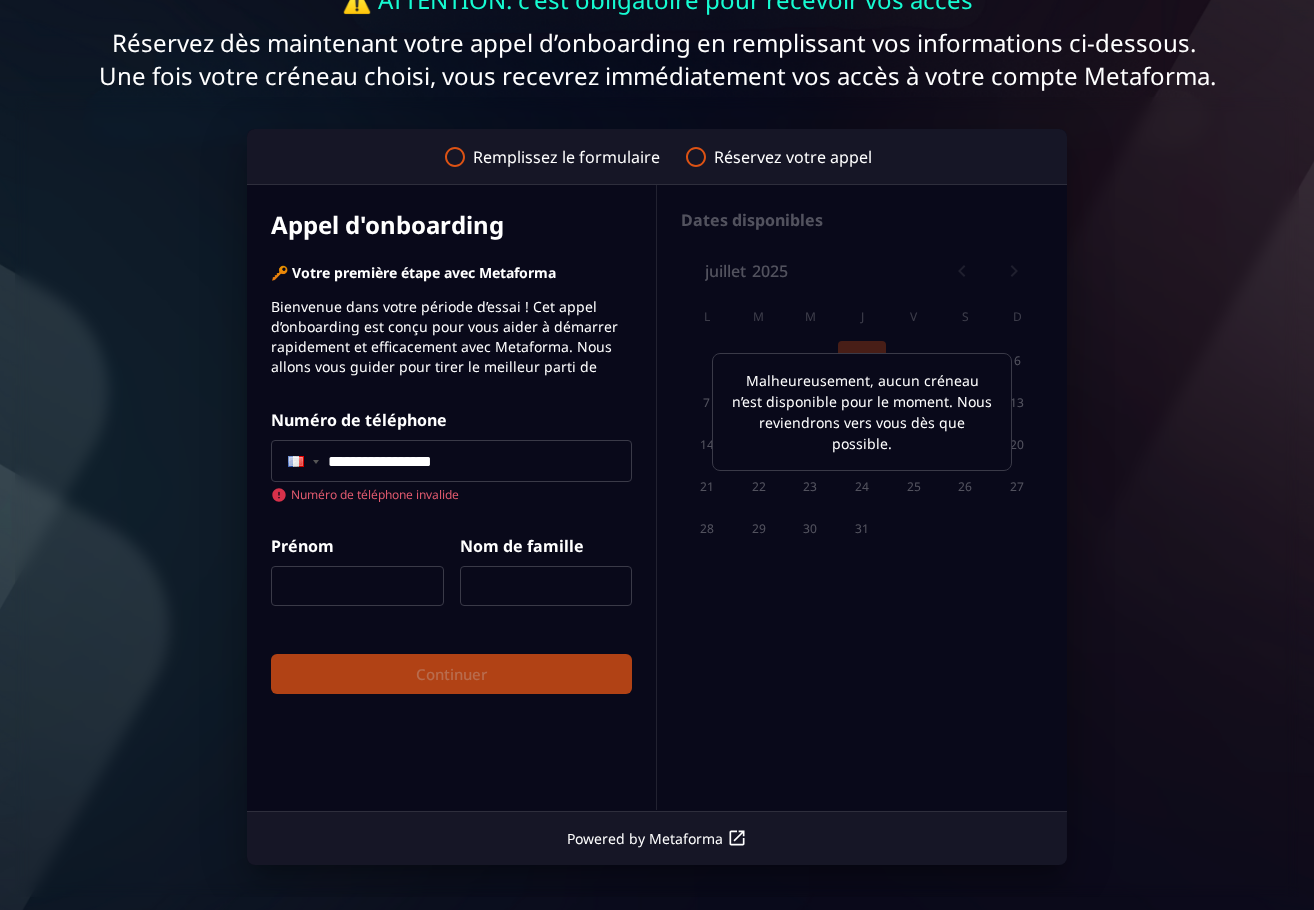 click on "Prénom ​" at bounding box center (349, 562) 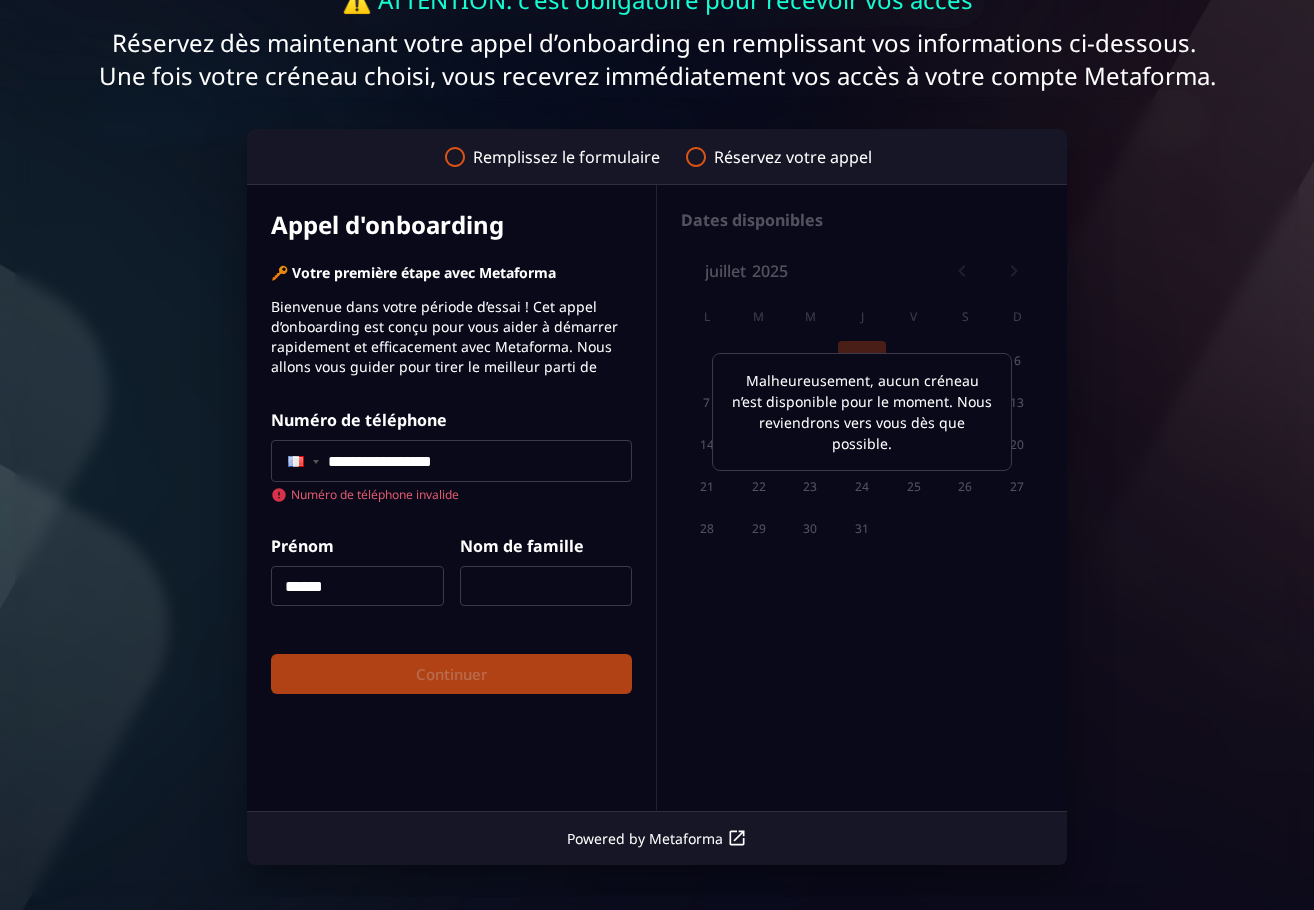 type on "******" 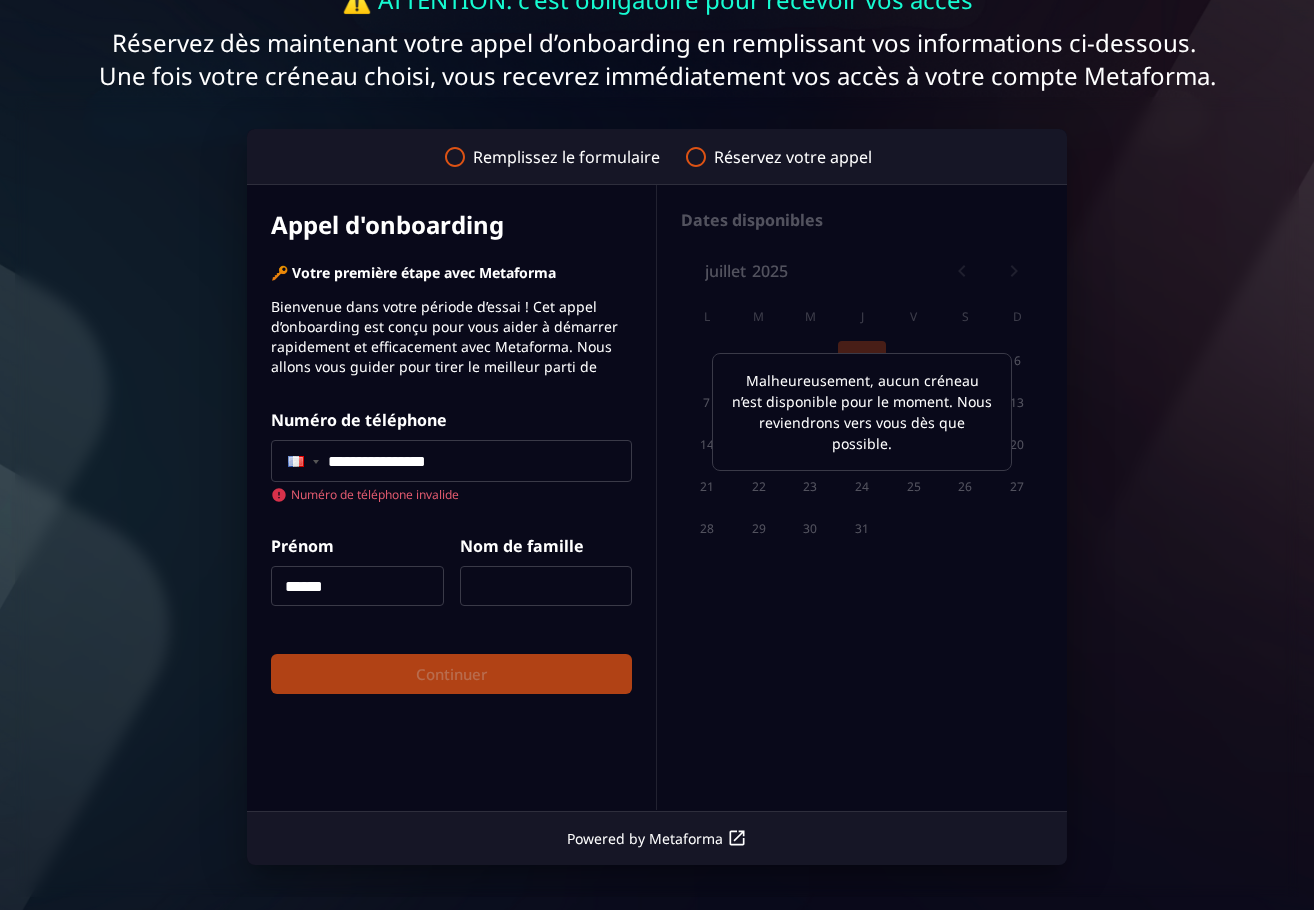 click on "**********" 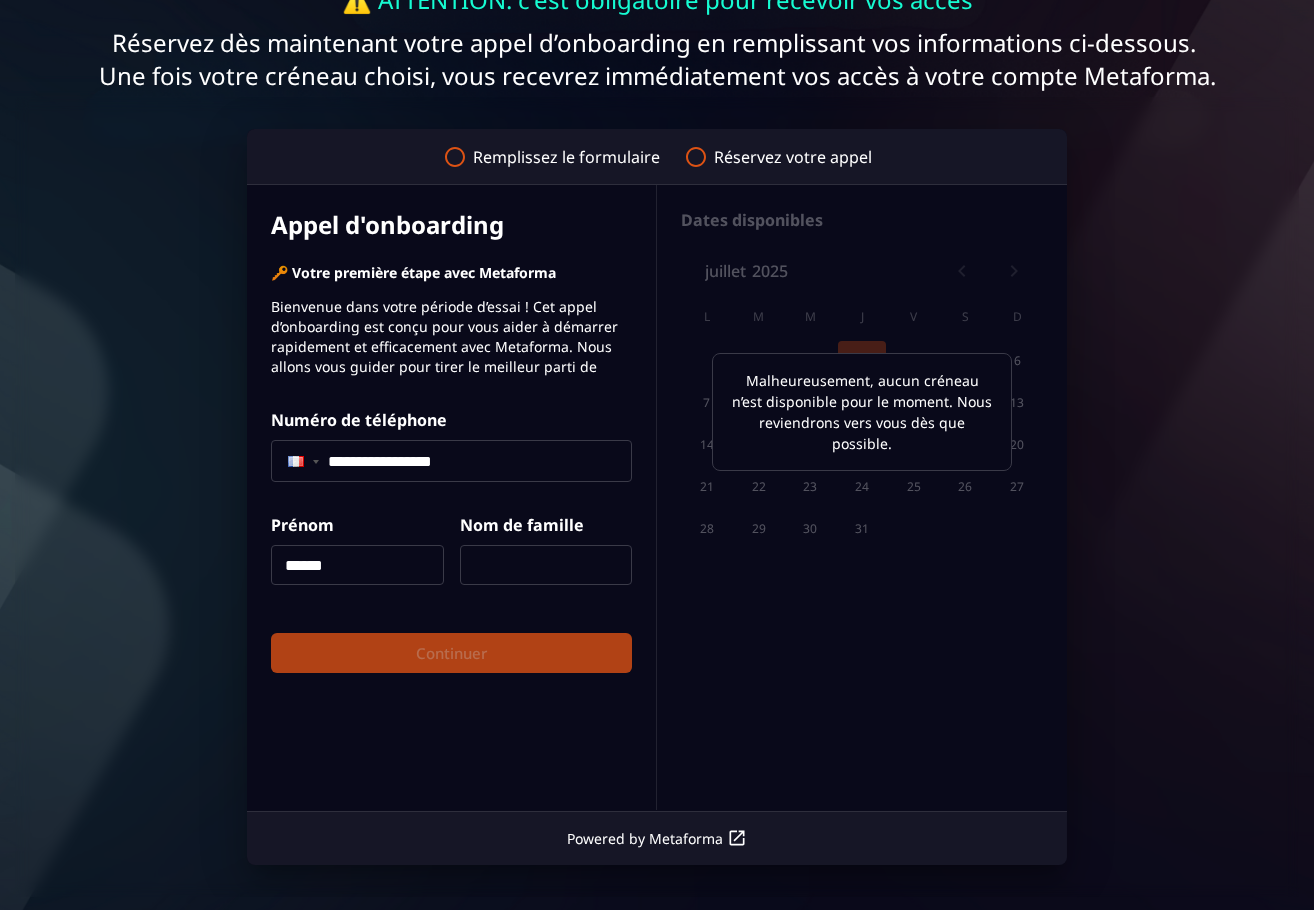 type on "**********" 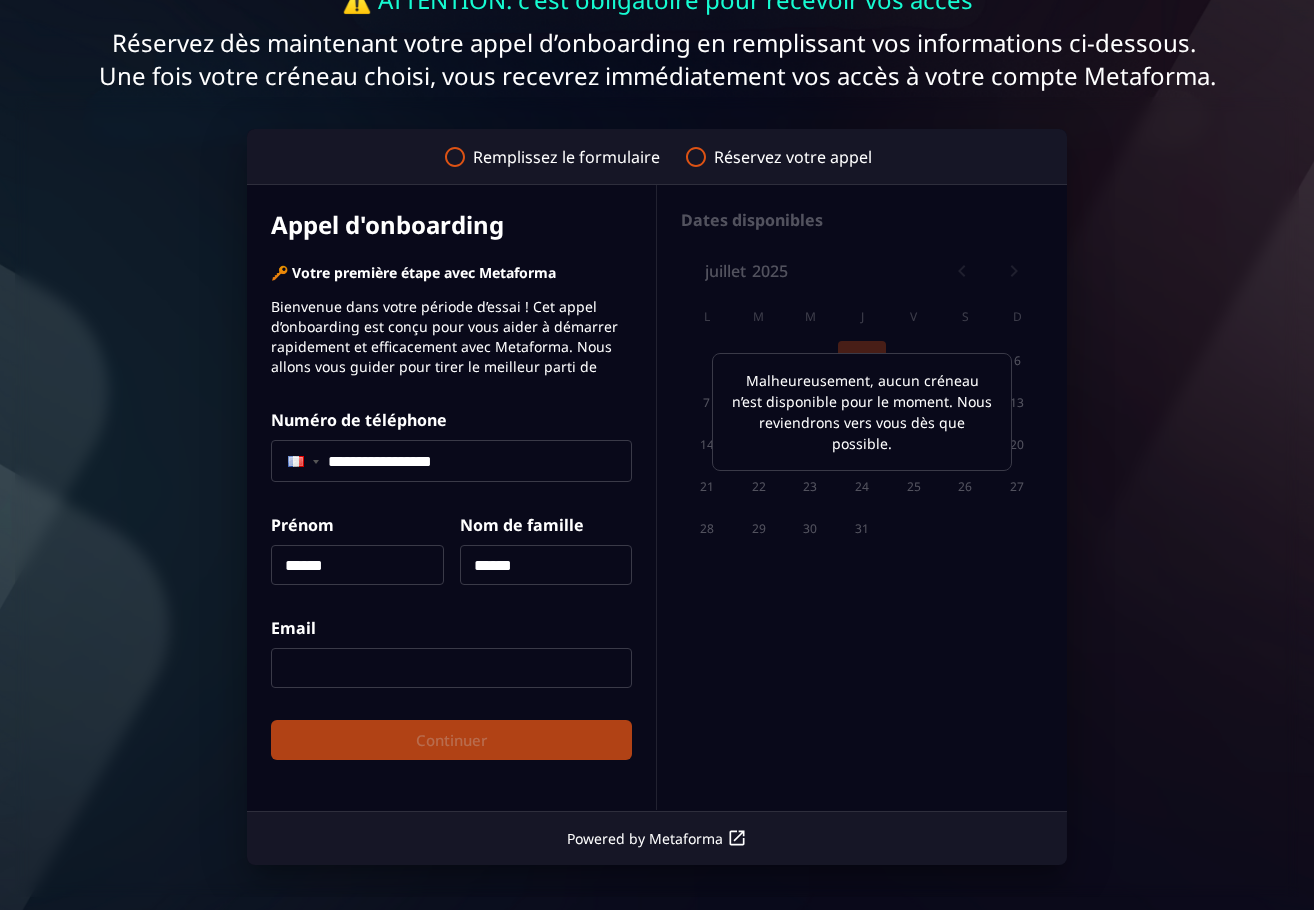 type on "******" 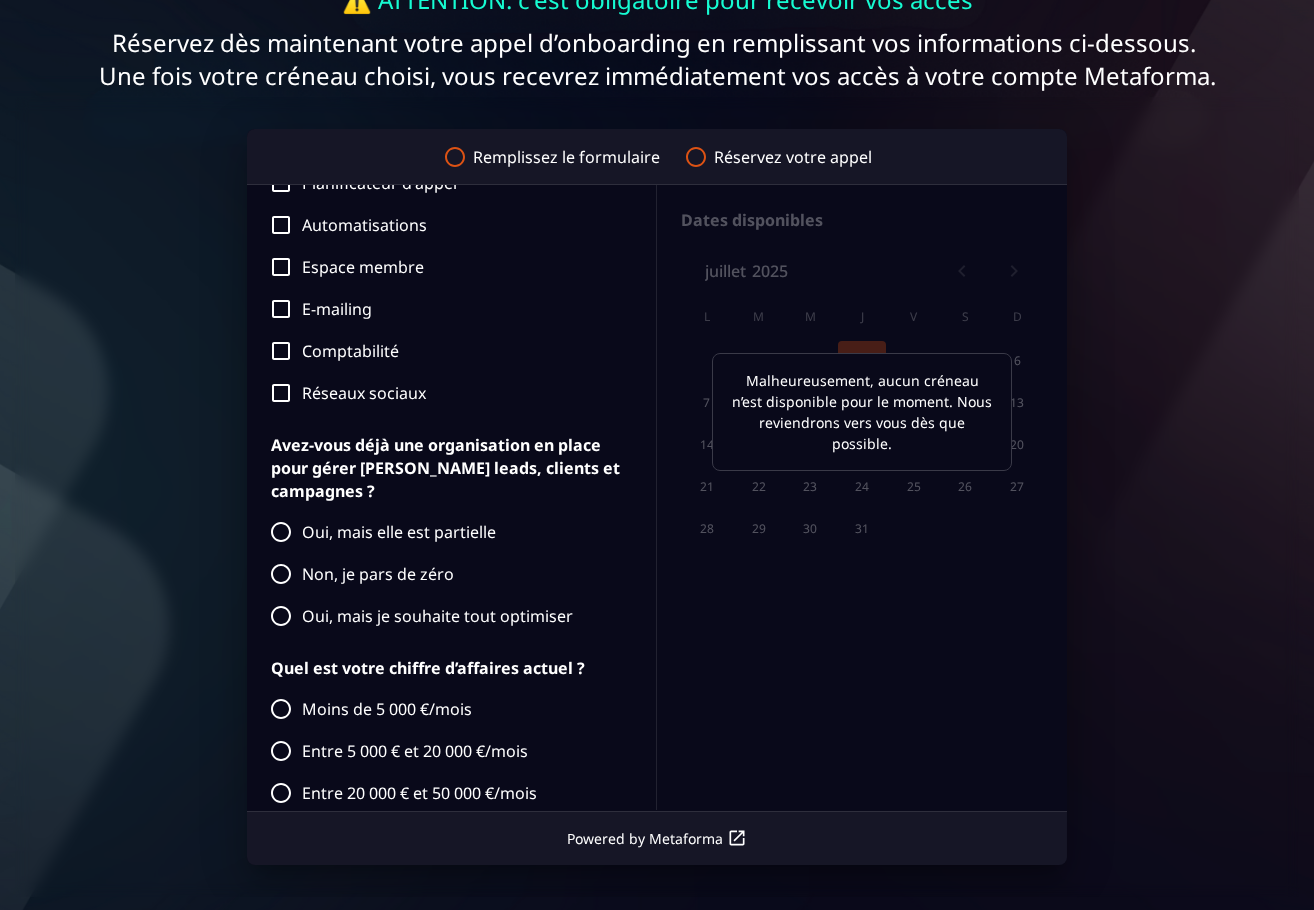 scroll, scrollTop: 403, scrollLeft: 0, axis: vertical 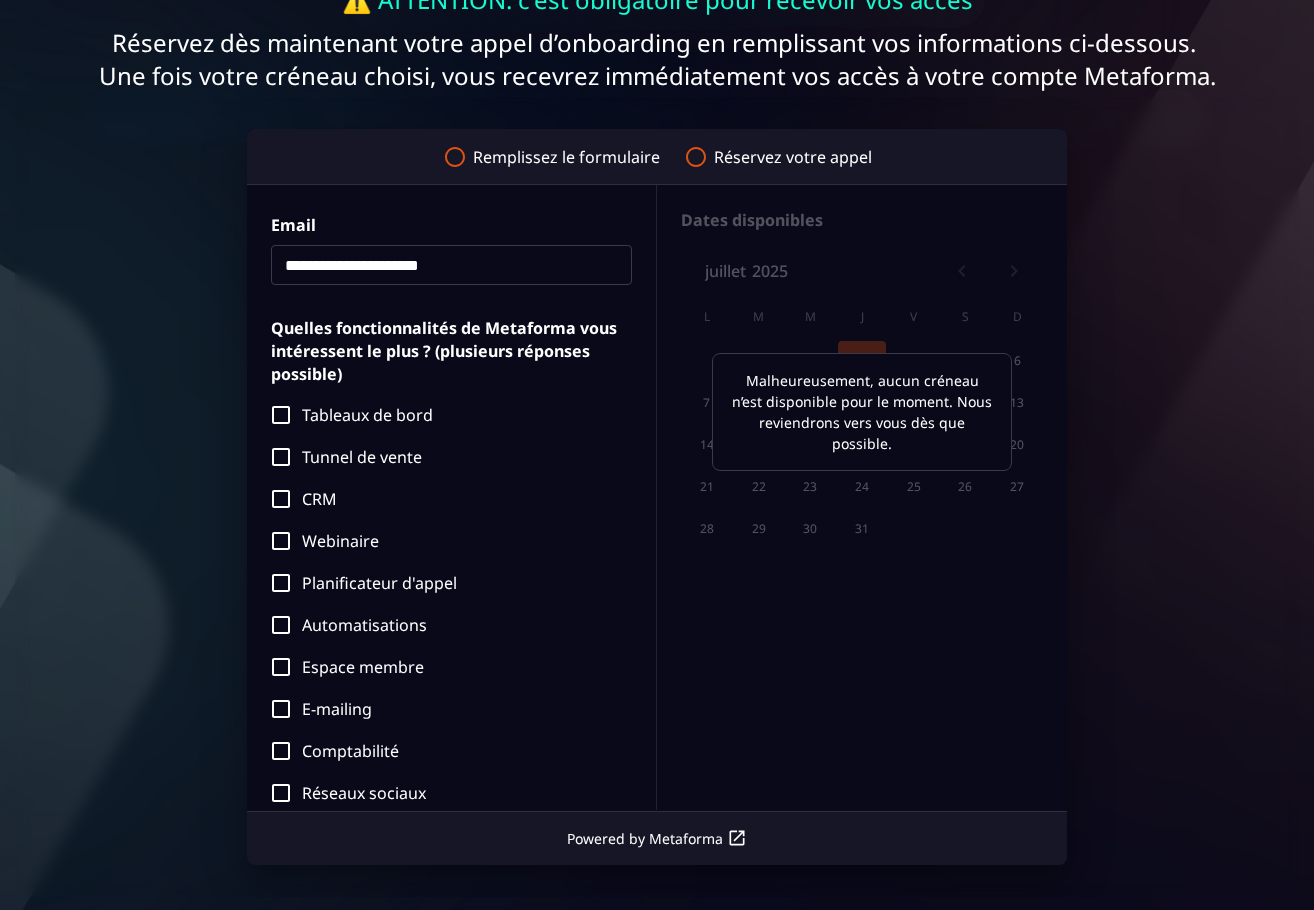 type on "**********" 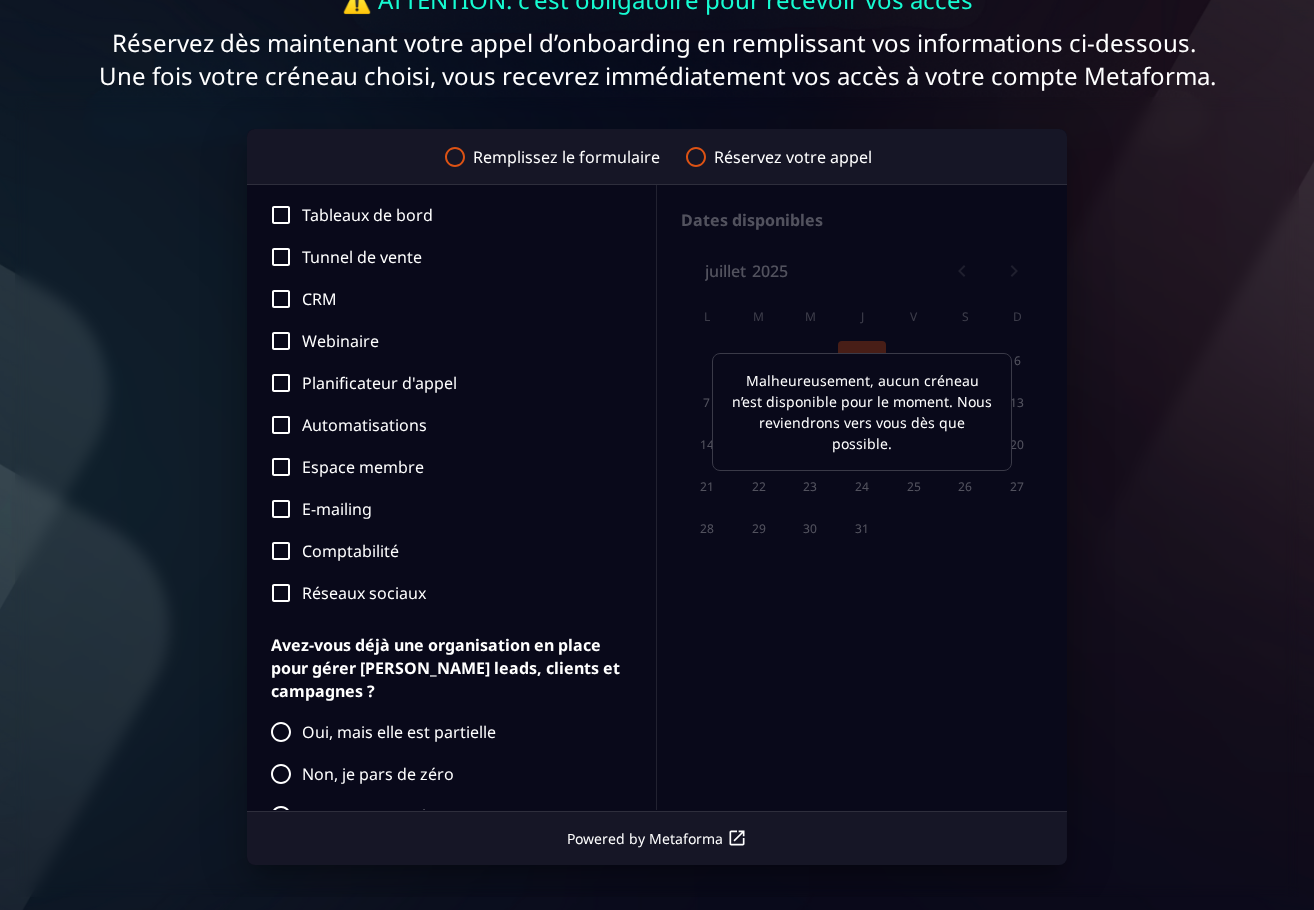 scroll, scrollTop: 803, scrollLeft: 0, axis: vertical 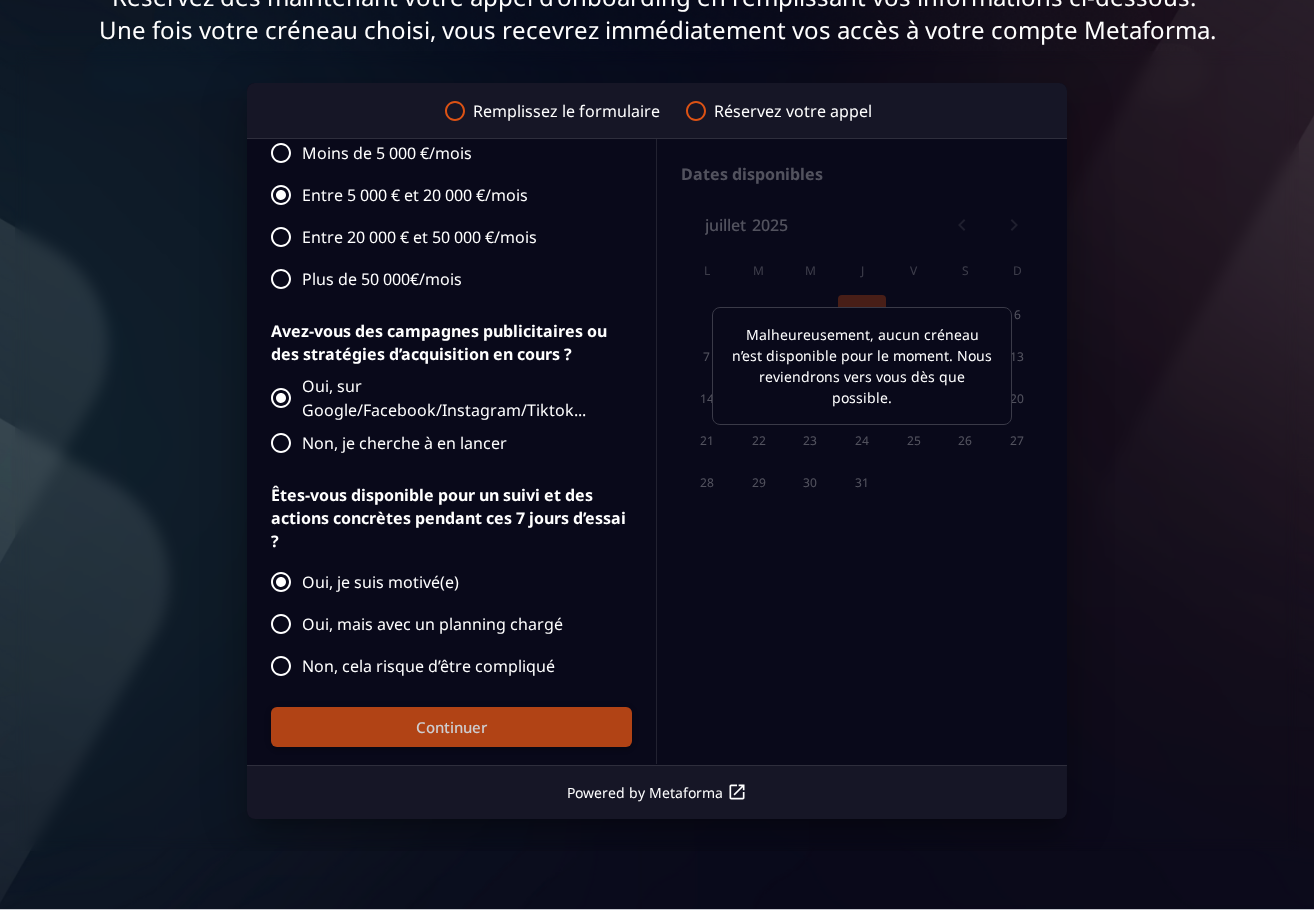 click on "Continuer" at bounding box center (451, 727) 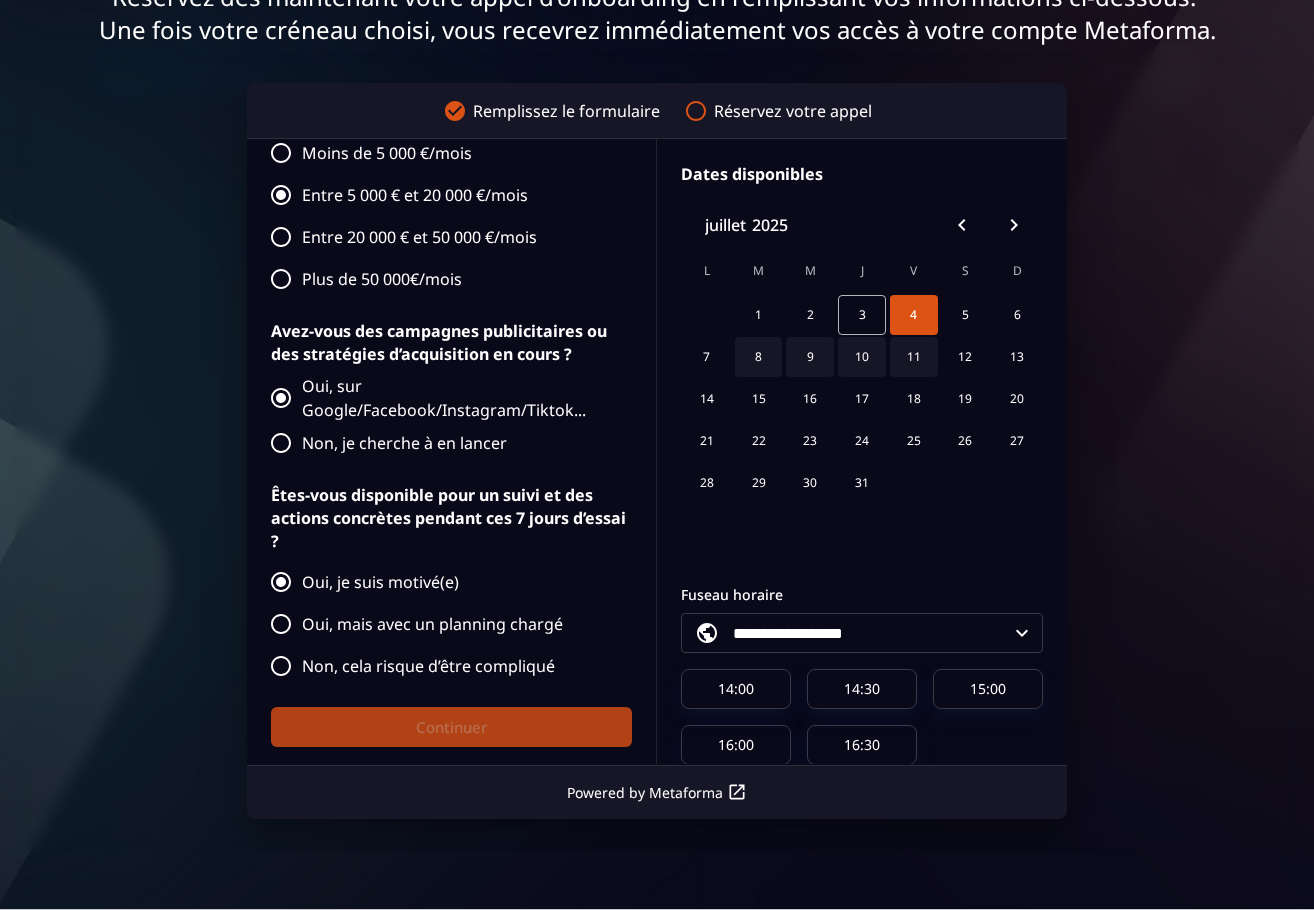 scroll, scrollTop: 109, scrollLeft: 0, axis: vertical 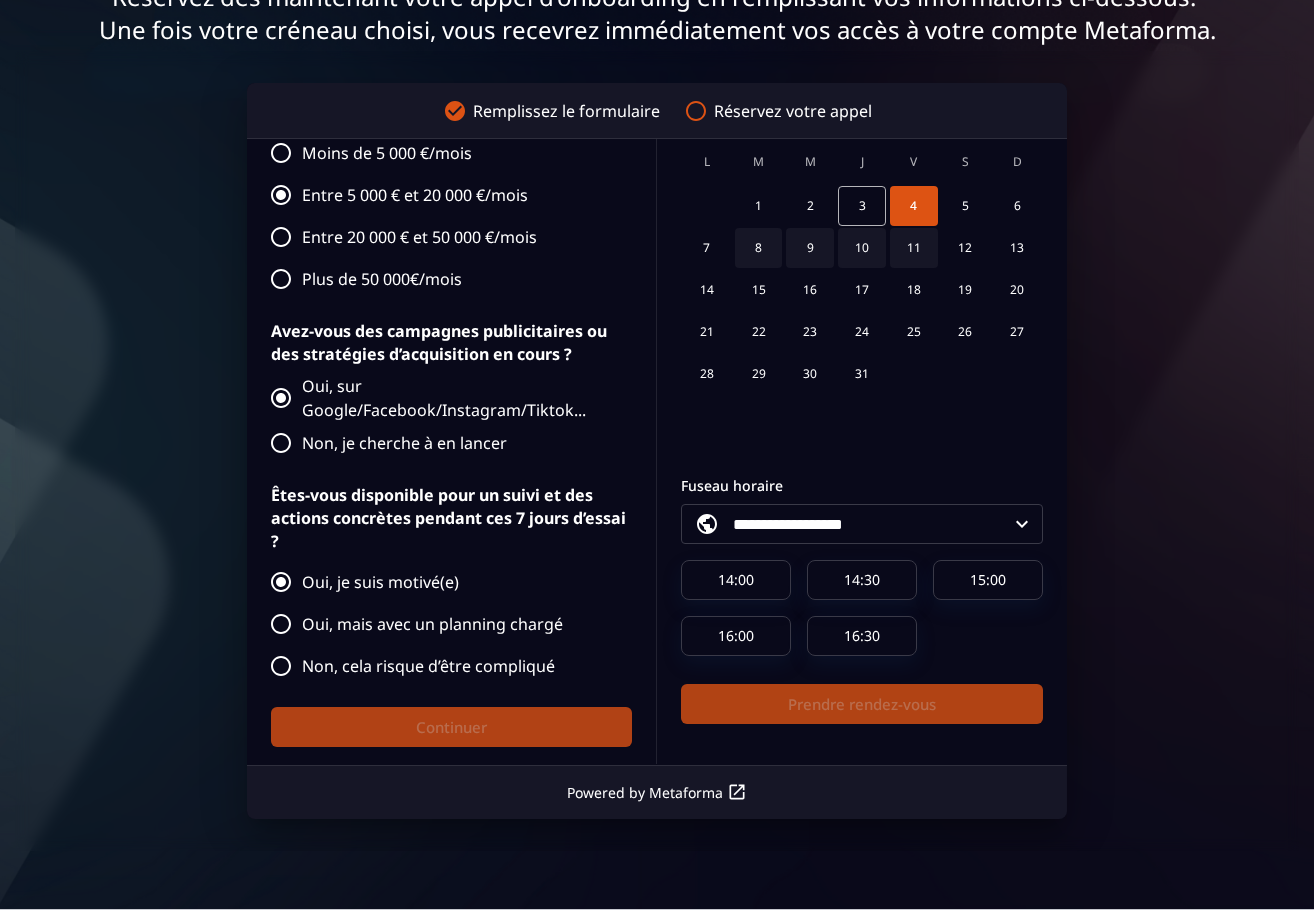 click on "4" at bounding box center [914, 206] 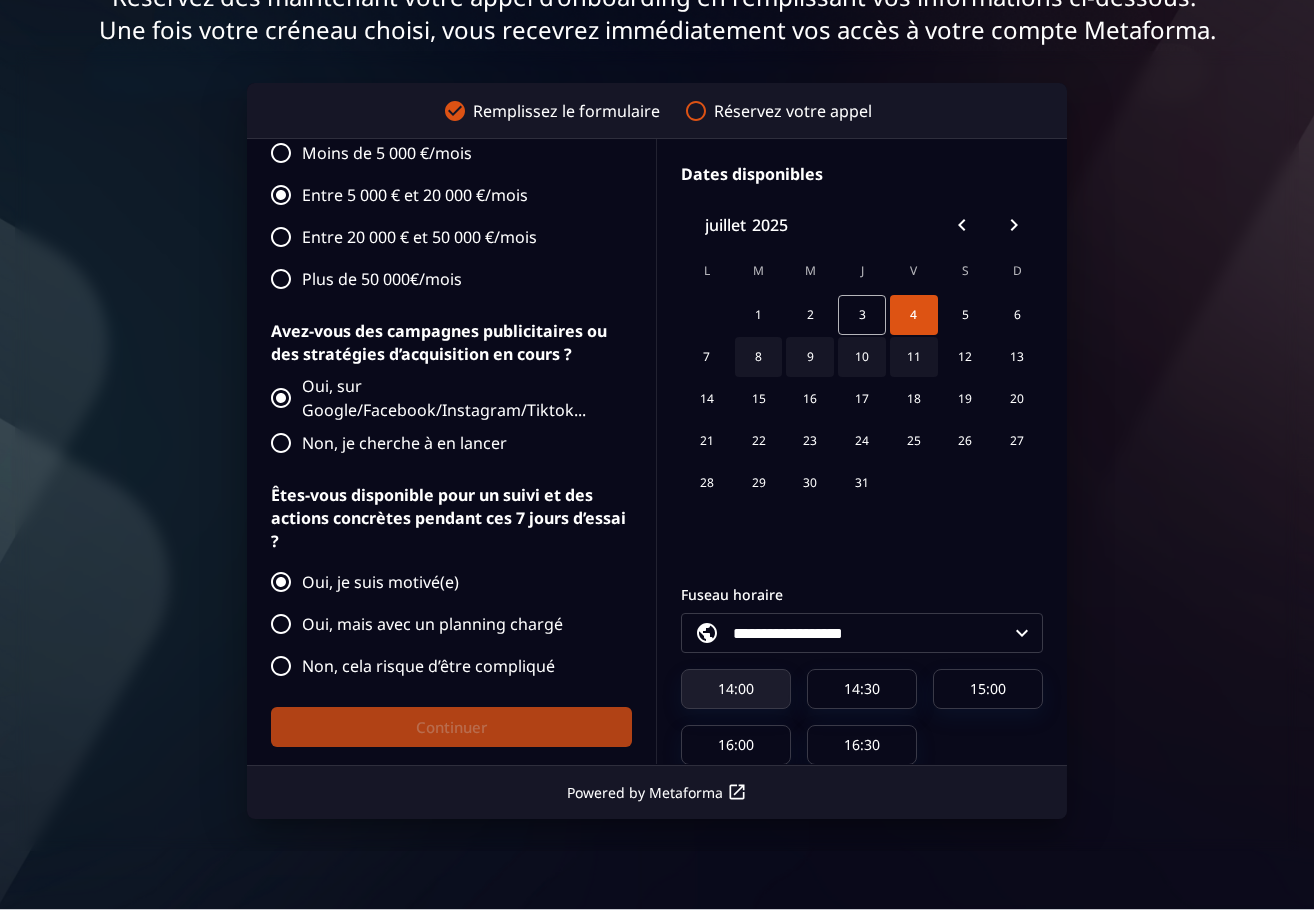 scroll, scrollTop: 109, scrollLeft: 0, axis: vertical 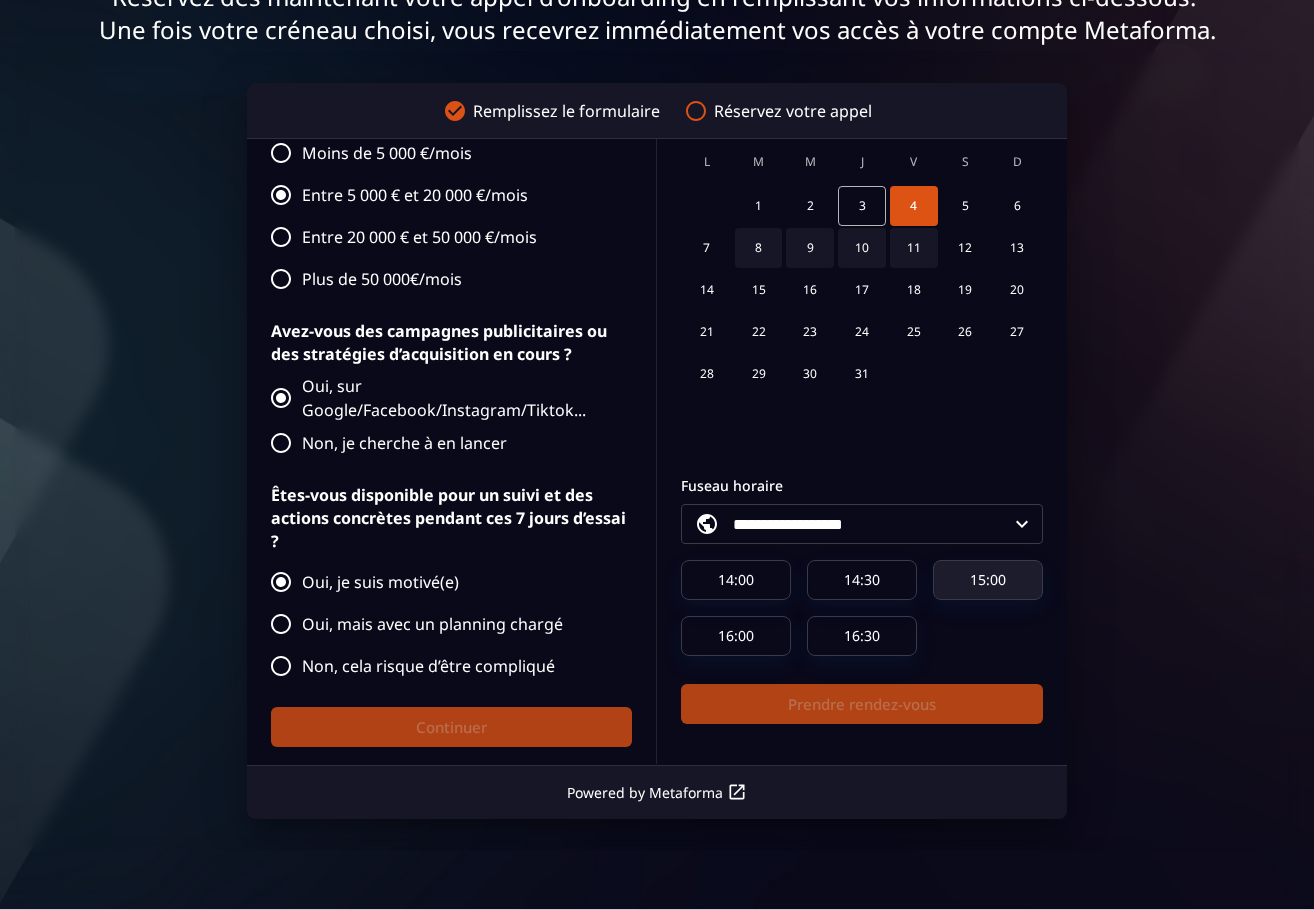 click on "15:00" at bounding box center (988, 580) 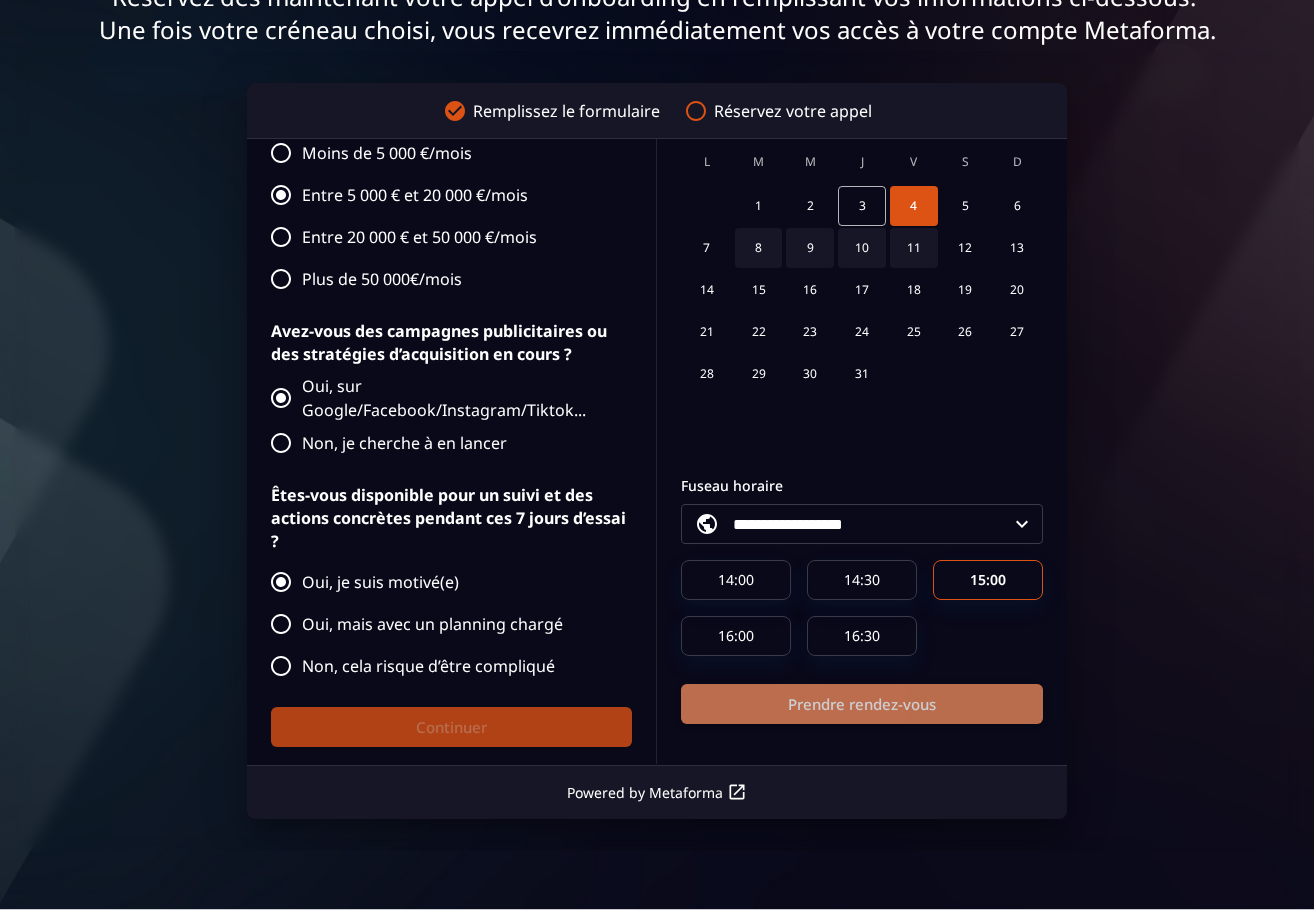 click on "Prendre rendez-vous" at bounding box center (862, 704) 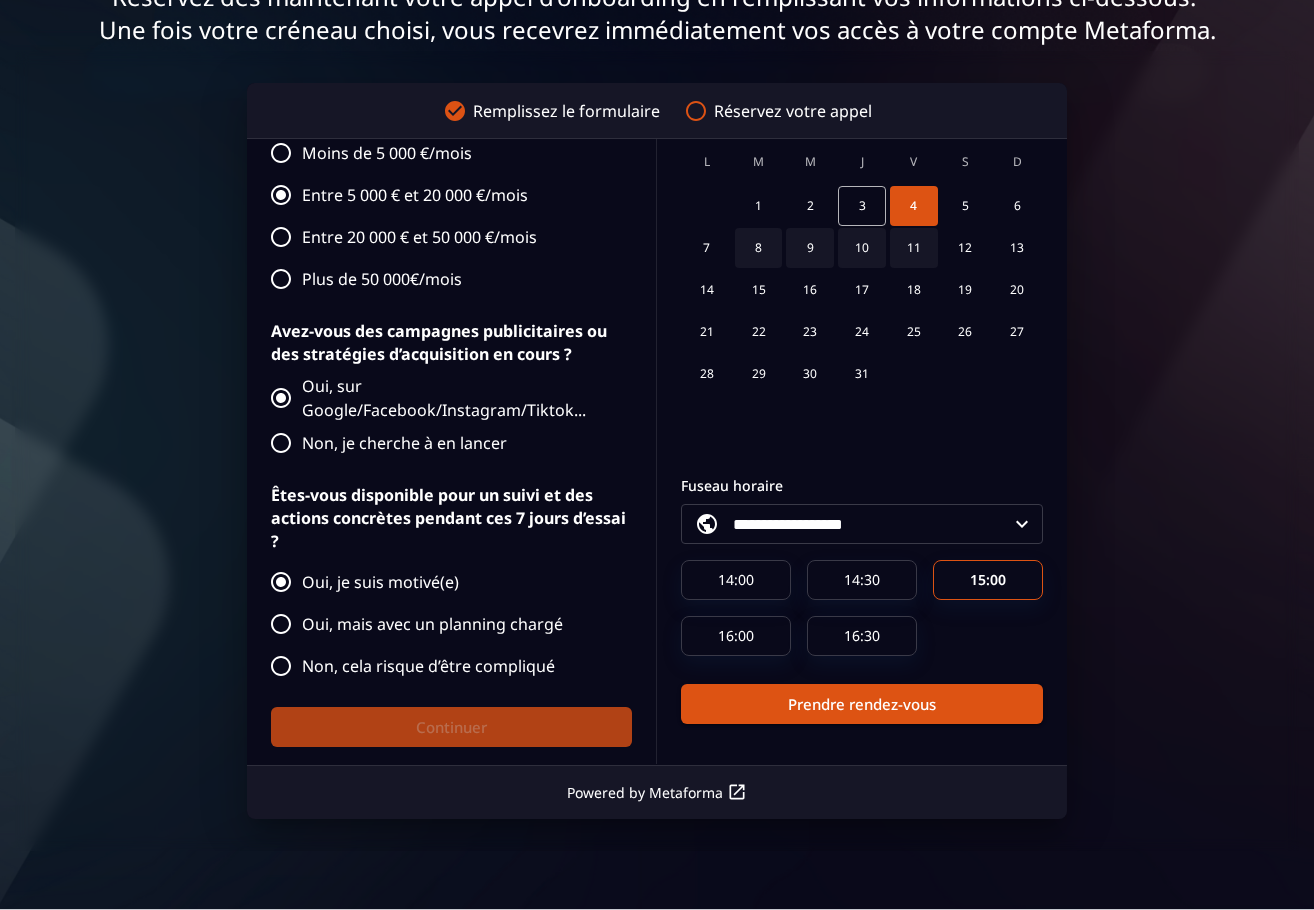 click on "1 2 3 4 5 6" at bounding box center [862, 206] 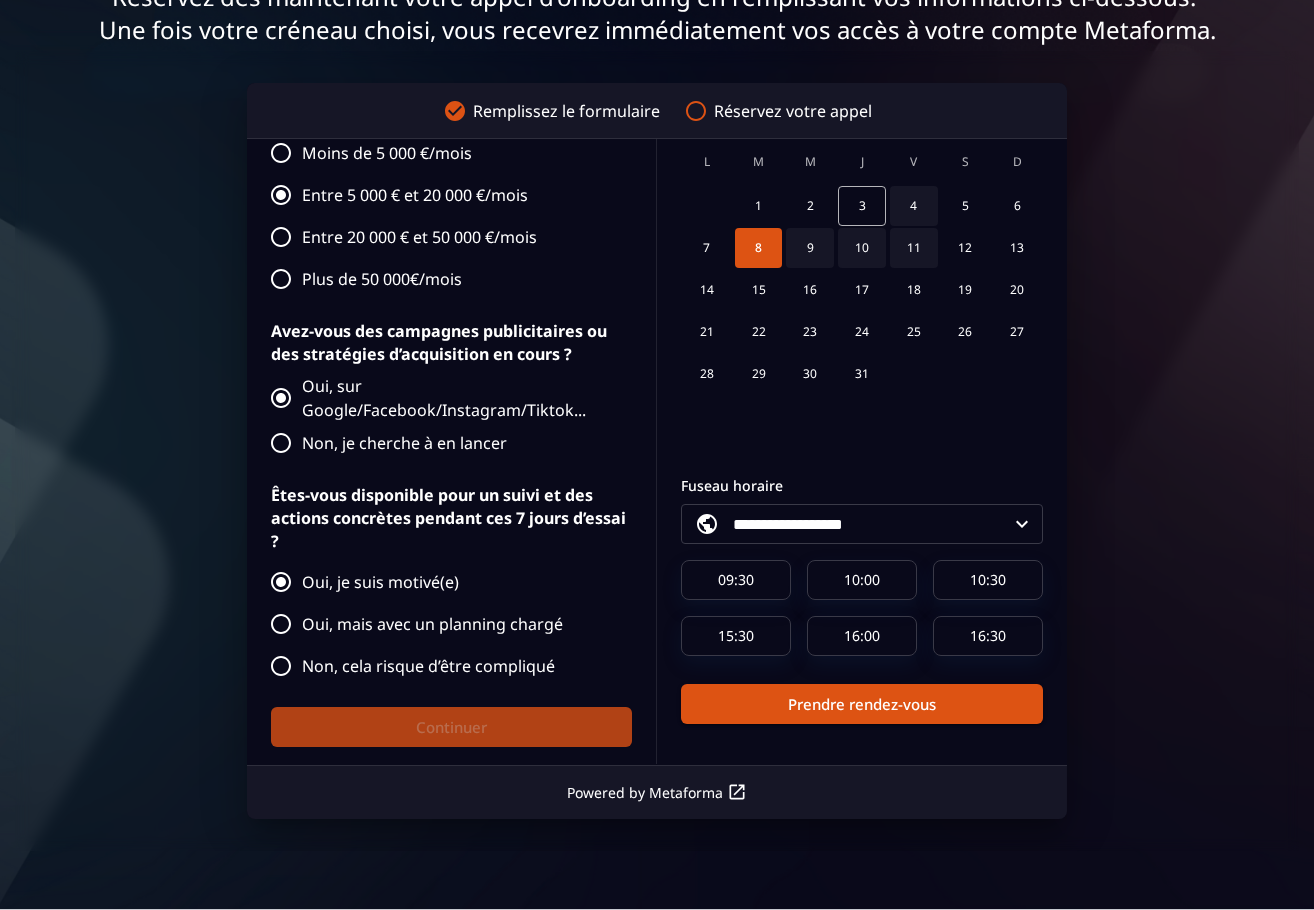 click on "1 2 3 4 5 6" at bounding box center (862, 206) 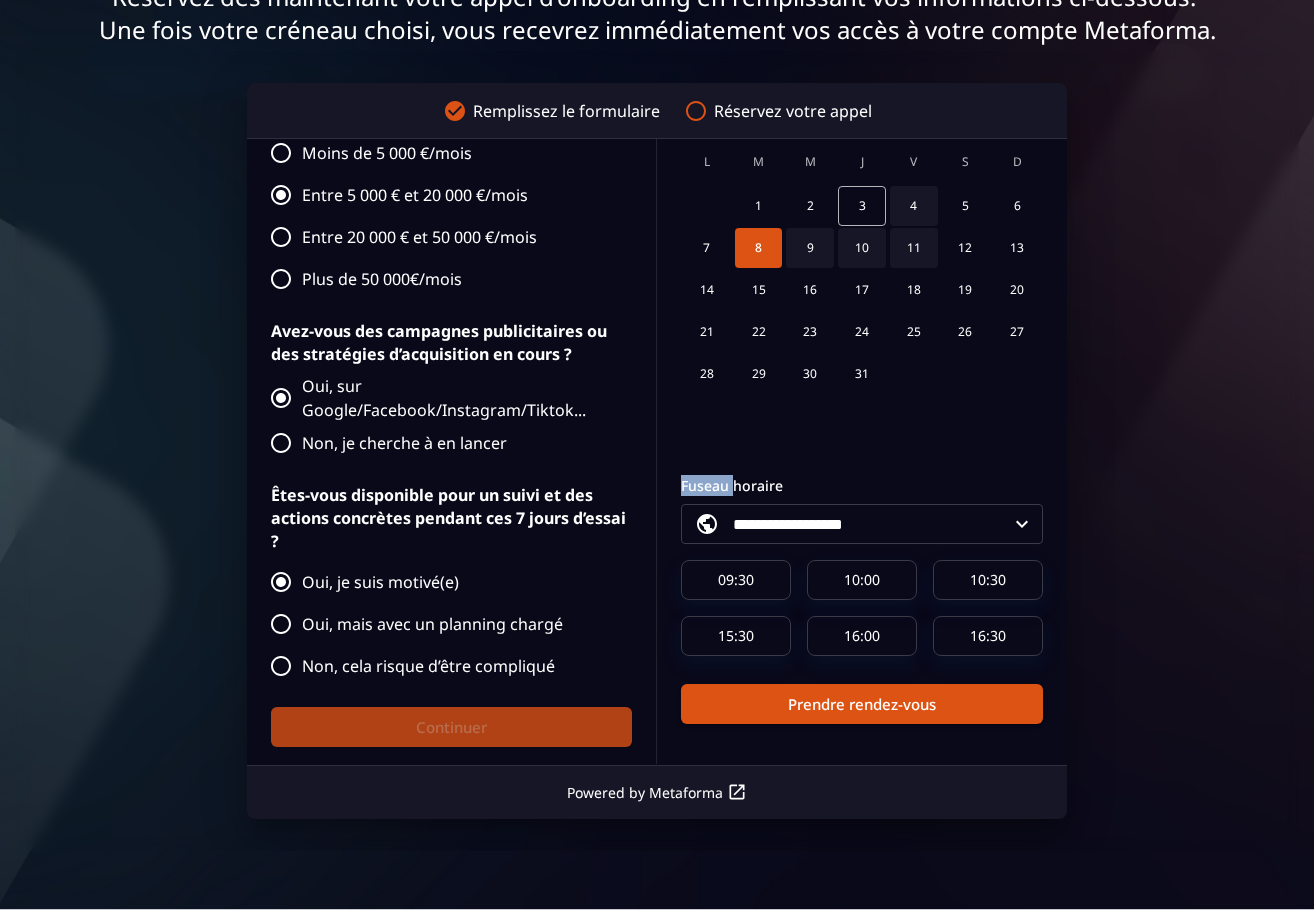 click on "1 2 3 4 5 6" at bounding box center (862, 206) 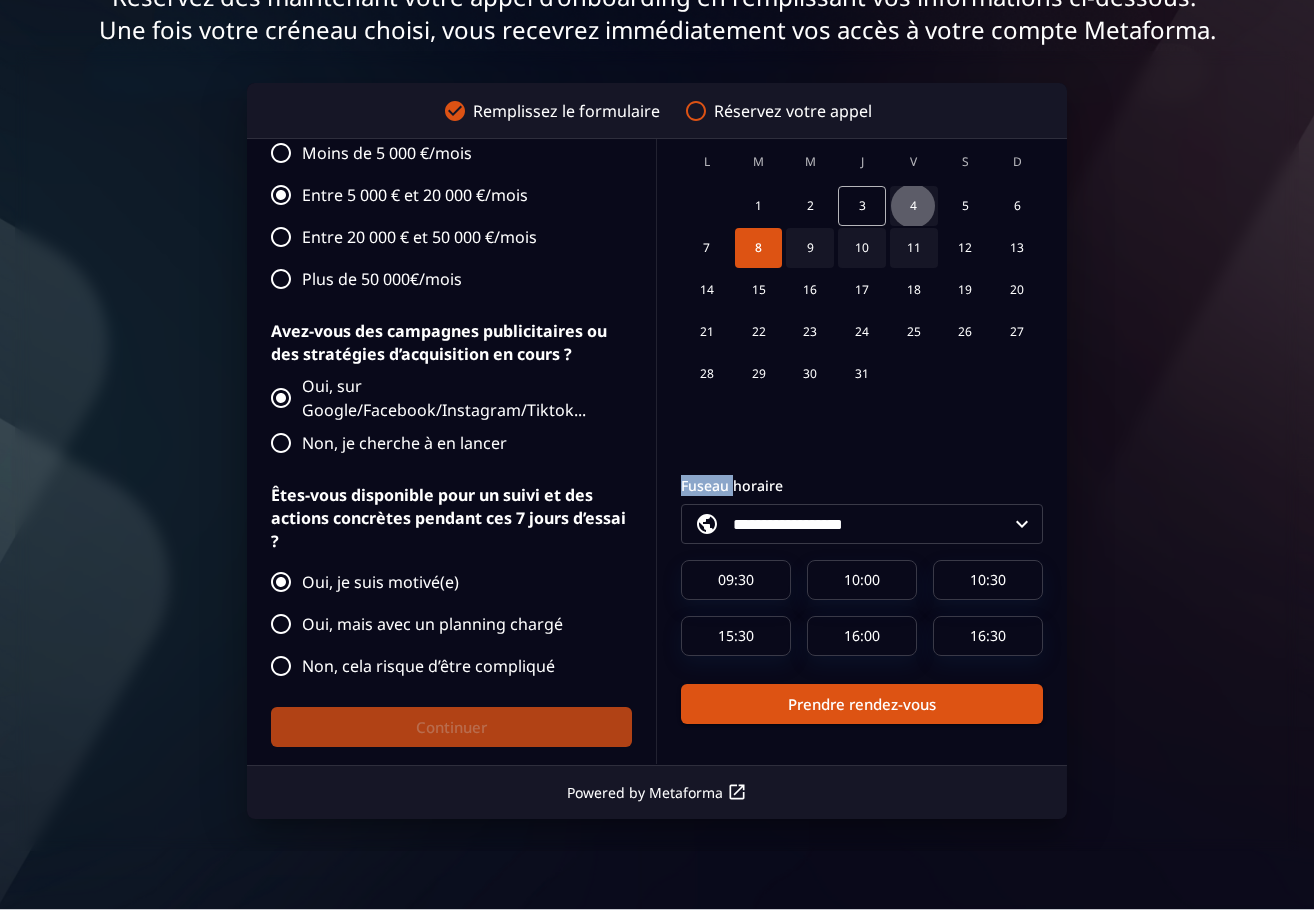click on "4" at bounding box center (914, 206) 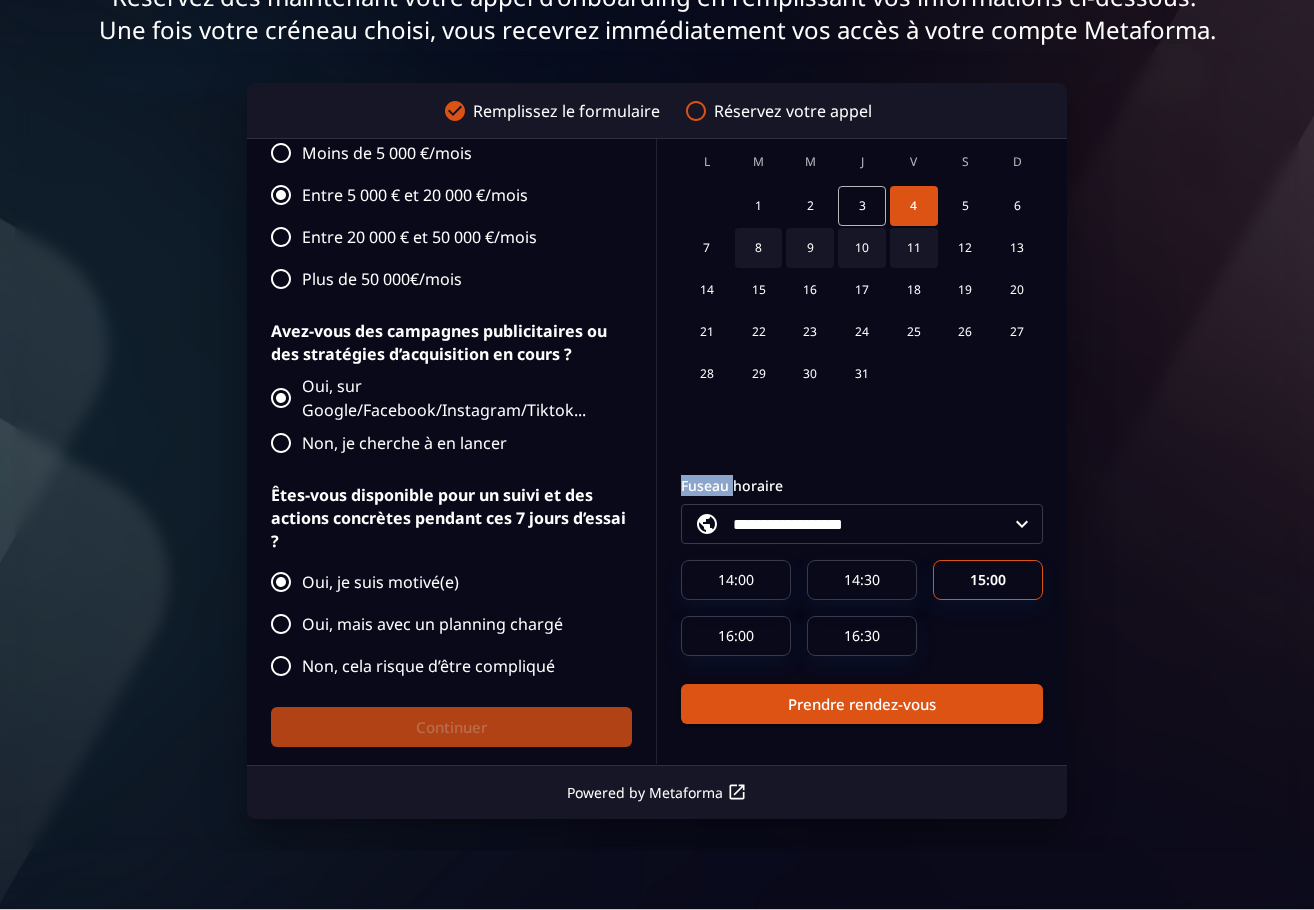click on "8" at bounding box center [759, 248] 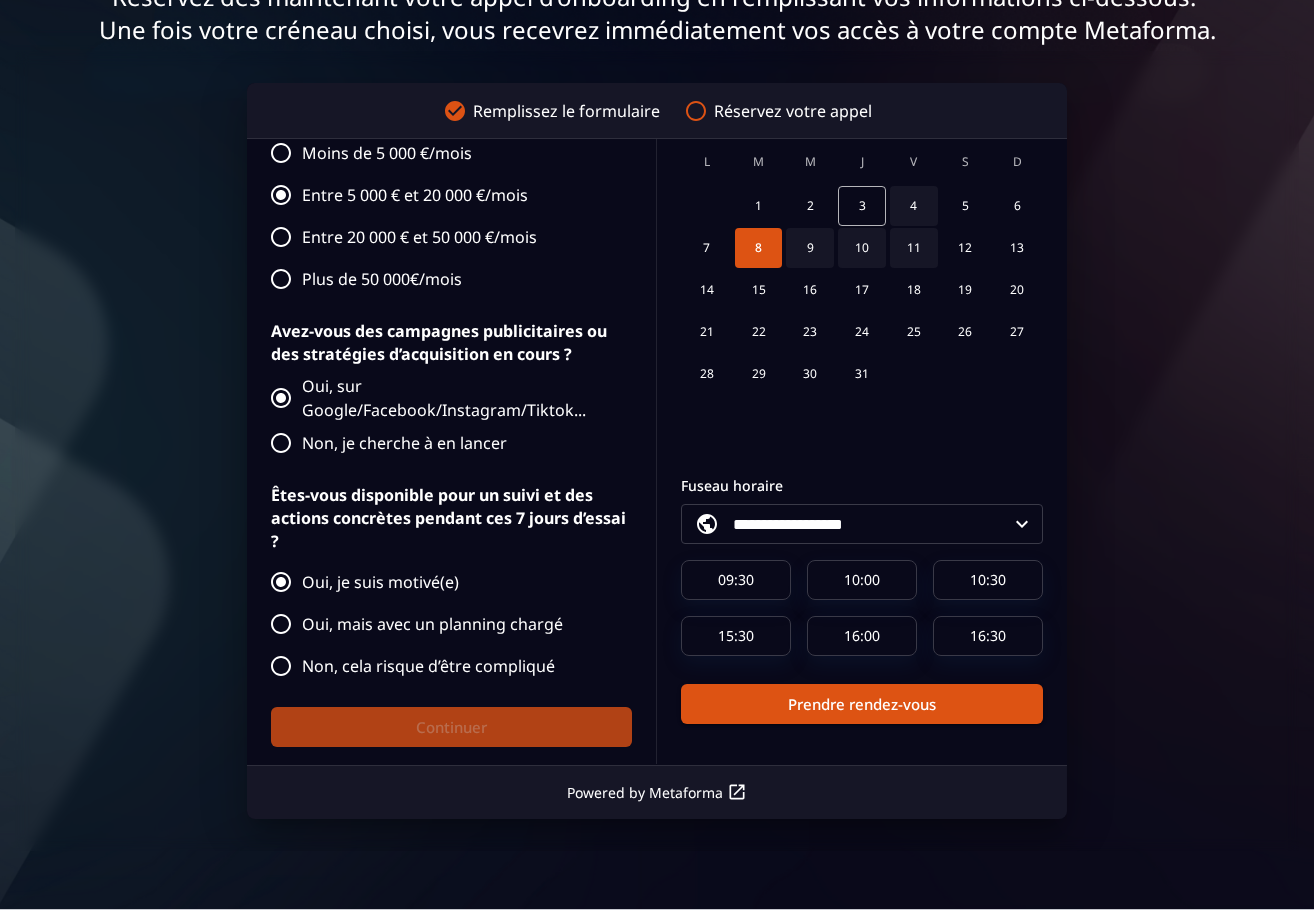click on "1 2 3 4 5 6" at bounding box center (862, 206) 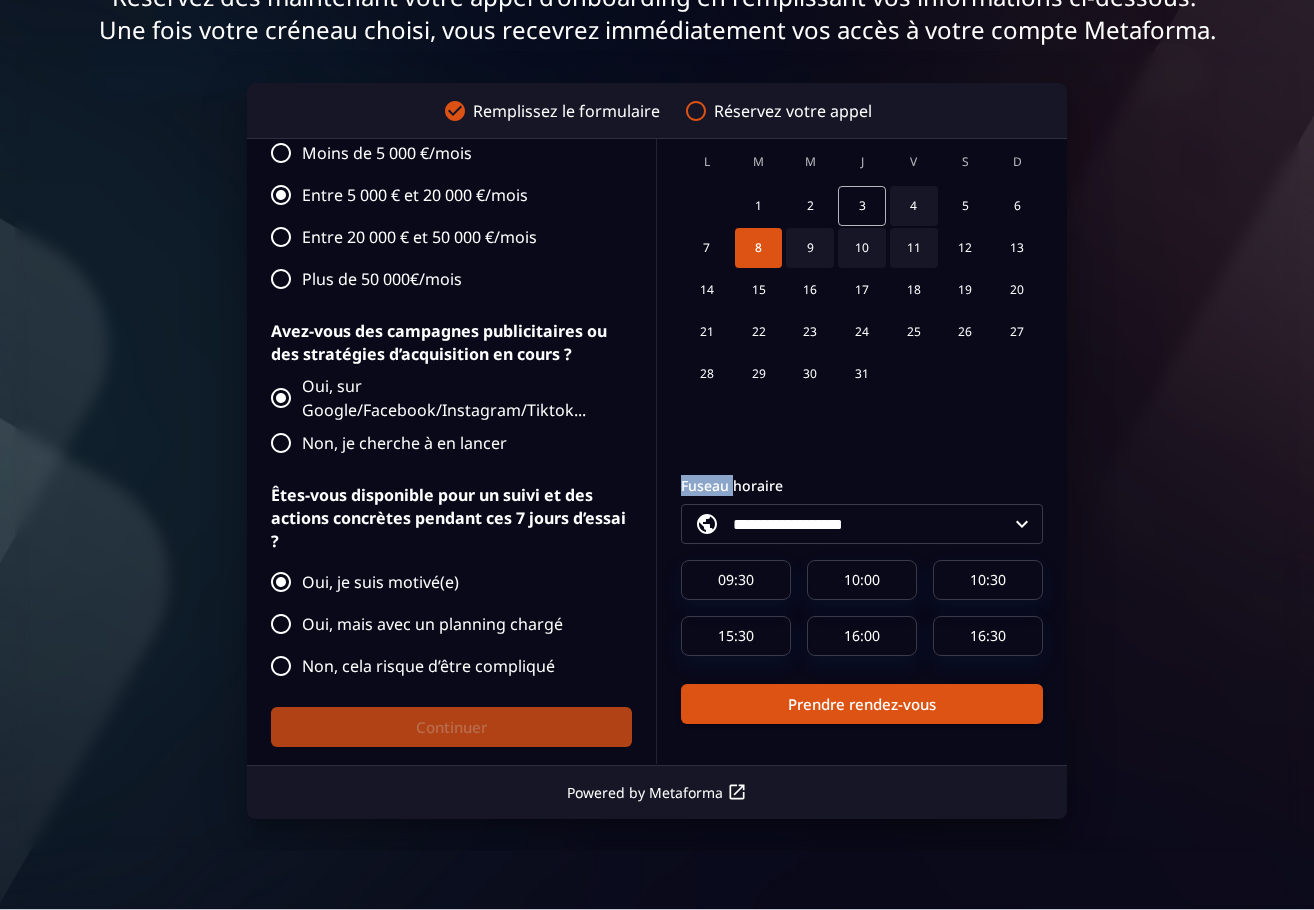 click on "1 2 3 4 5 6" at bounding box center (862, 206) 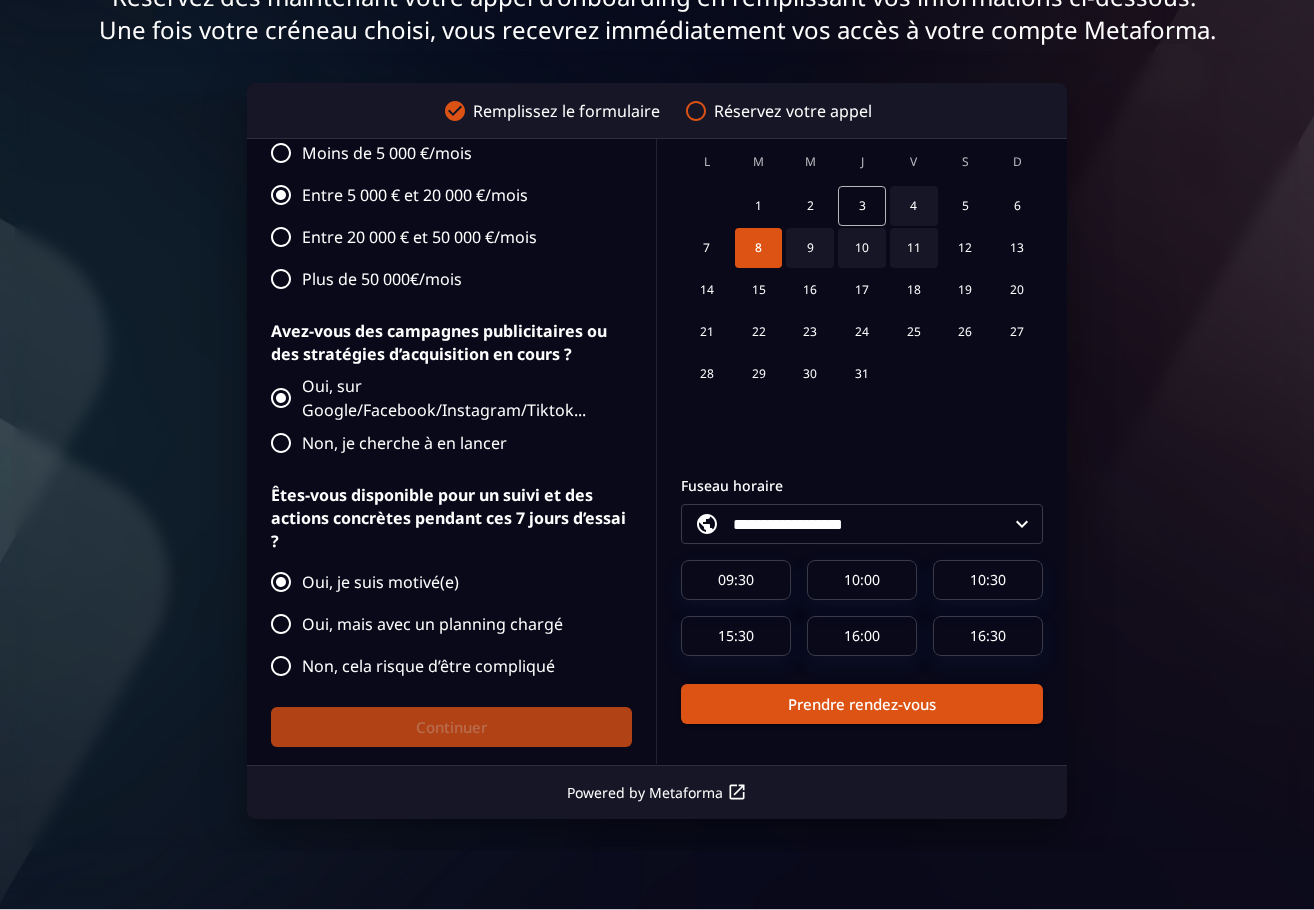 click on "1 2 3 4 5 6" at bounding box center [862, 206] 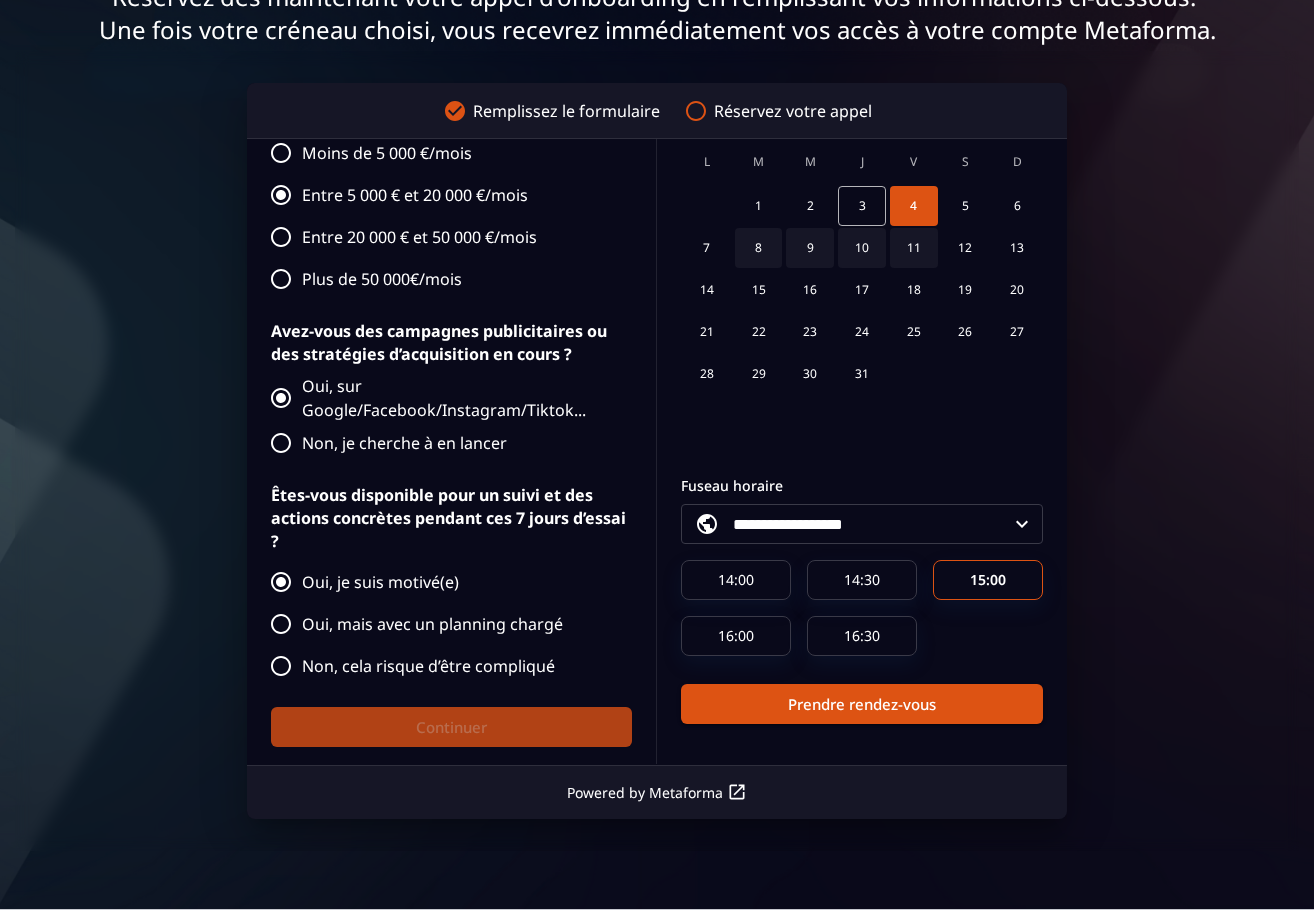 click on "1 2 3 4 5 6" at bounding box center [862, 206] 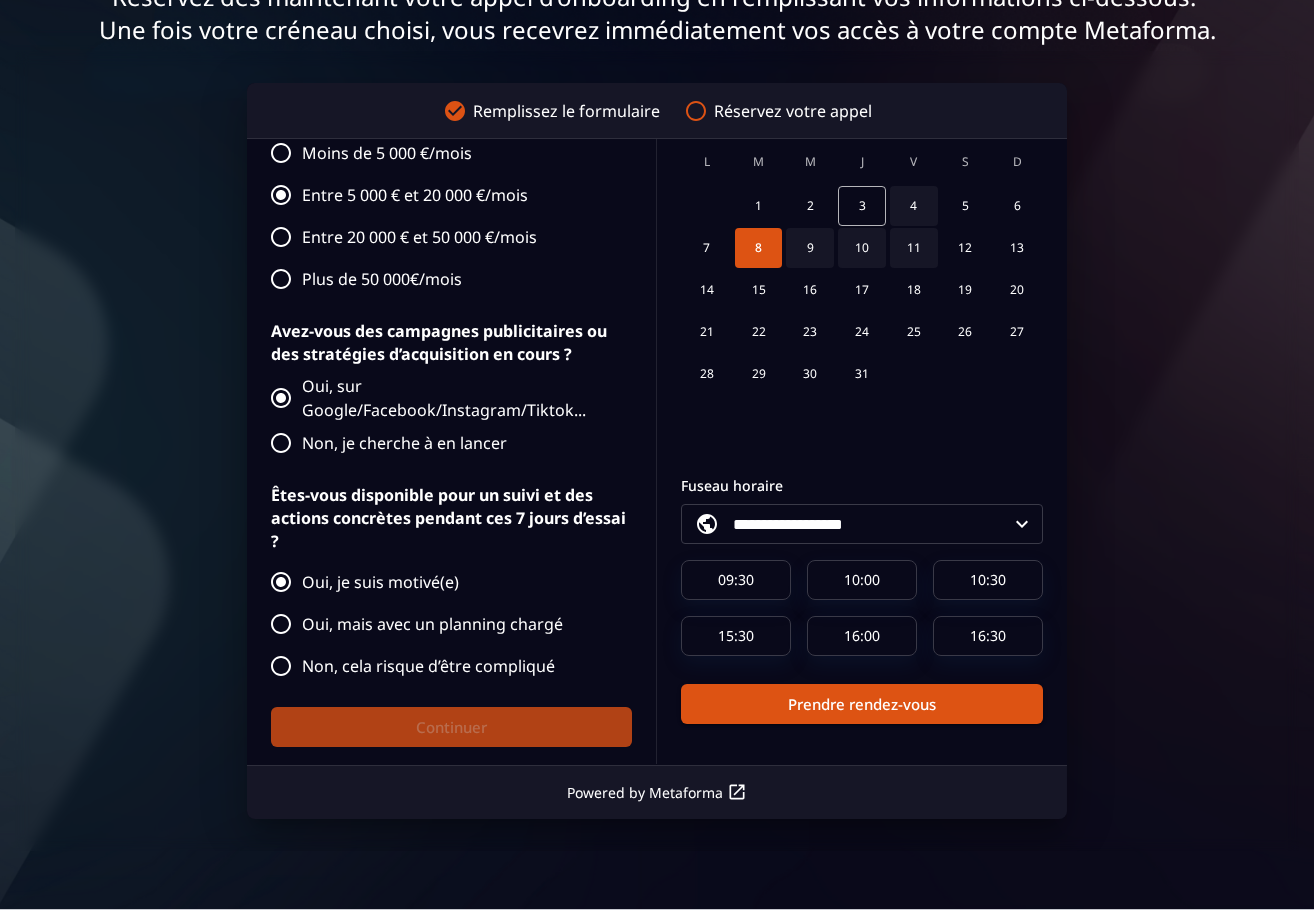 click on "9" at bounding box center [810, 248] 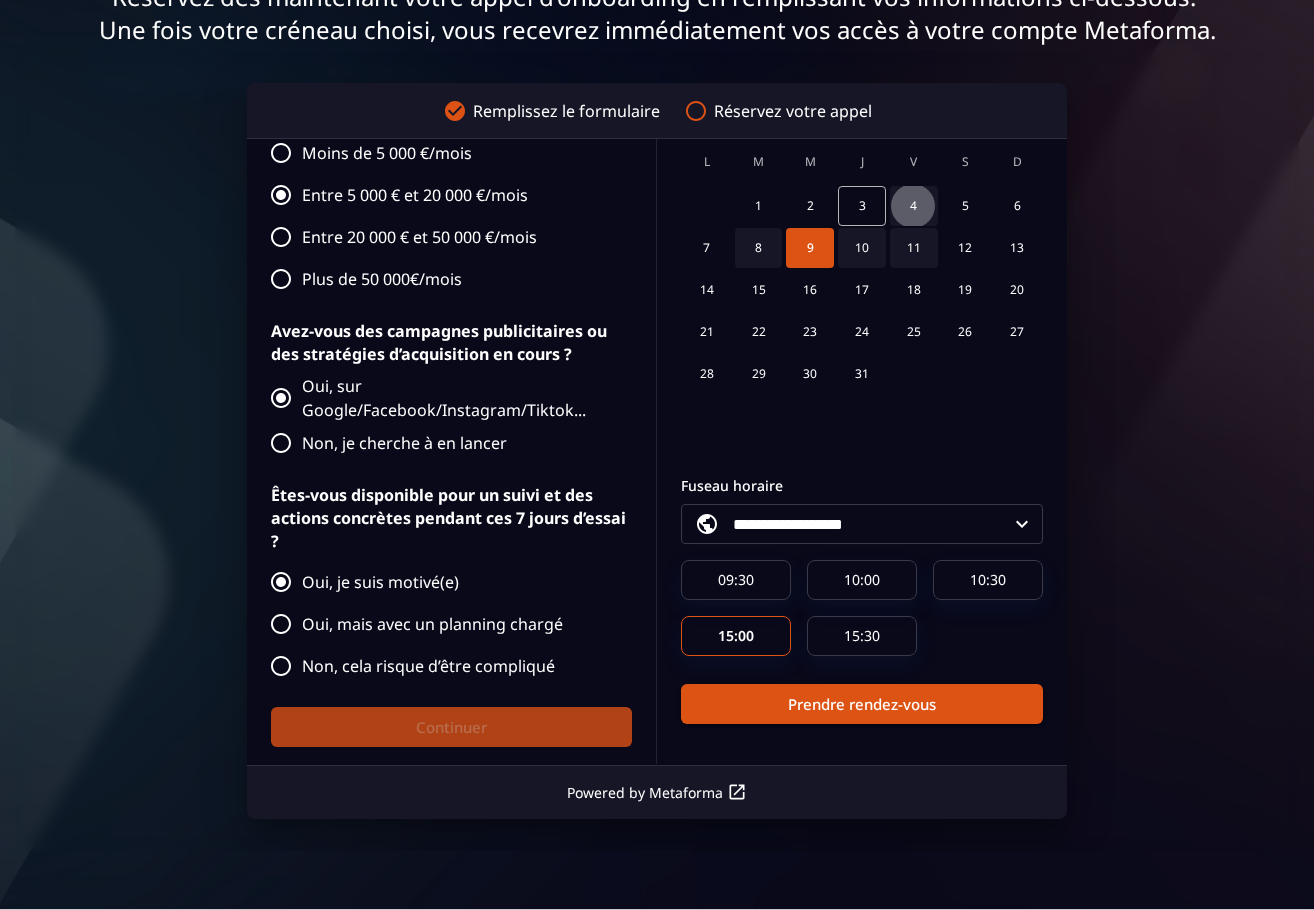 click on "4" at bounding box center [914, 206] 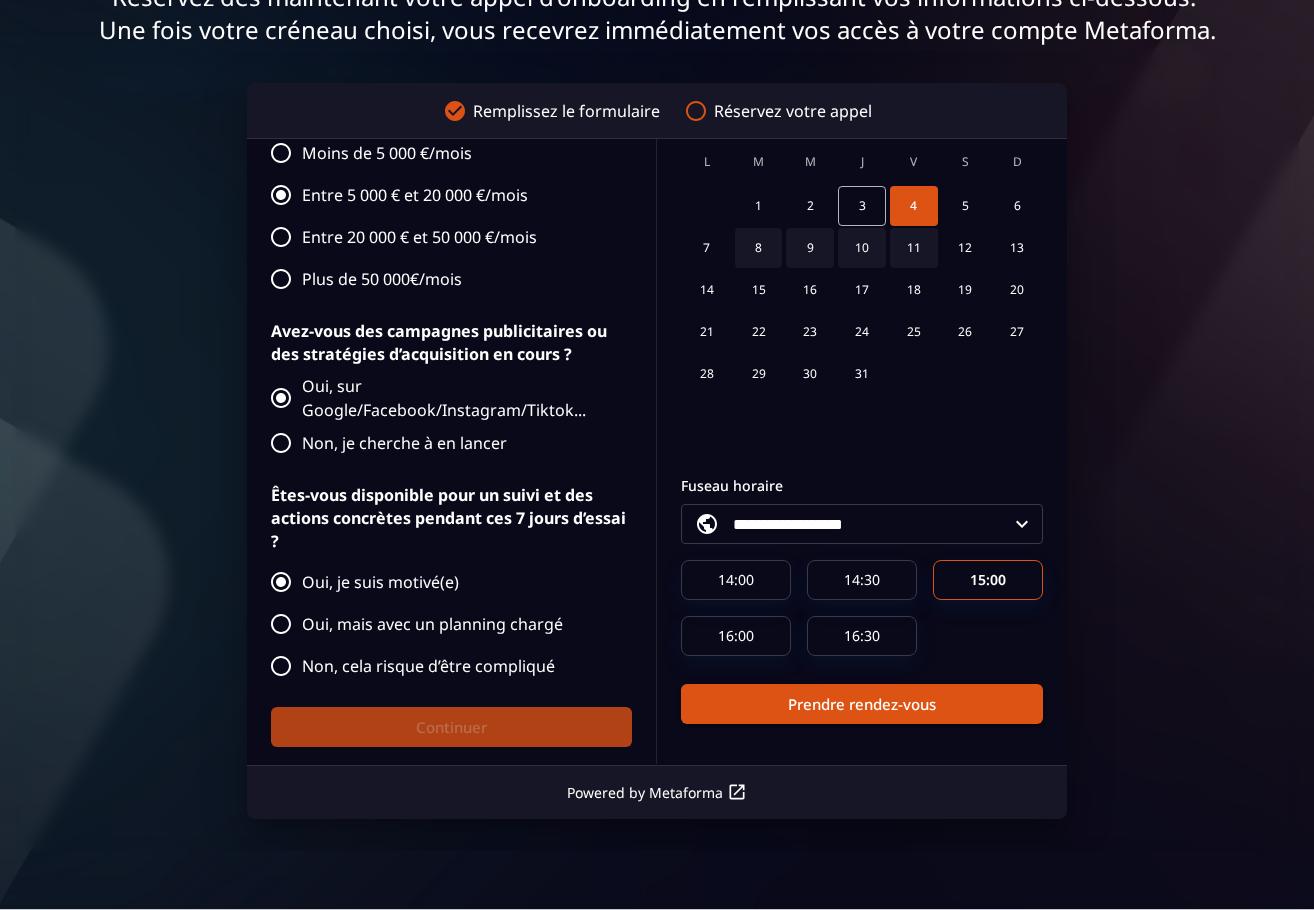 click 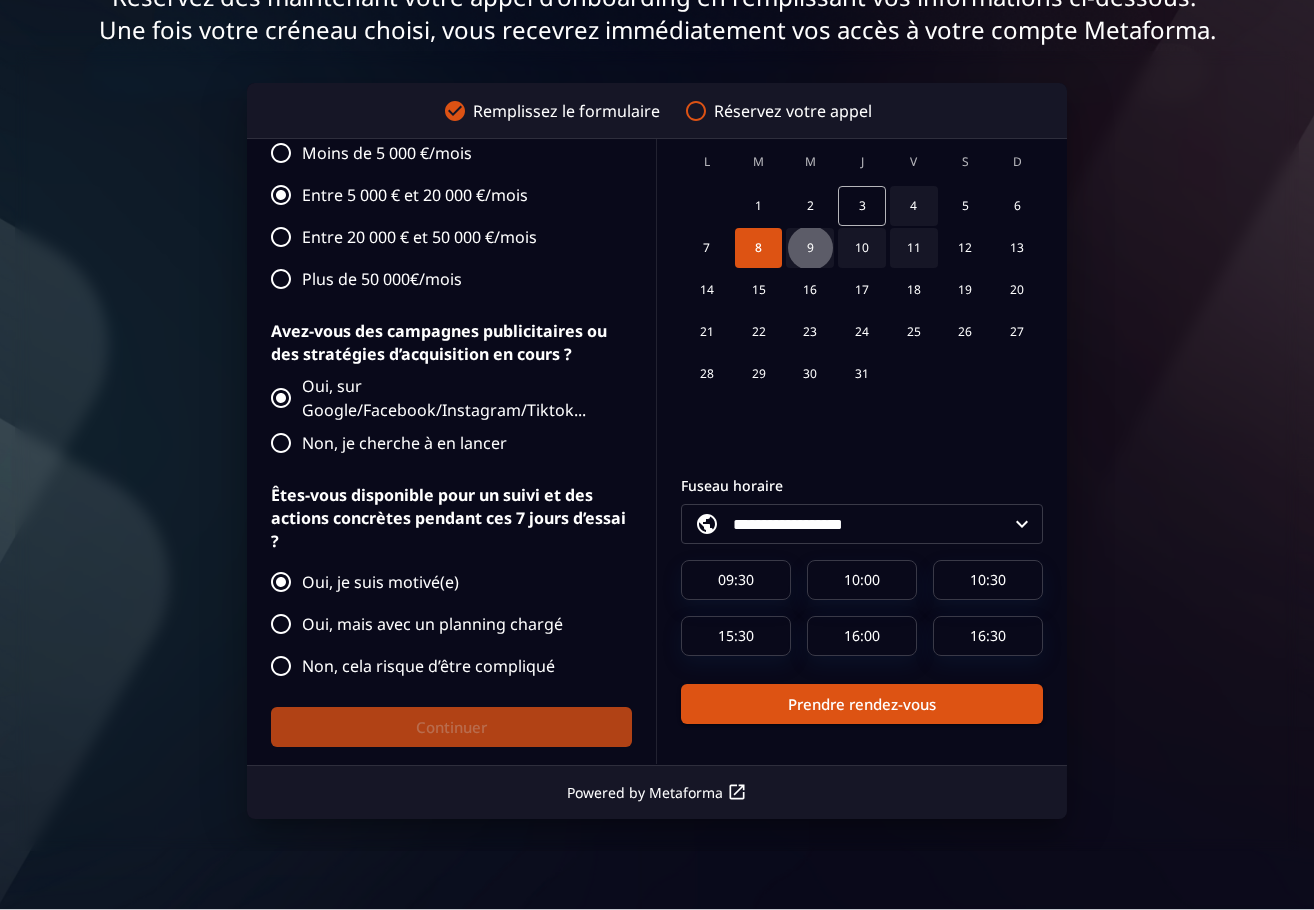 click on "9" at bounding box center (810, 248) 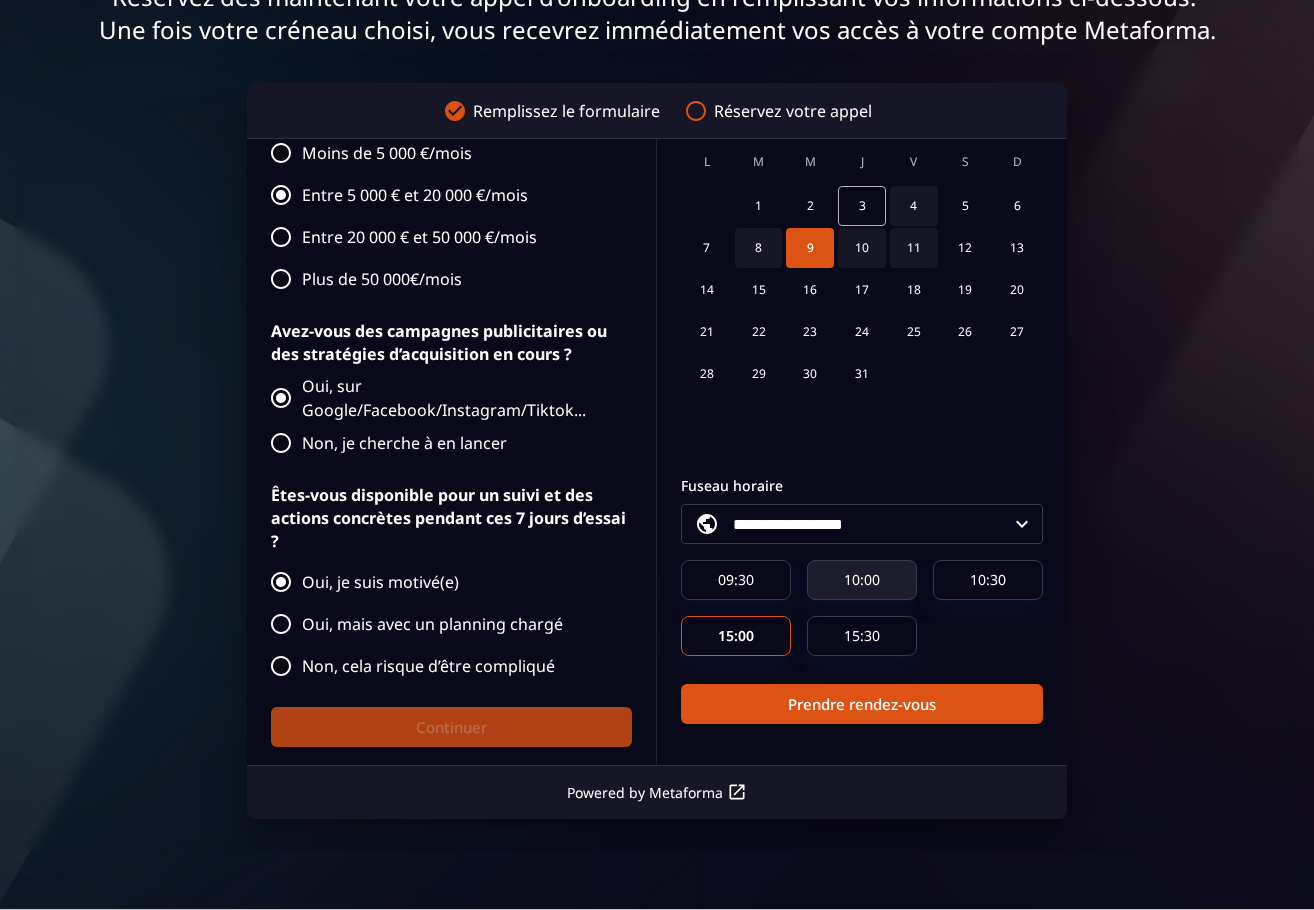 click on "10:00" at bounding box center (862, 580) 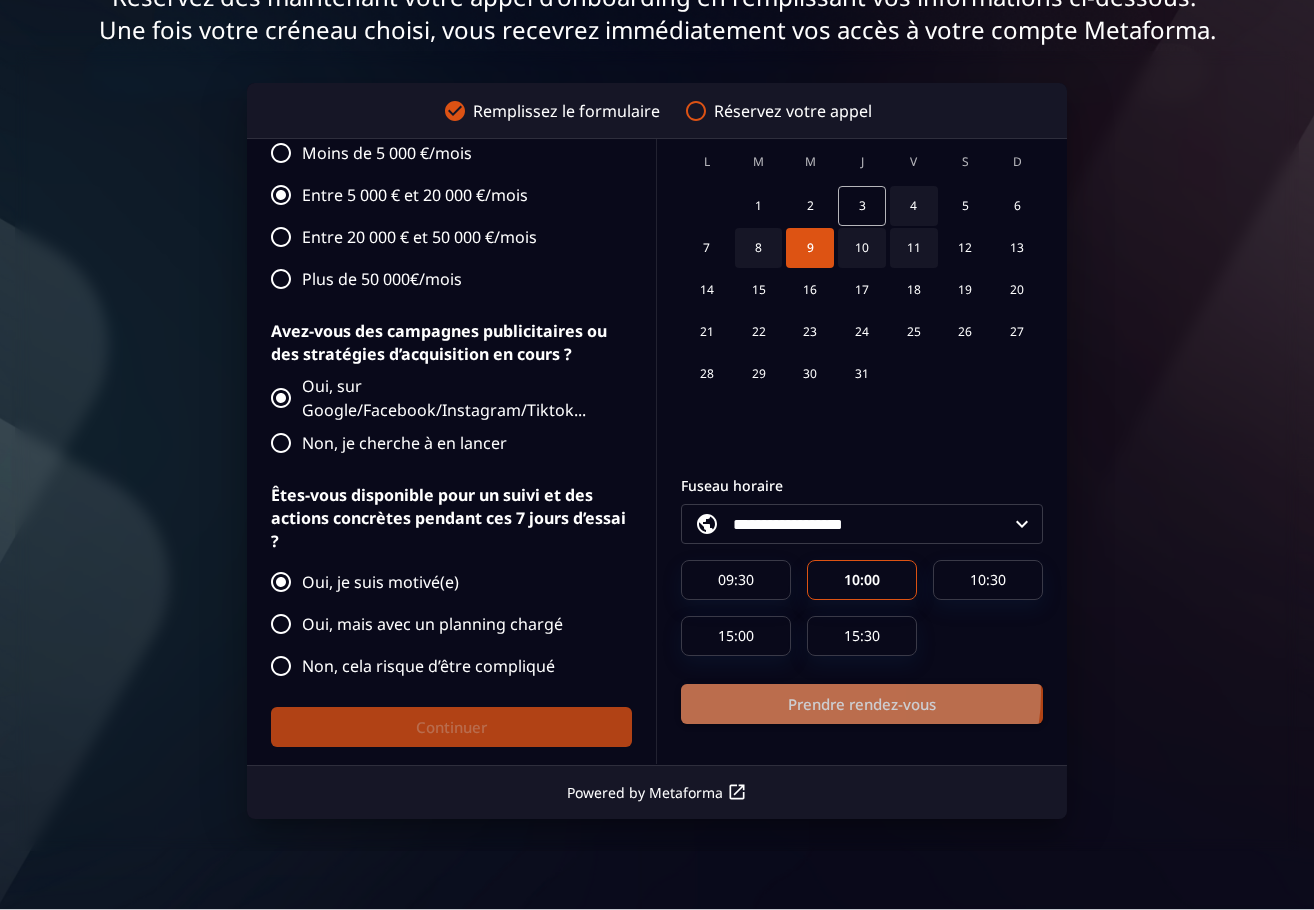 click on "Prendre rendez-vous" at bounding box center (862, 704) 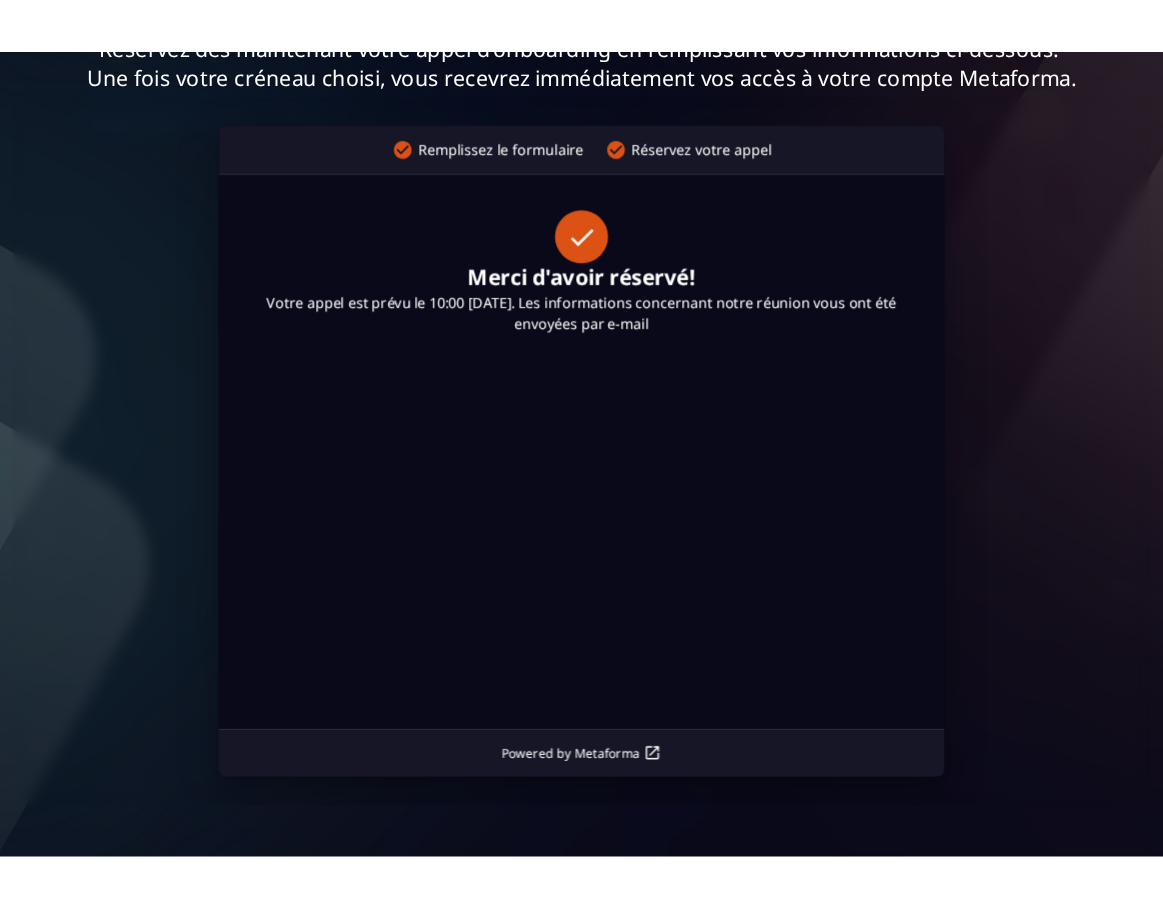 scroll, scrollTop: 242, scrollLeft: 0, axis: vertical 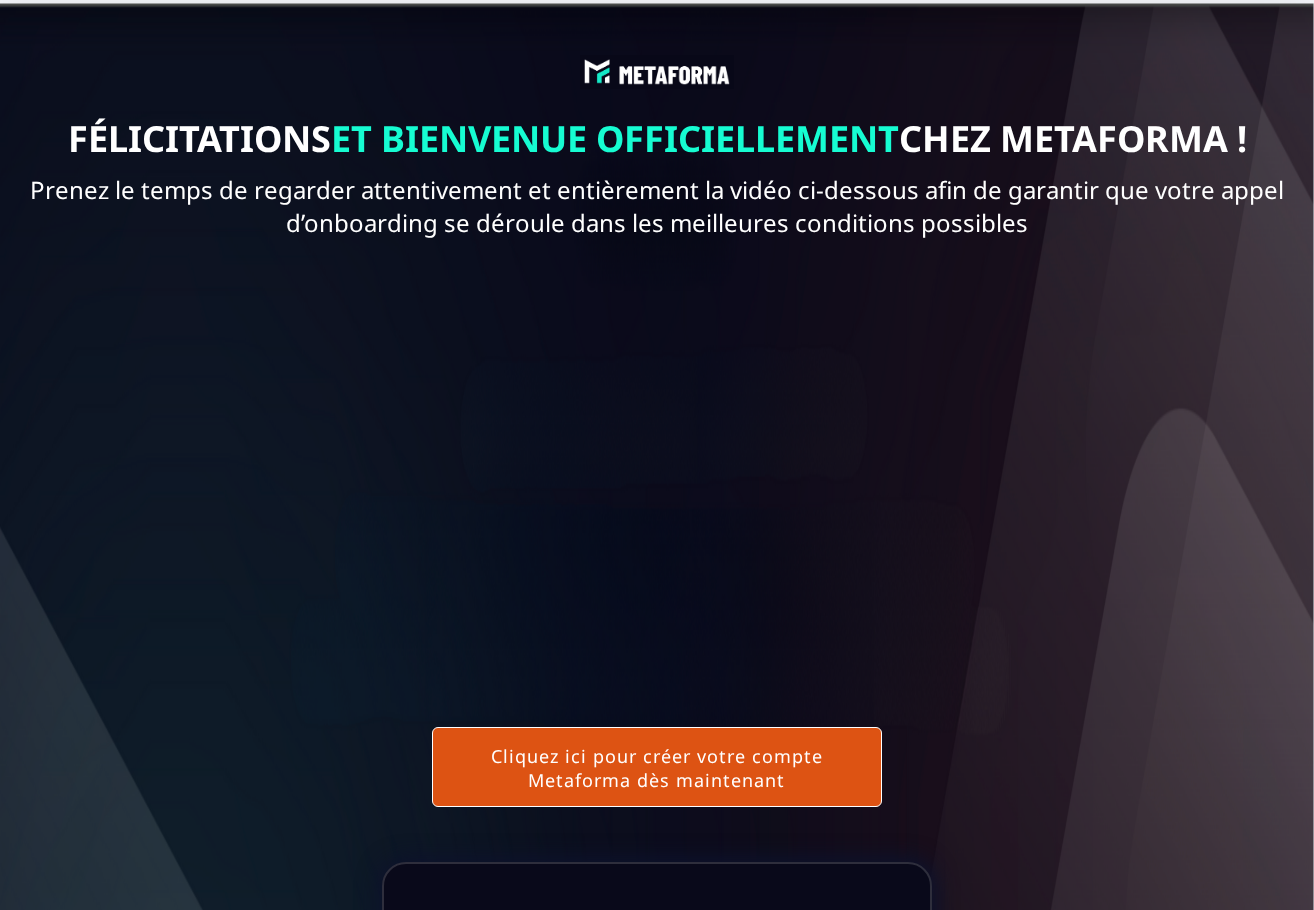 click on "Cliquez ici pour créer votre compte Metaforma dès maintenant" at bounding box center [656, 767] 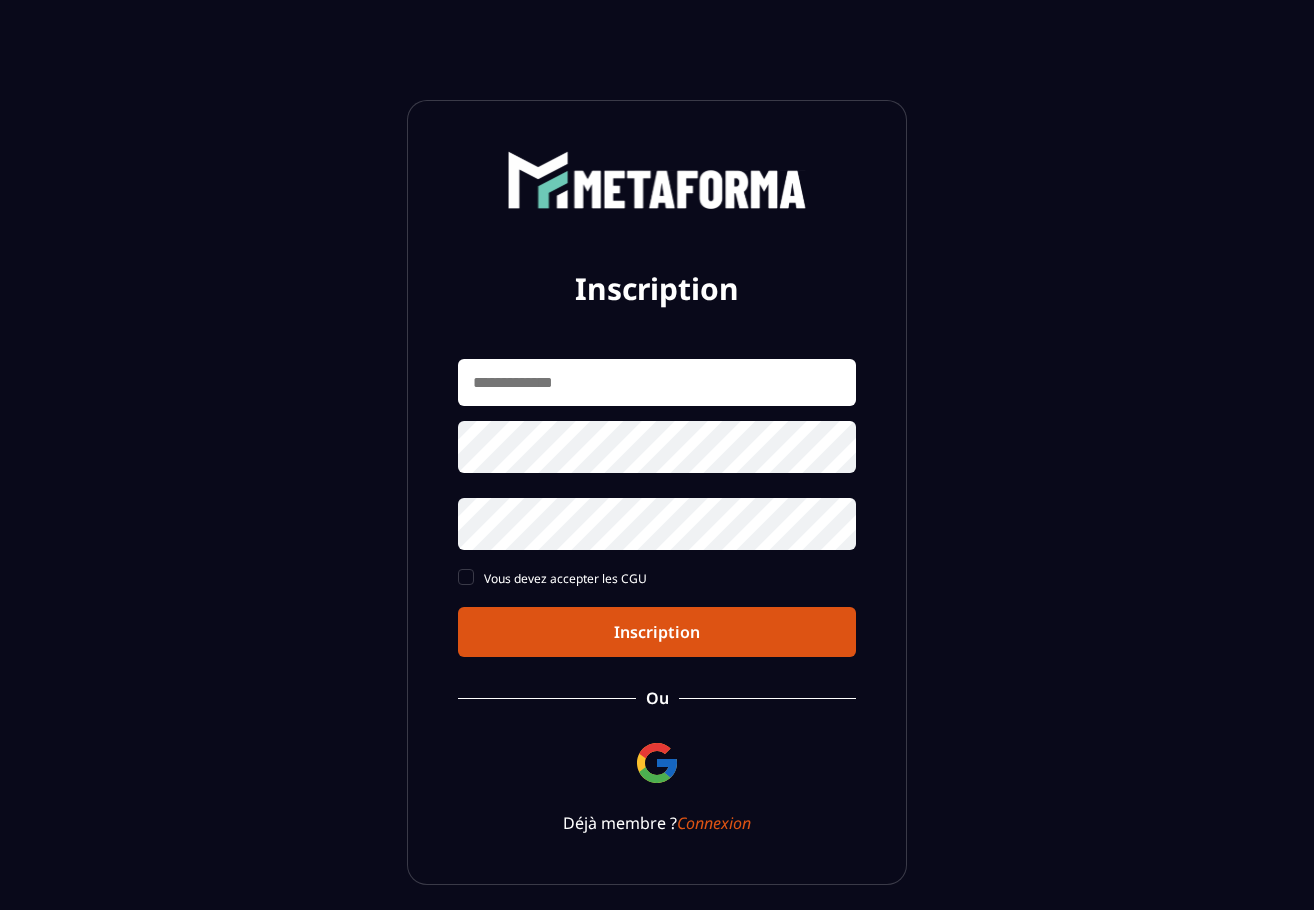 scroll, scrollTop: 0, scrollLeft: 0, axis: both 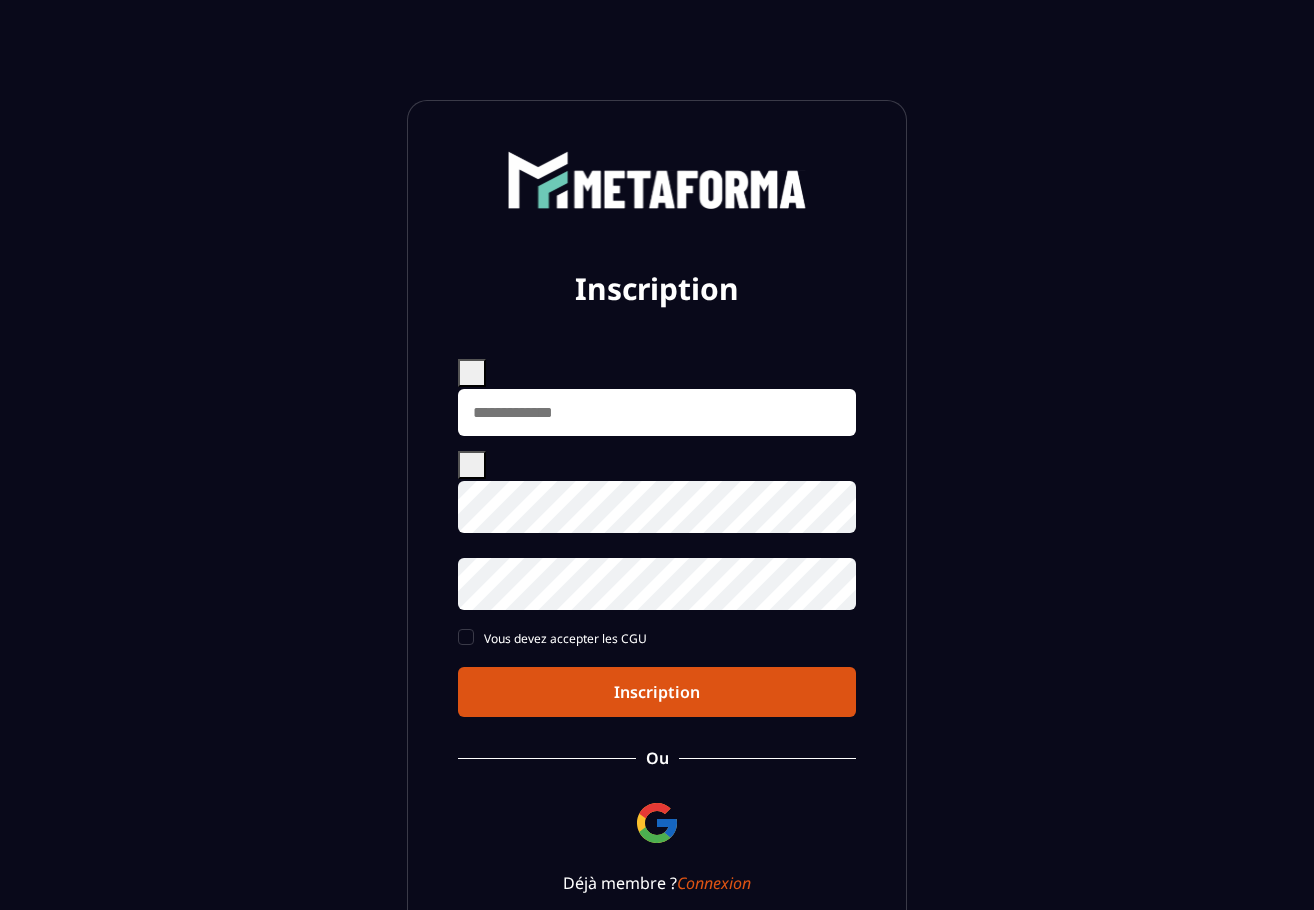 click at bounding box center [657, 412] 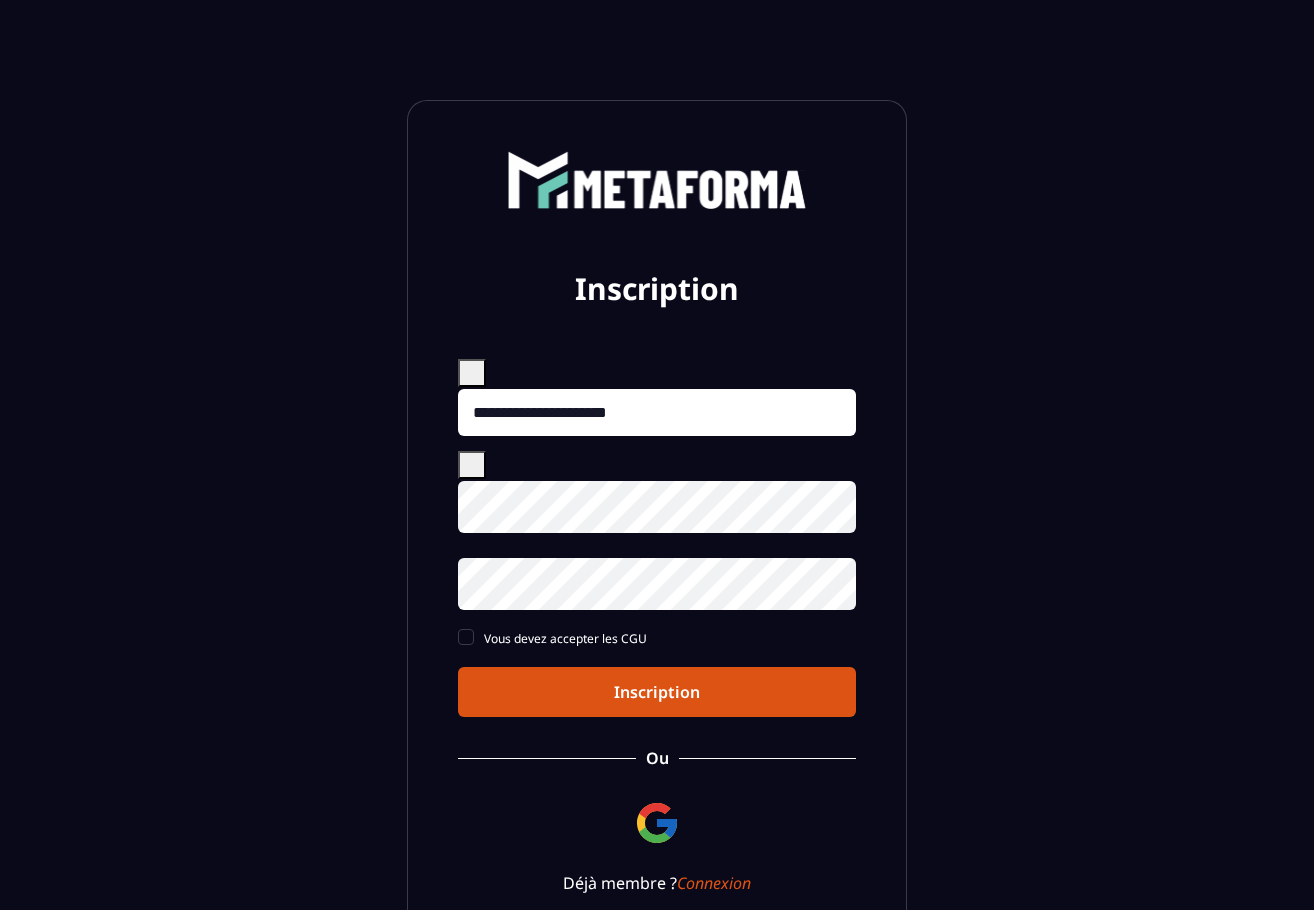 type on "**********" 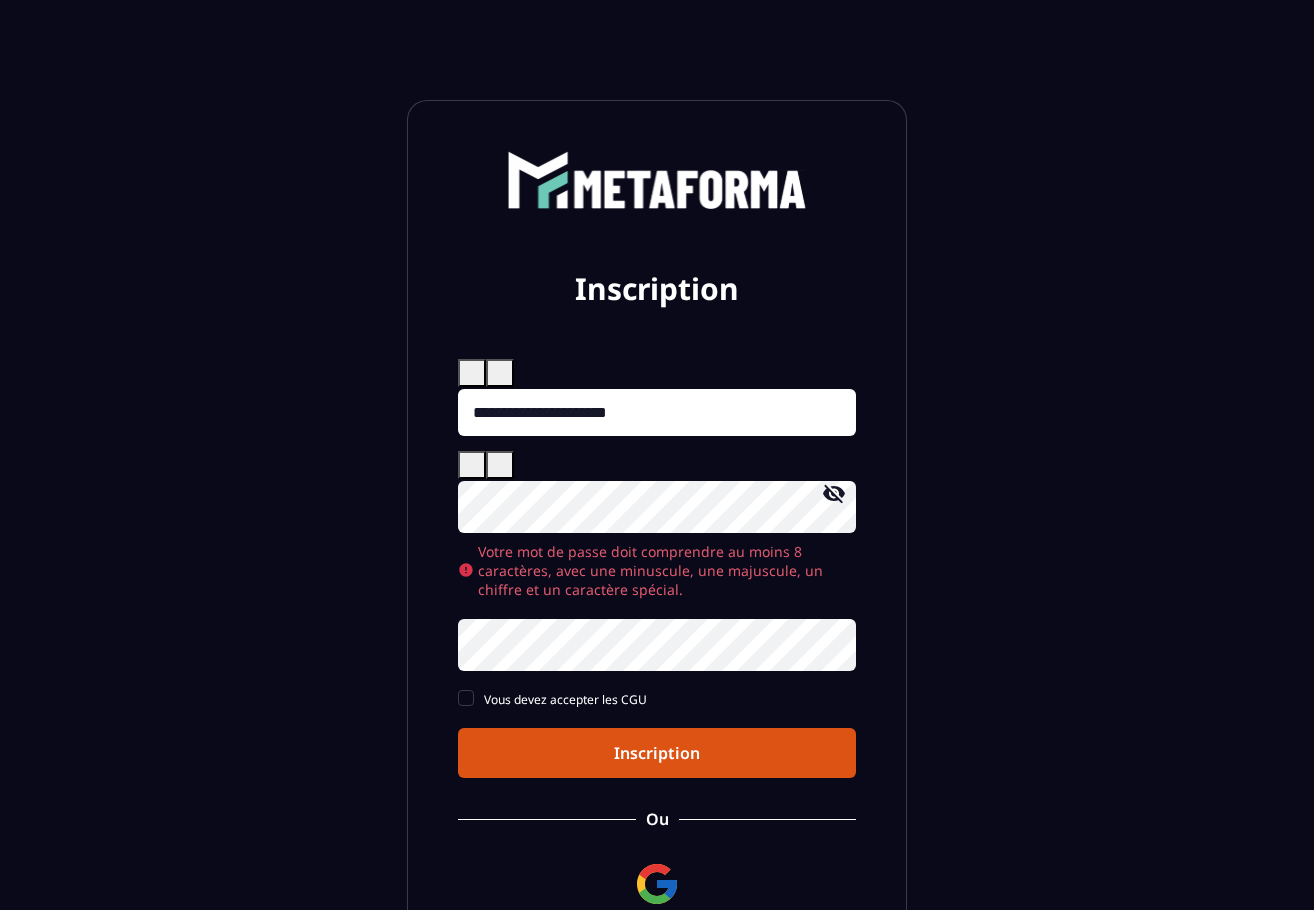 click on "**********" at bounding box center (657, 553) 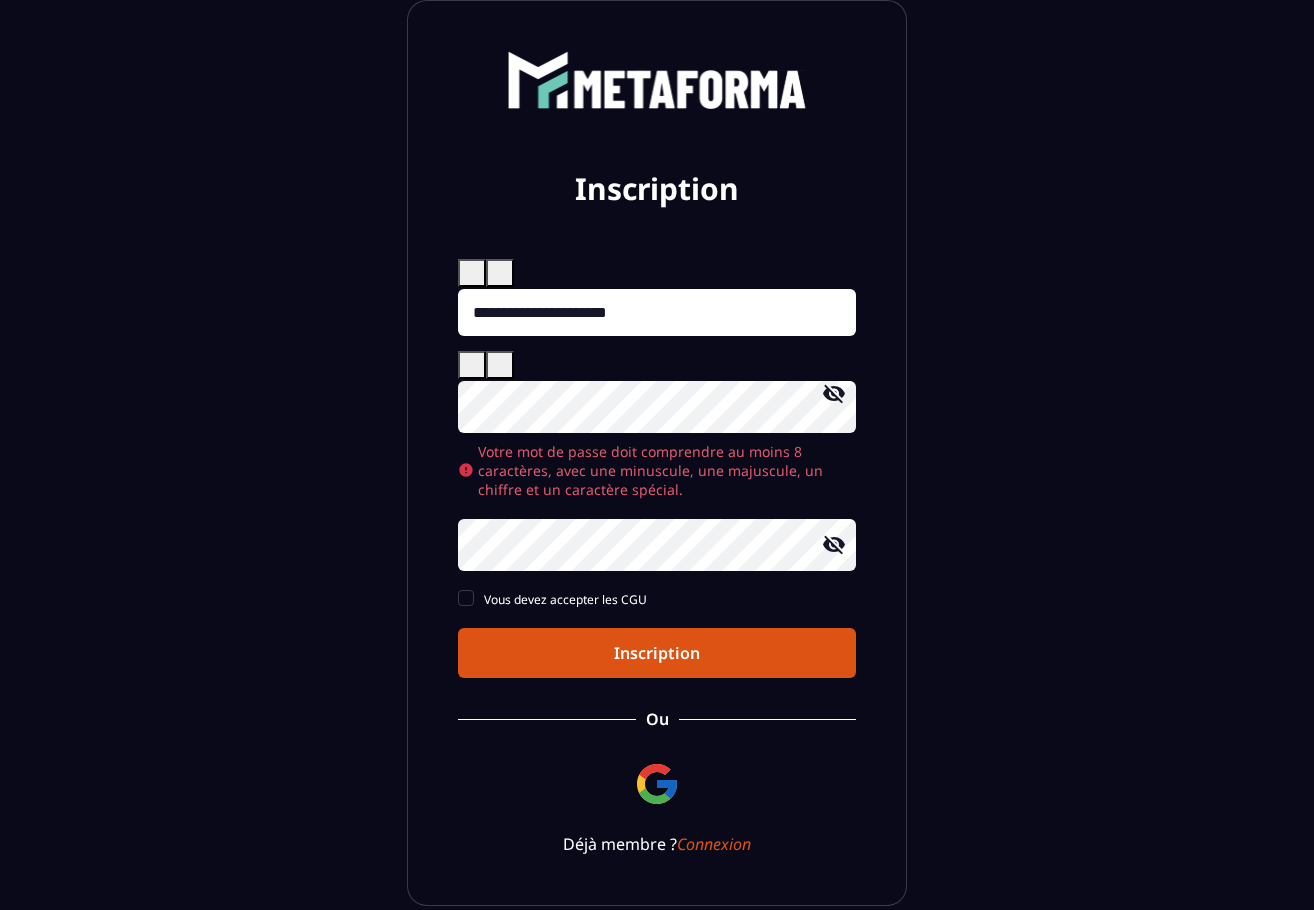 scroll, scrollTop: 141, scrollLeft: 0, axis: vertical 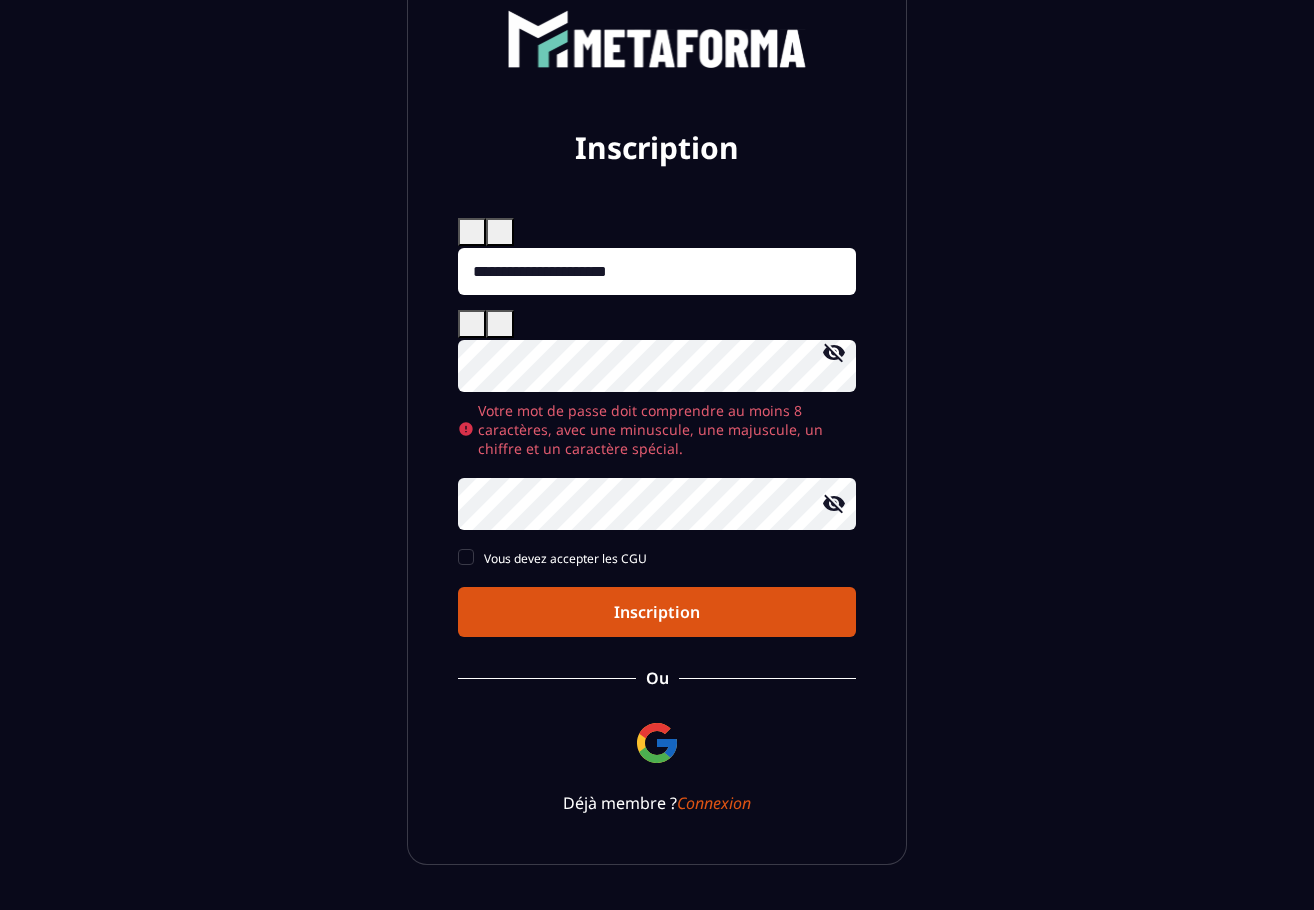 click on "**********" at bounding box center (657, 412) 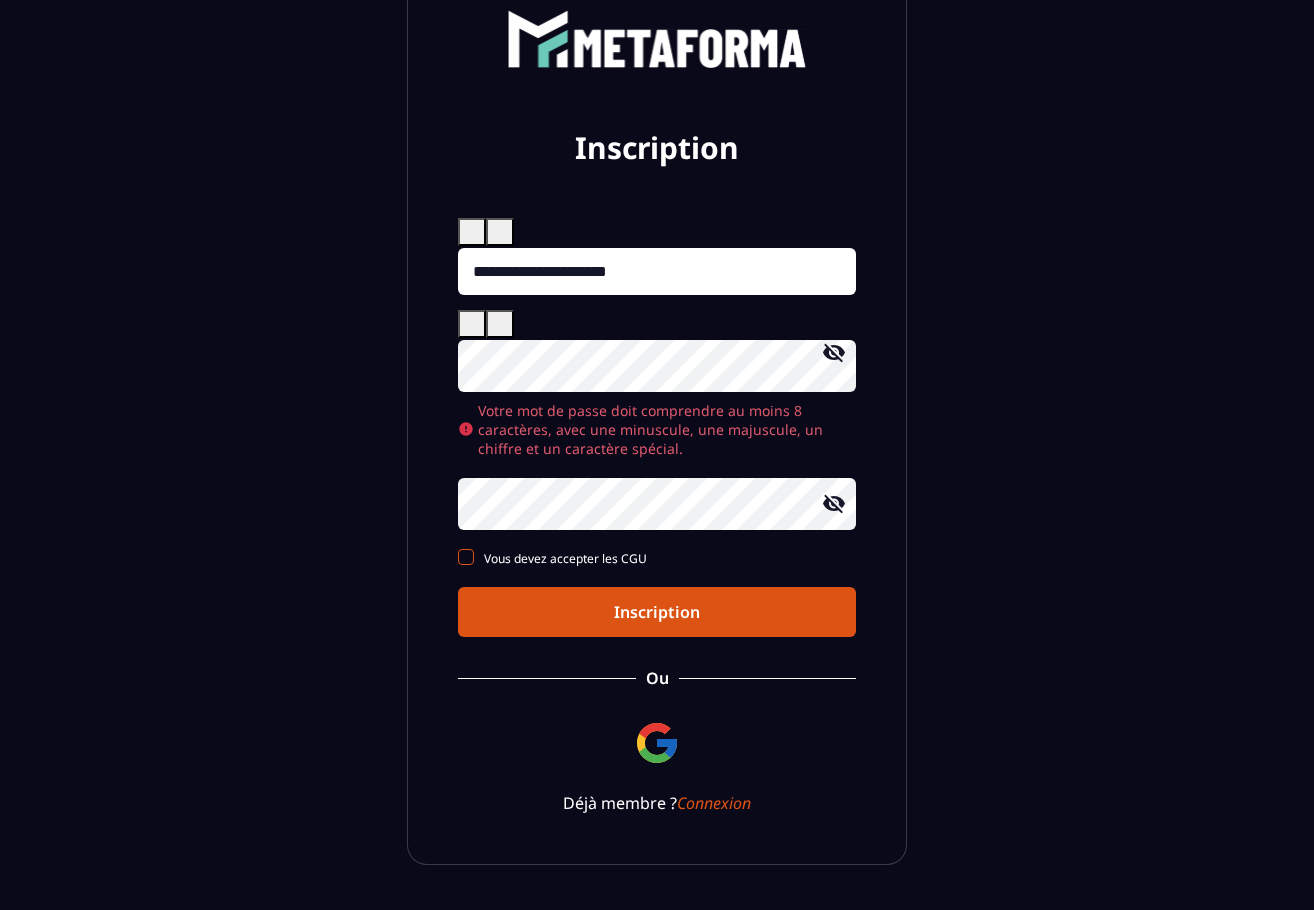 click at bounding box center (466, 557) 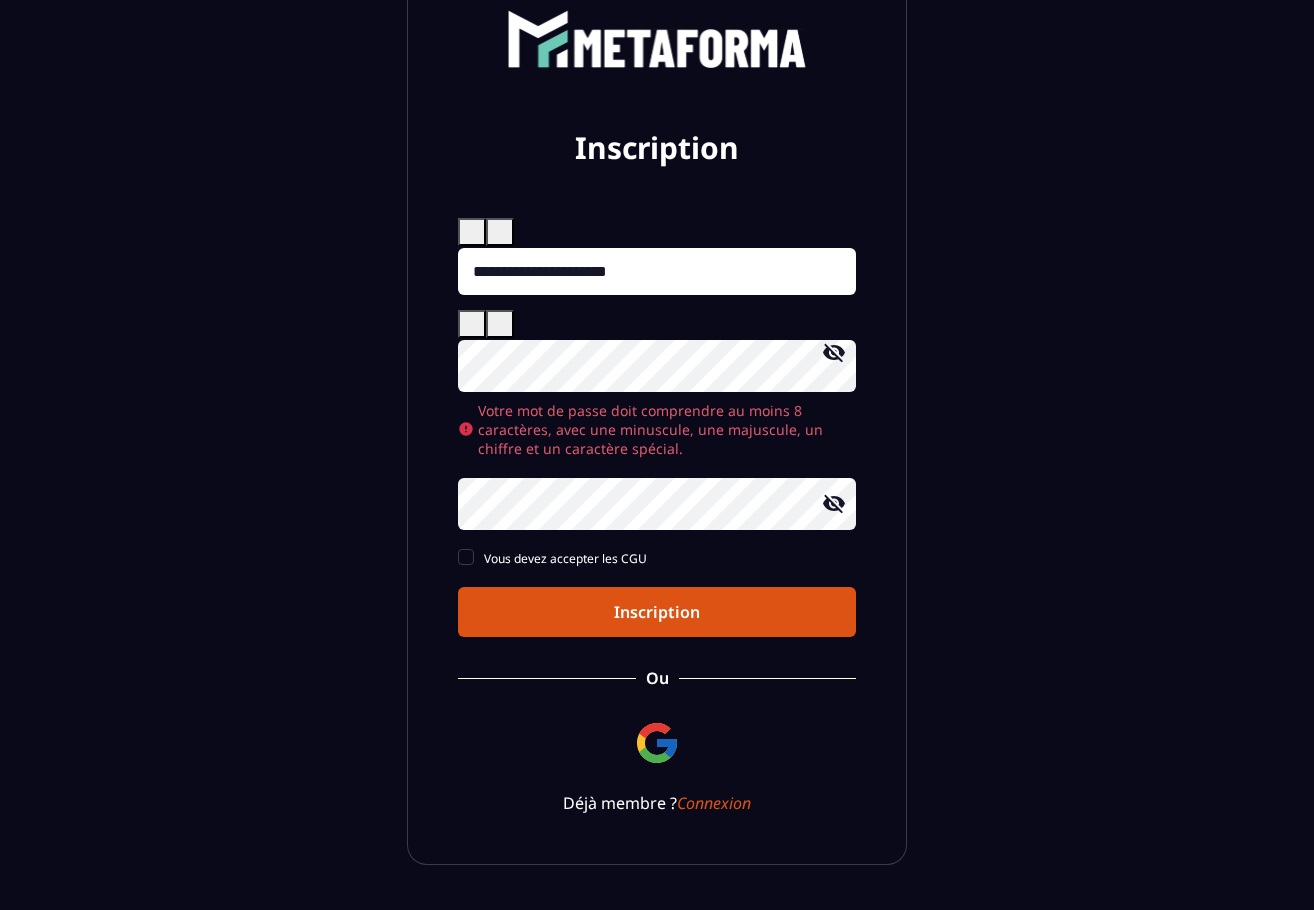 click on "Inscription" at bounding box center [657, 612] 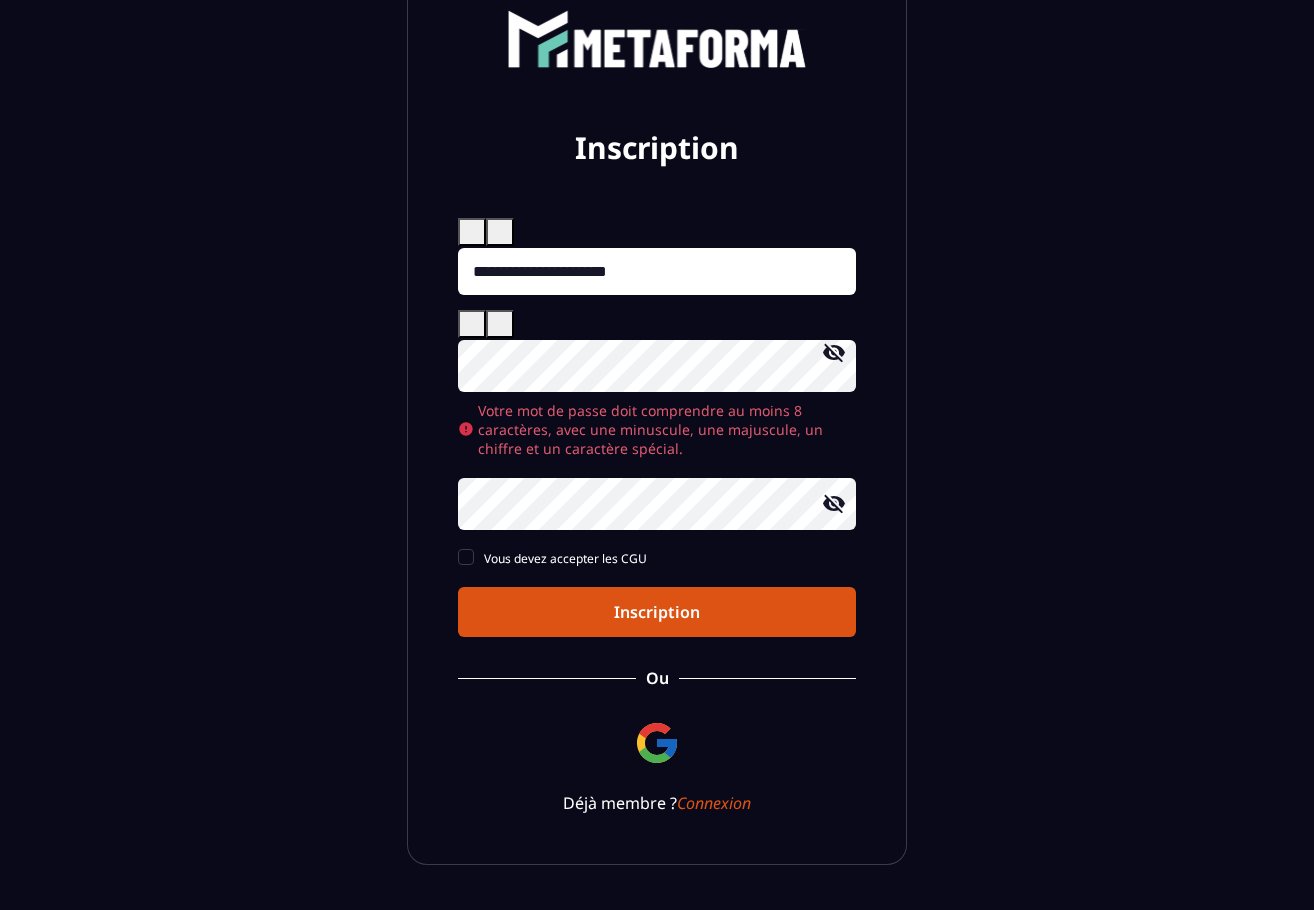 click 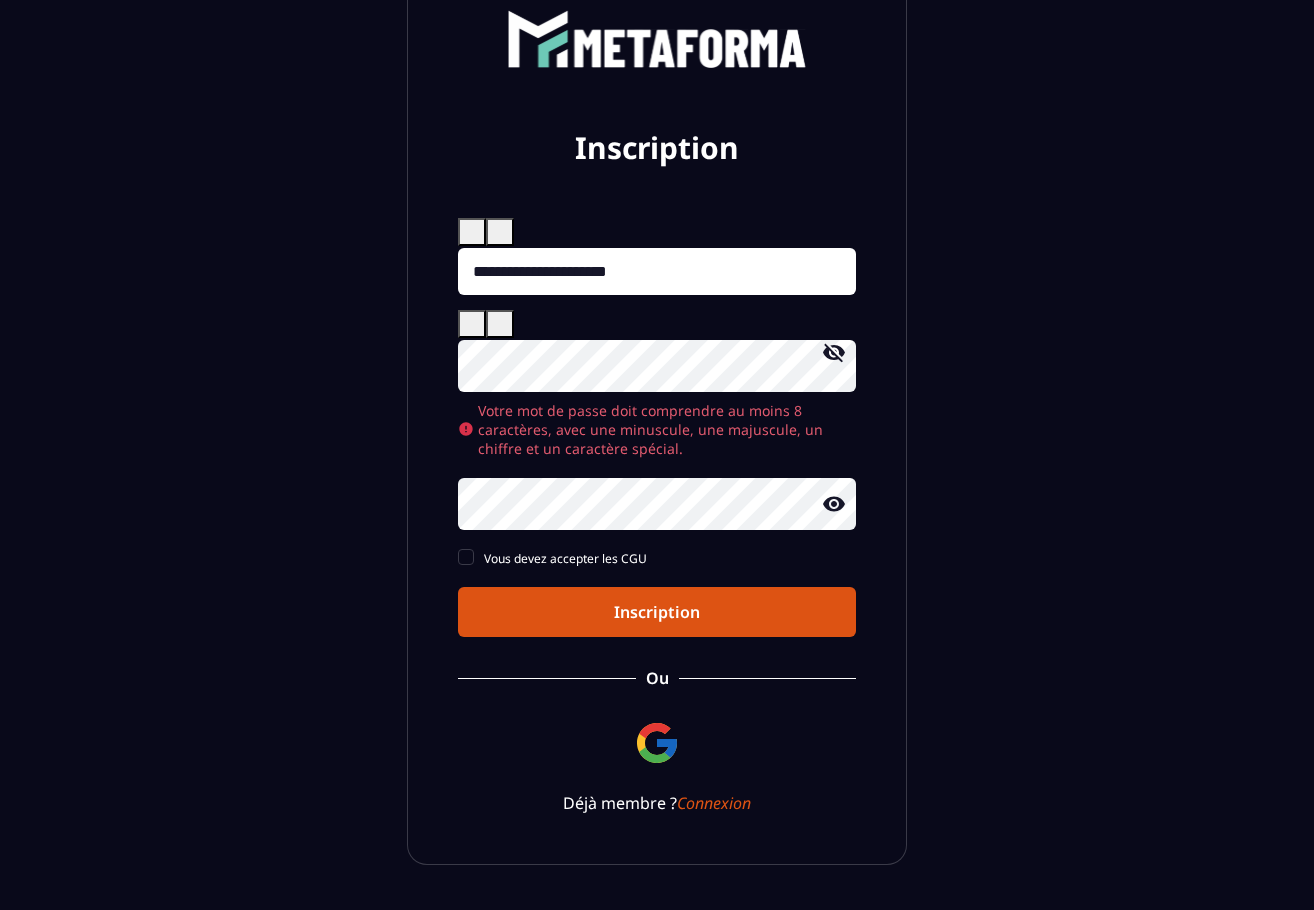 click 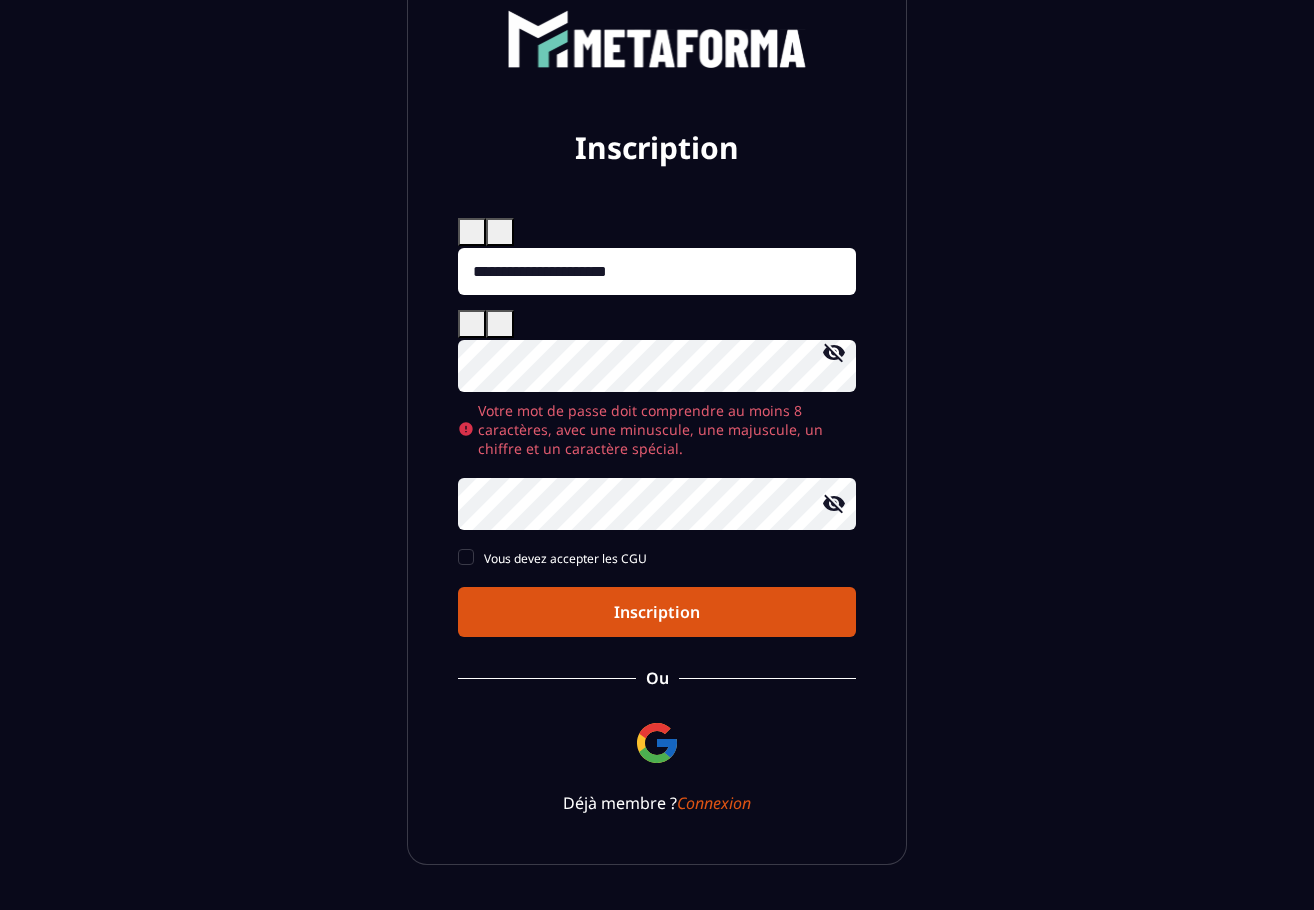 click on "**********" at bounding box center [657, 412] 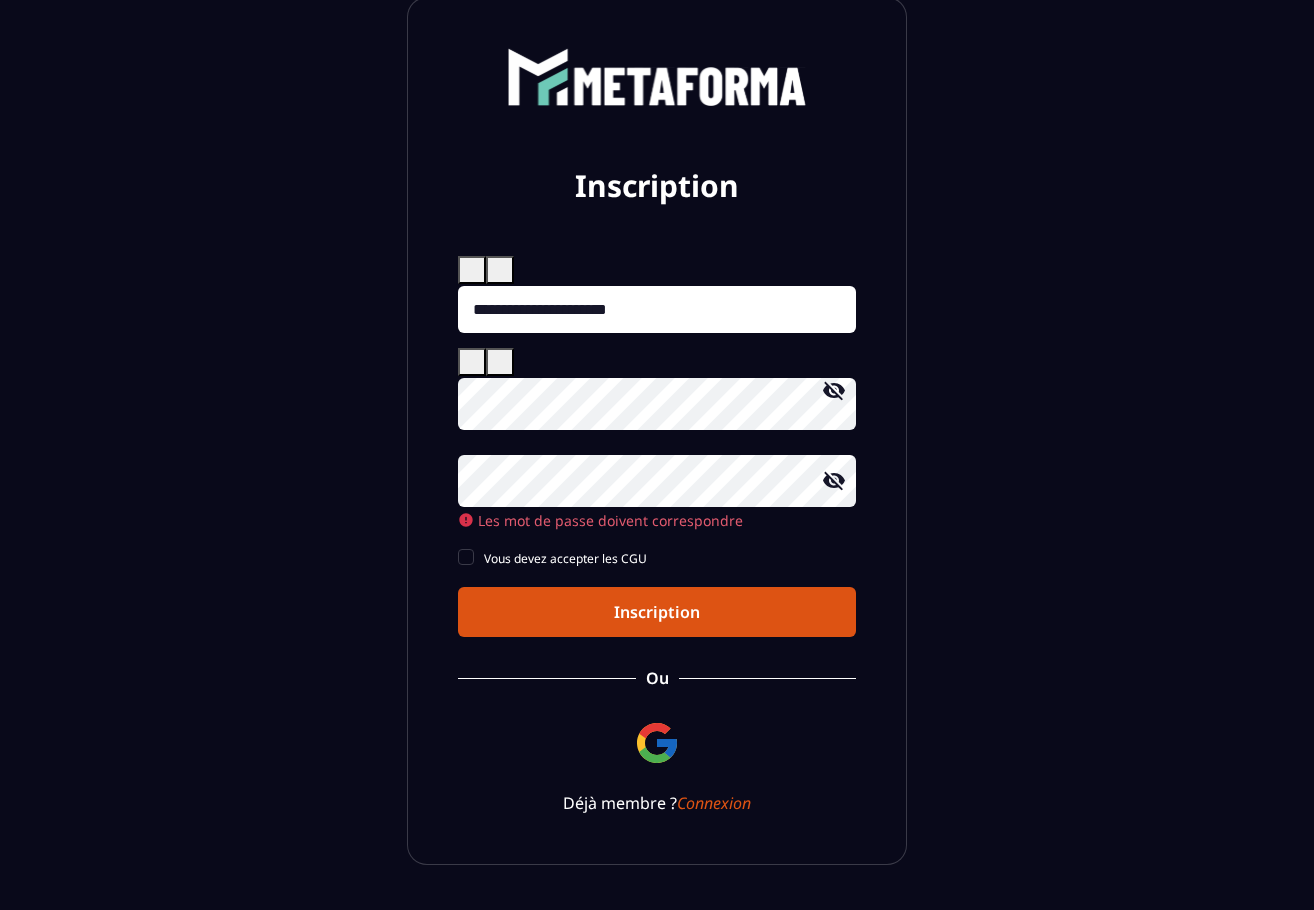 click on "**********" at bounding box center [657, 431] 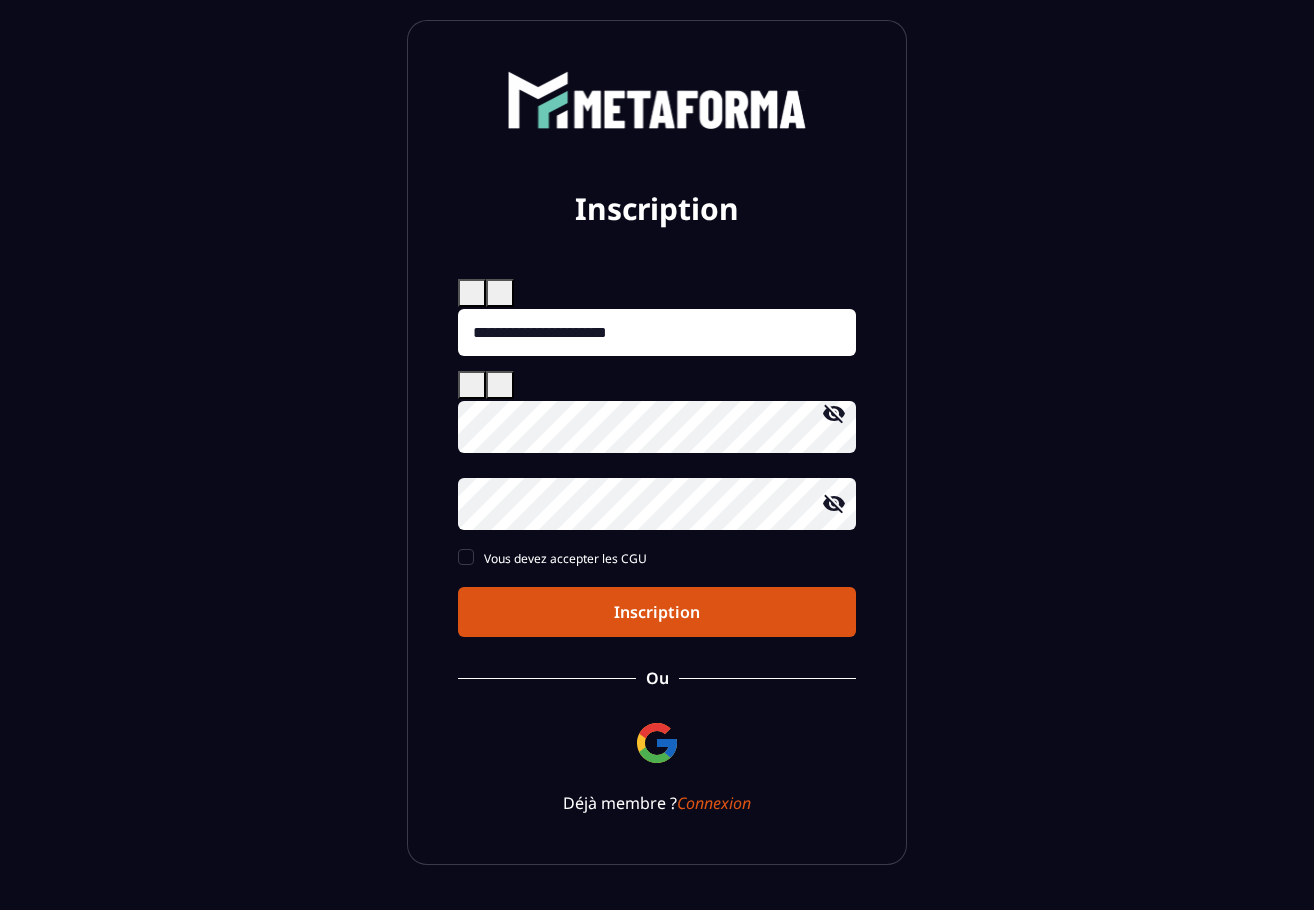 click on "Inscription" at bounding box center [657, 612] 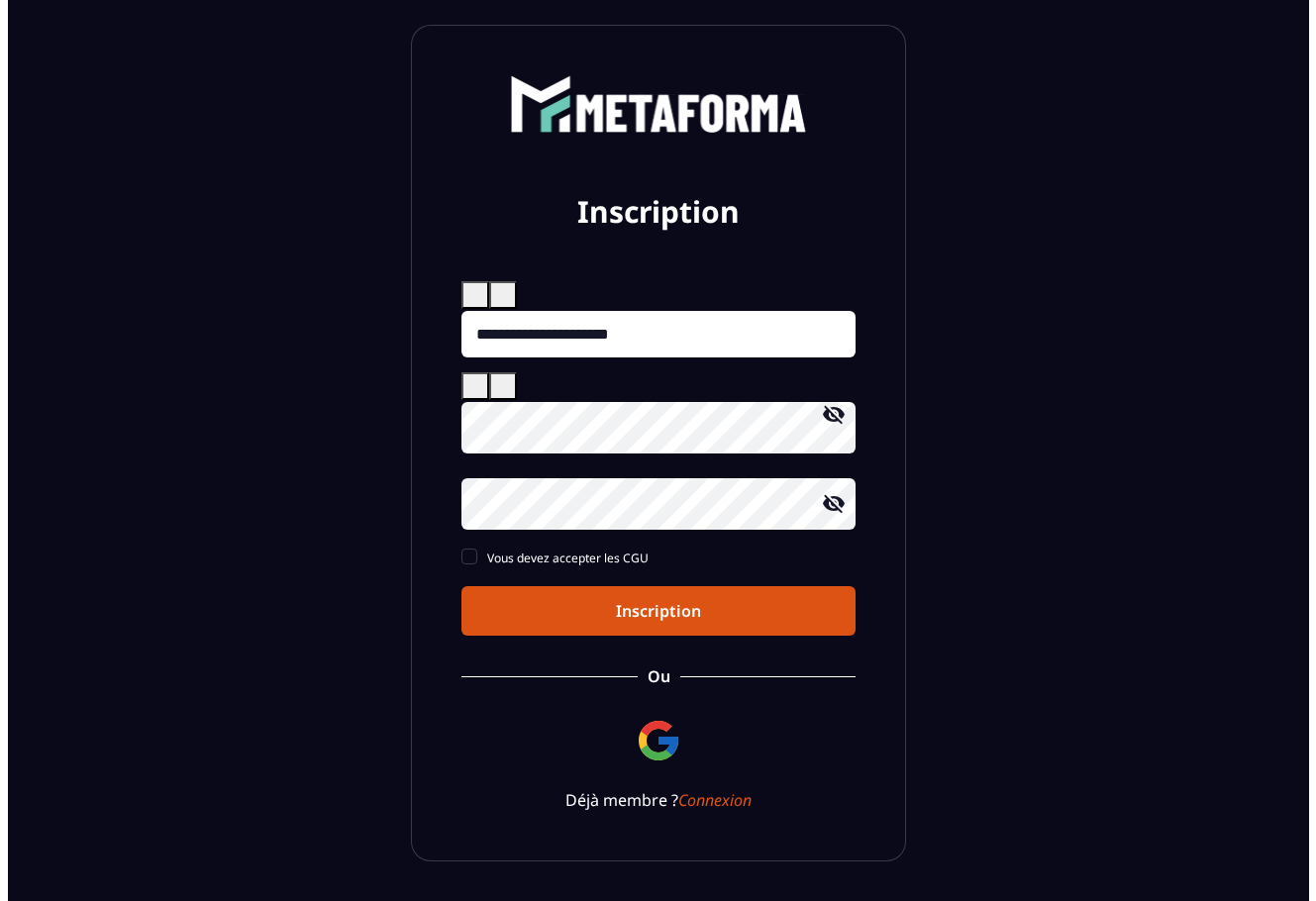 scroll, scrollTop: 0, scrollLeft: 0, axis: both 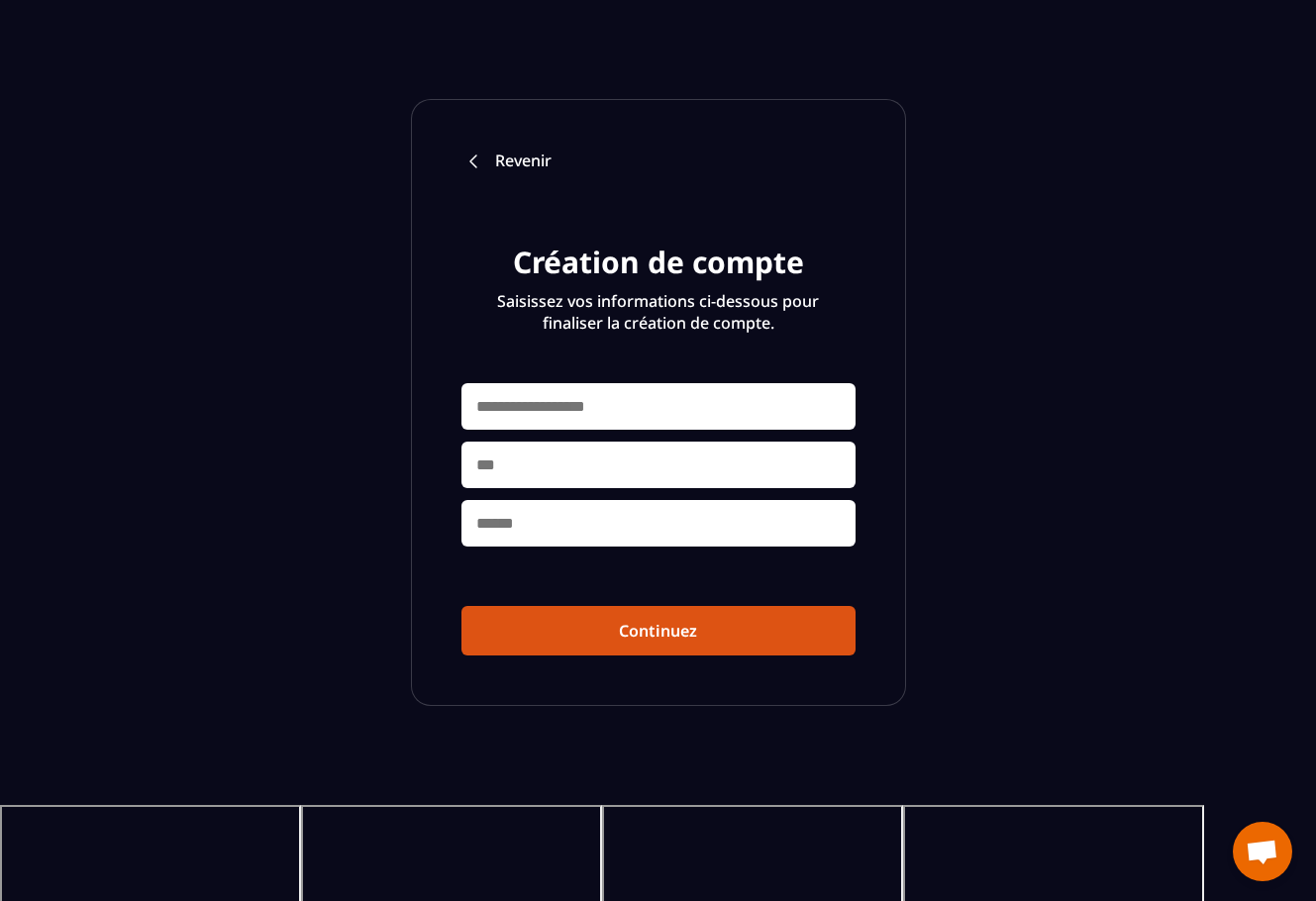 click at bounding box center [658, 406] 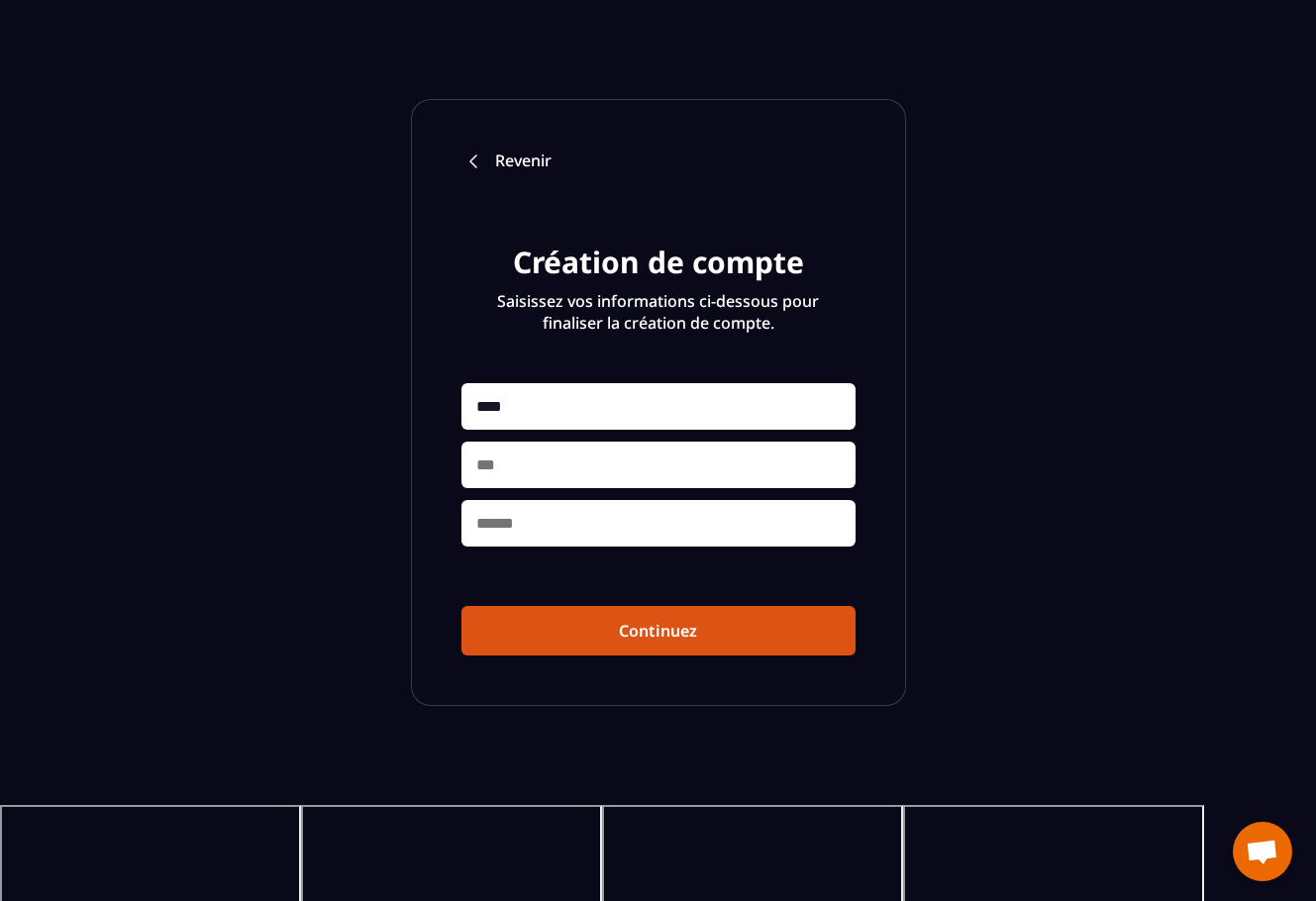 type on "****" 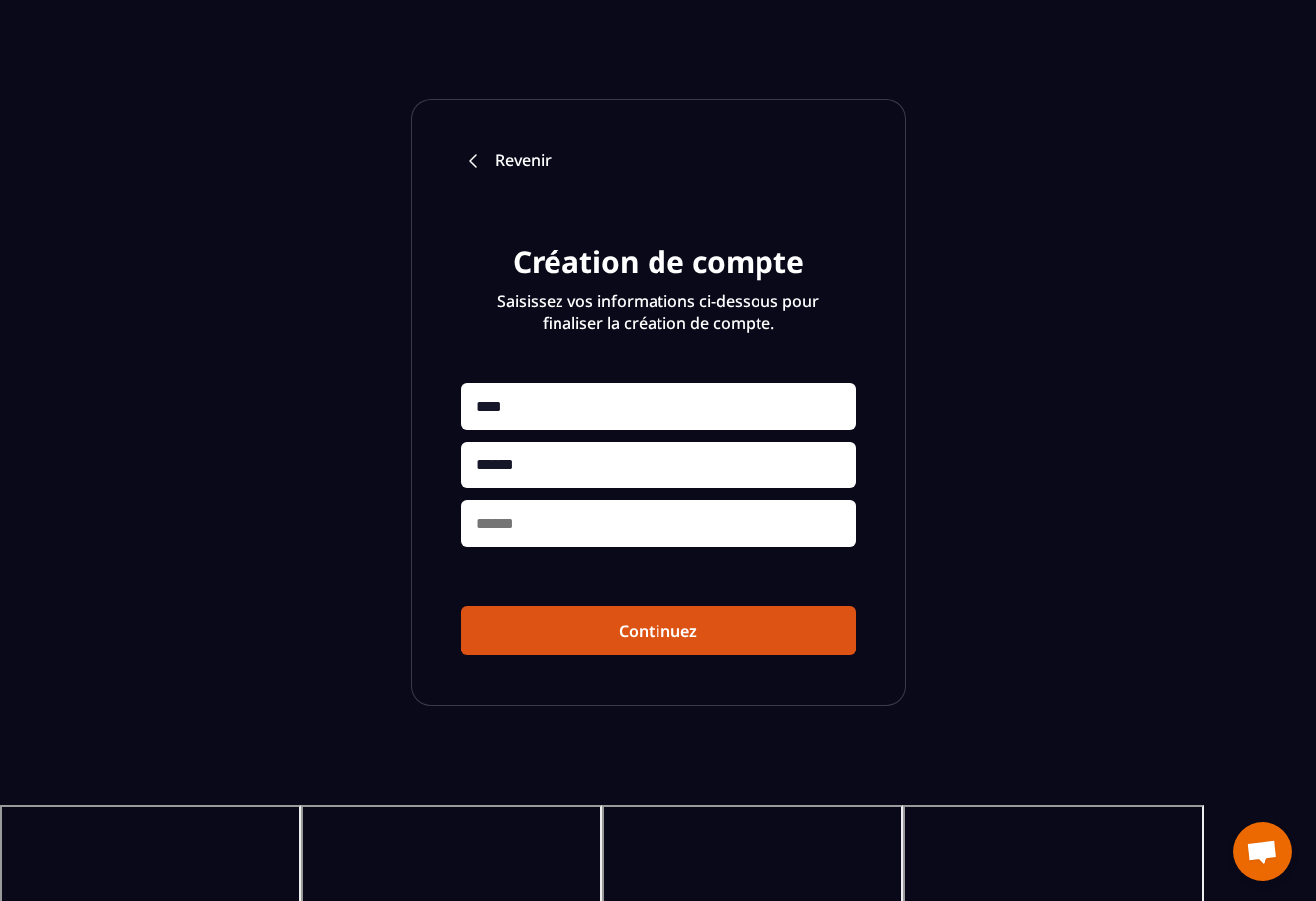 type on "******" 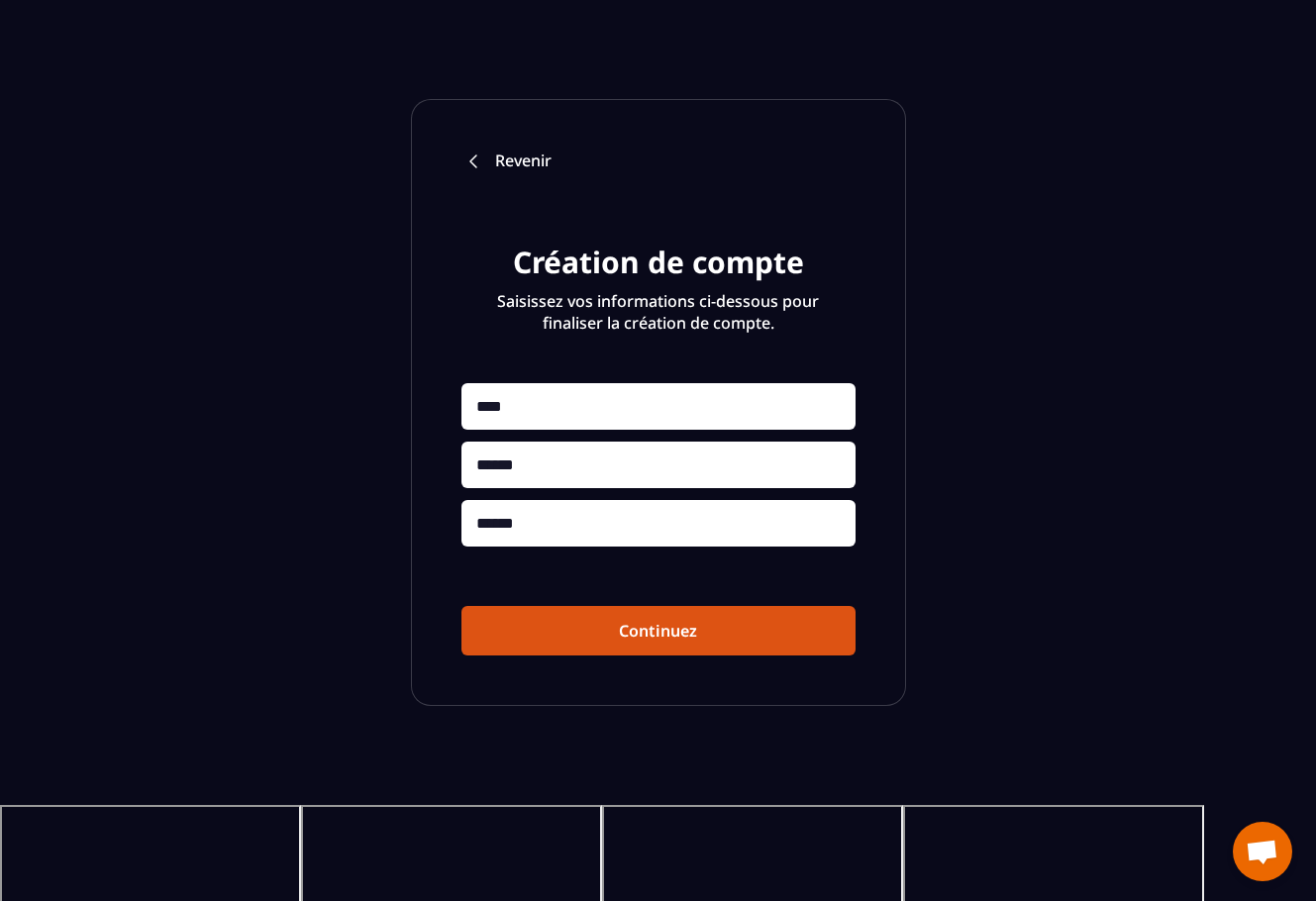 type on "******" 